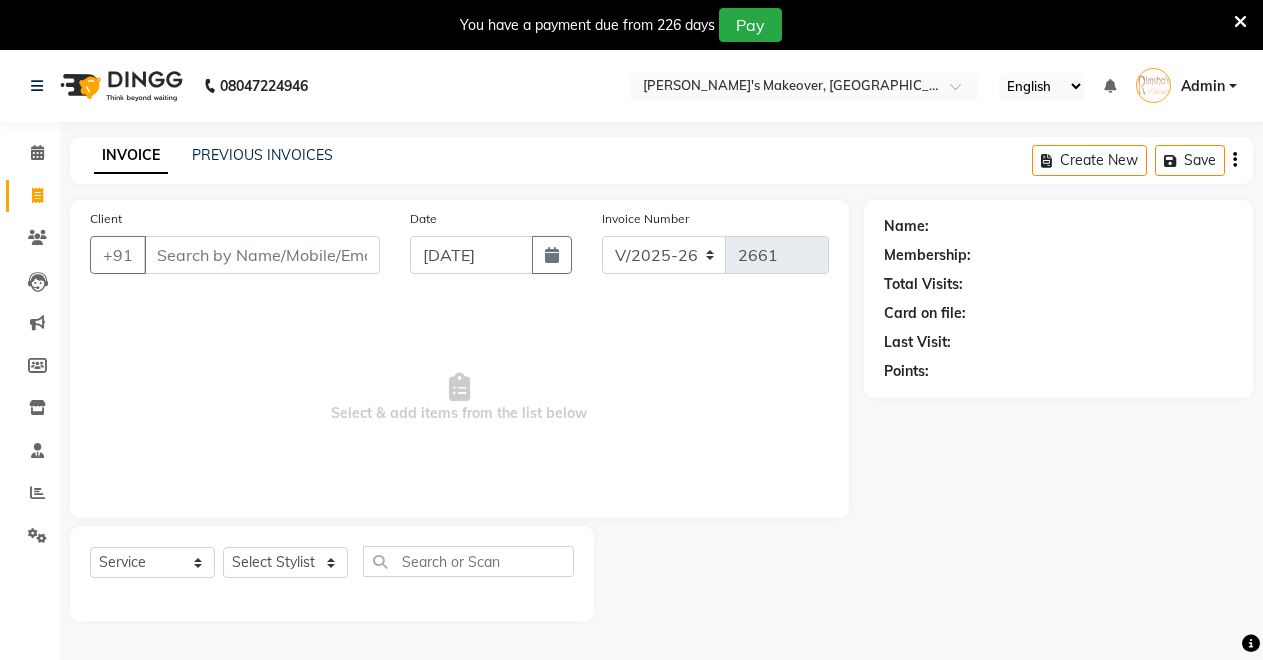 select on "7317" 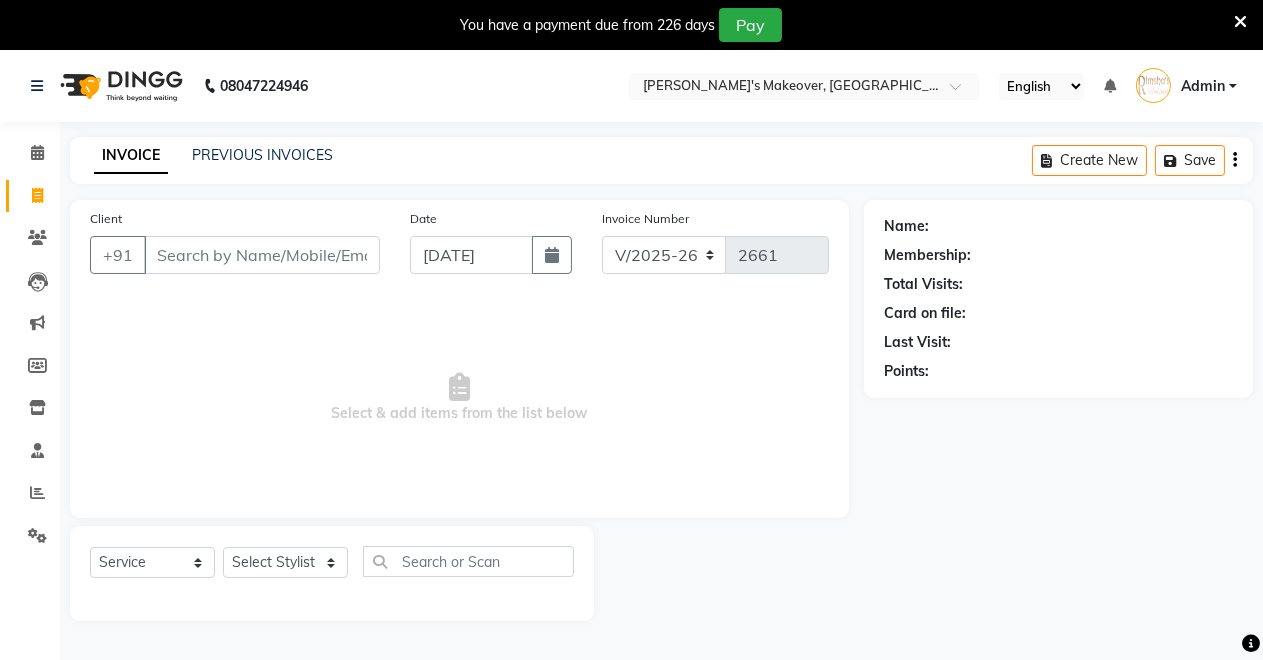 scroll, scrollTop: 0, scrollLeft: 0, axis: both 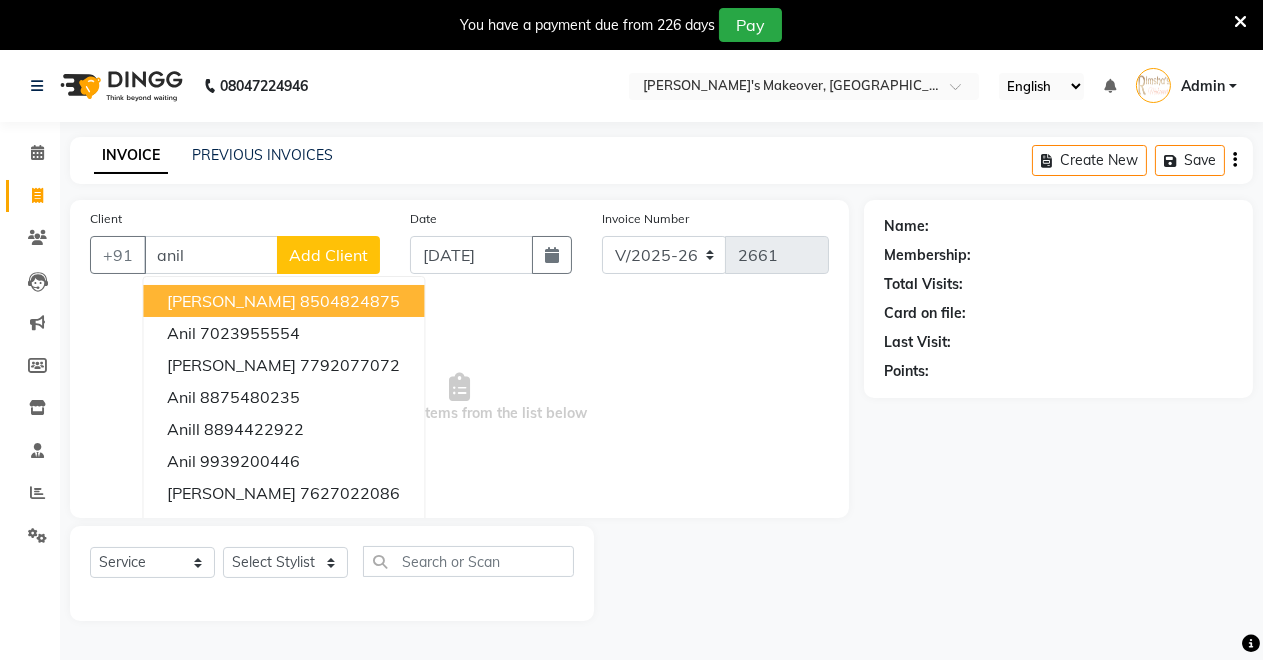 click on "8504824875" at bounding box center [350, 301] 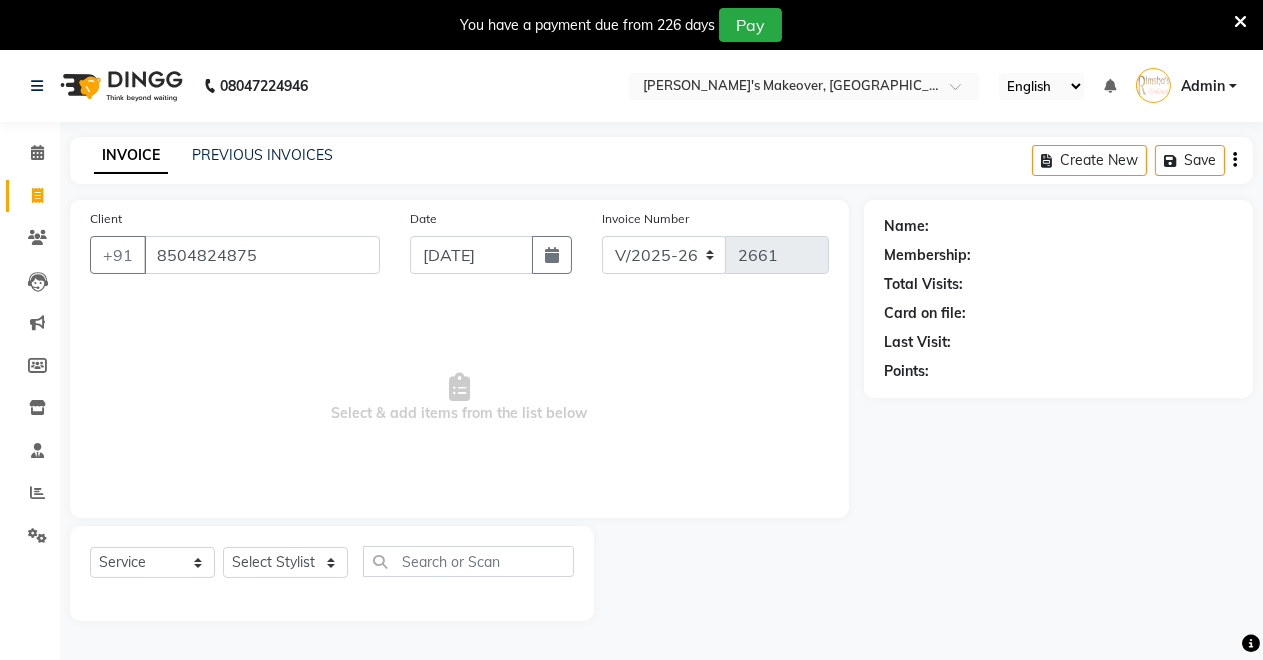 type on "8504824875" 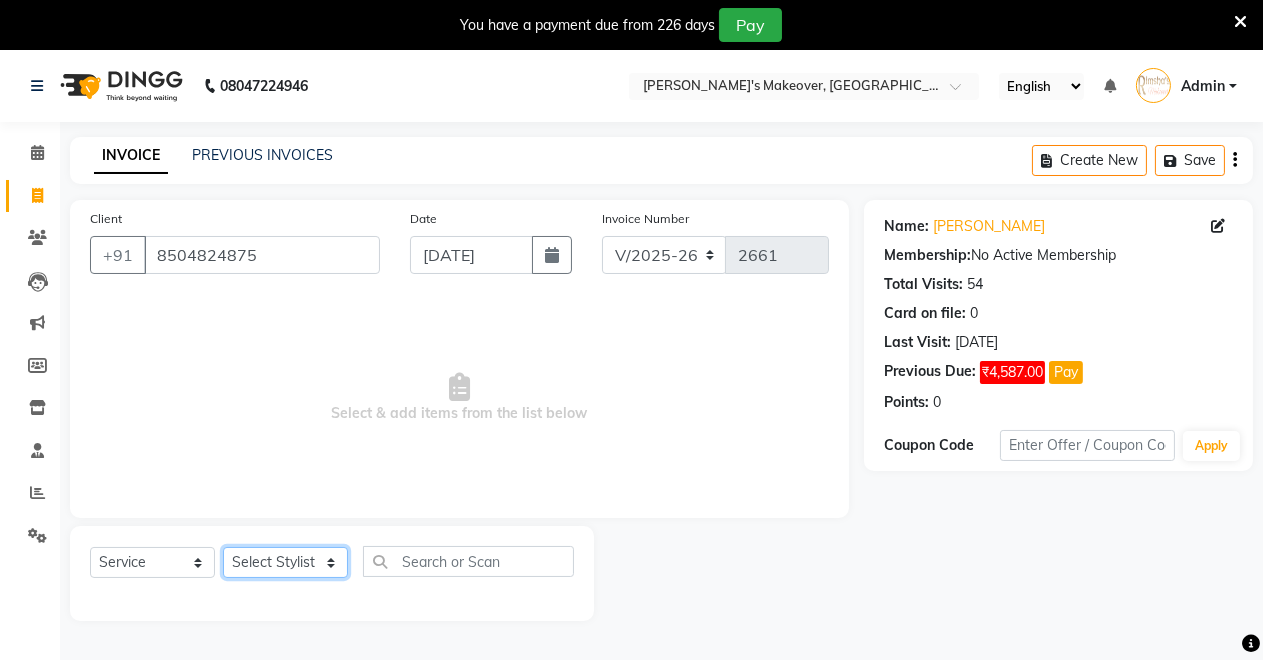 click on "Select Stylist [PERSON_NAME] [PERSON_NAME] [MEDICAL_DATA][PERSON_NAME] [PERSON_NAME] Verma" 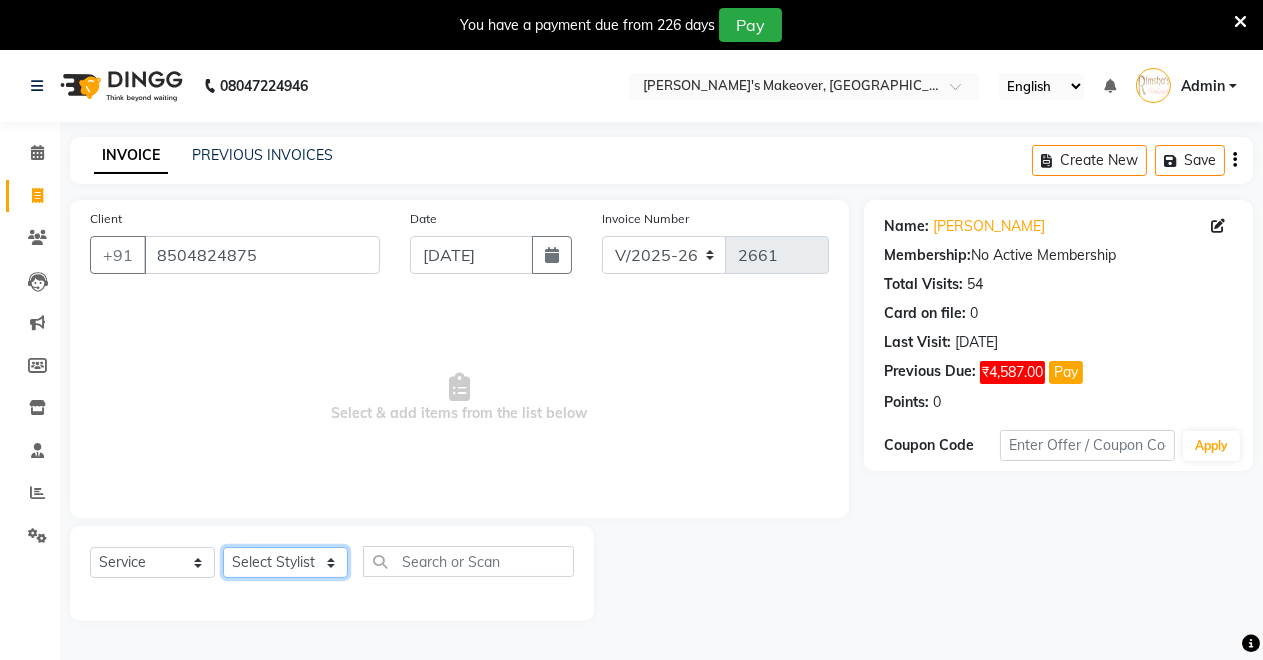 select on "65689" 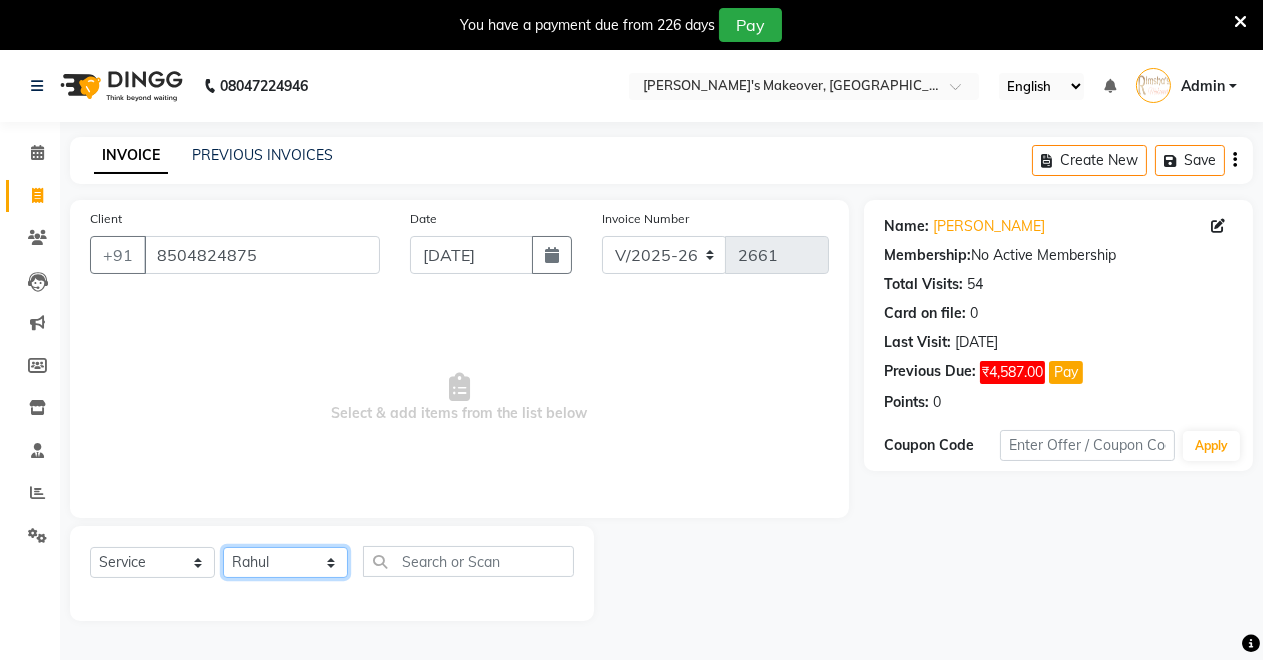 click on "Select Stylist [PERSON_NAME] [PERSON_NAME] [MEDICAL_DATA][PERSON_NAME] [PERSON_NAME] Verma" 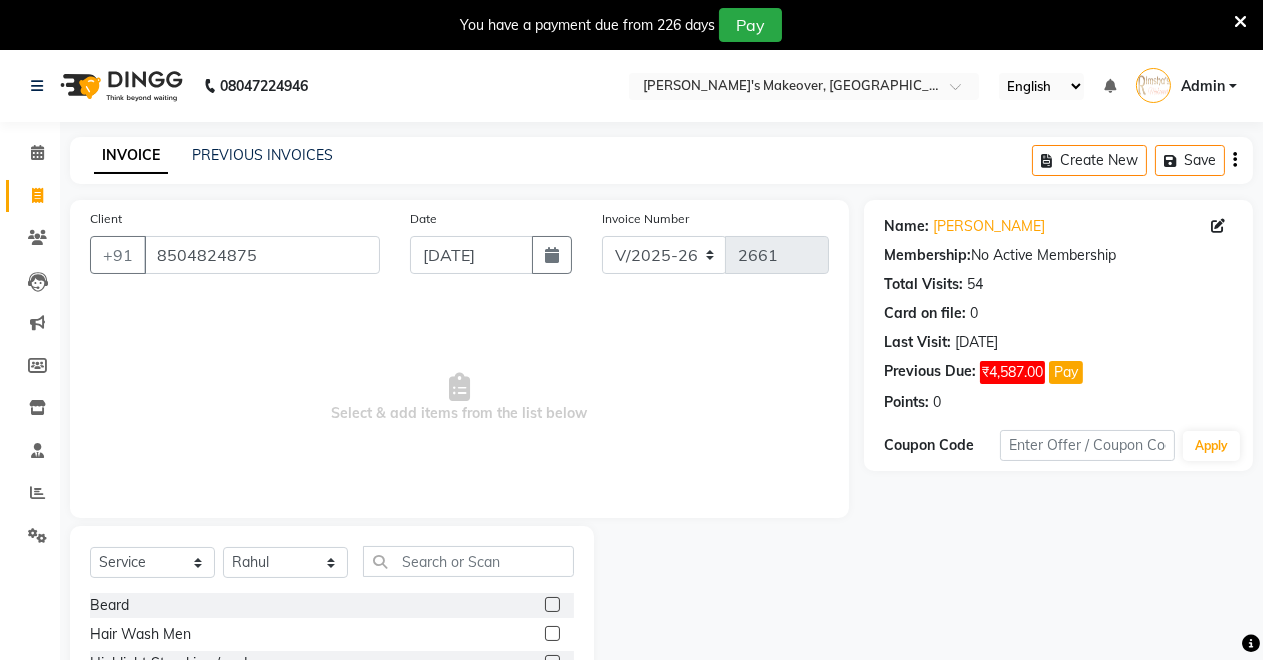 drag, startPoint x: 541, startPoint y: 599, endPoint x: 526, endPoint y: 598, distance: 15.033297 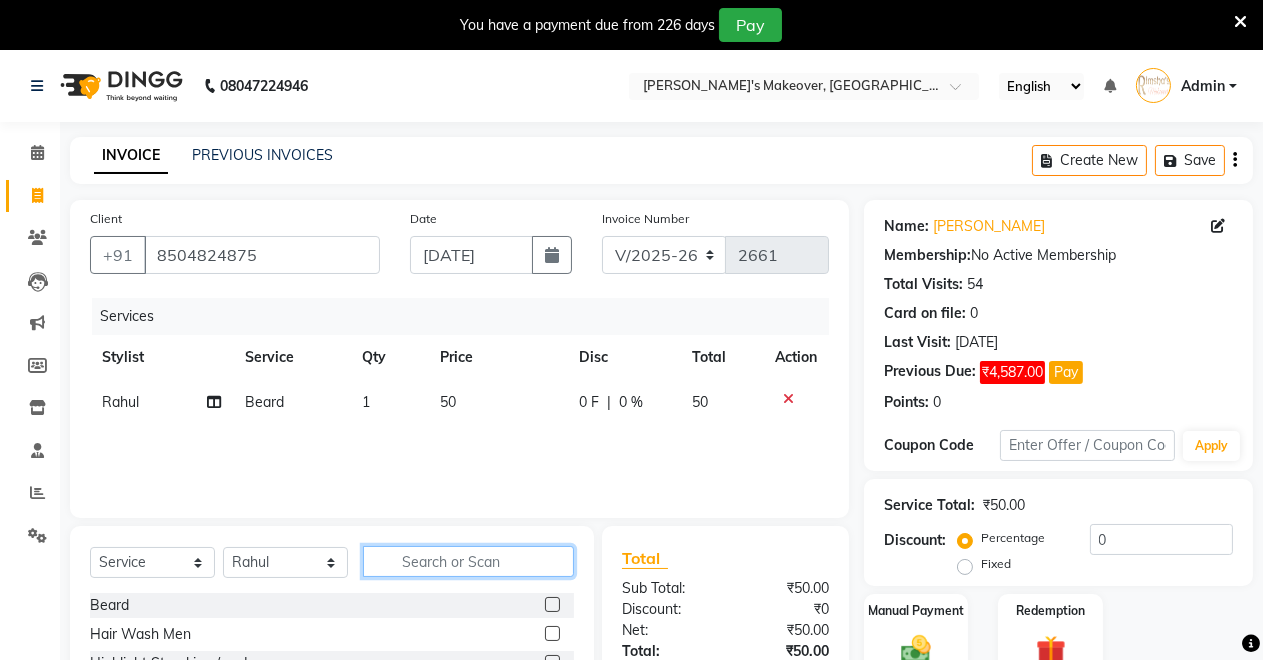 checkbox on "false" 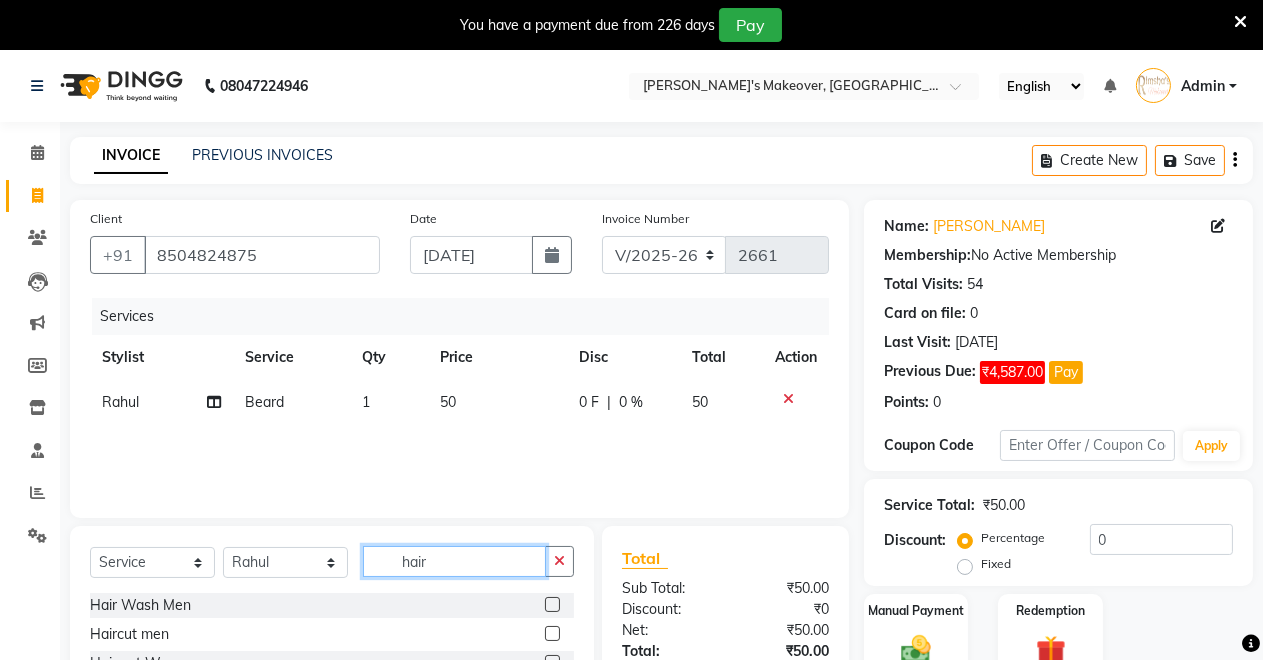 type on "hair" 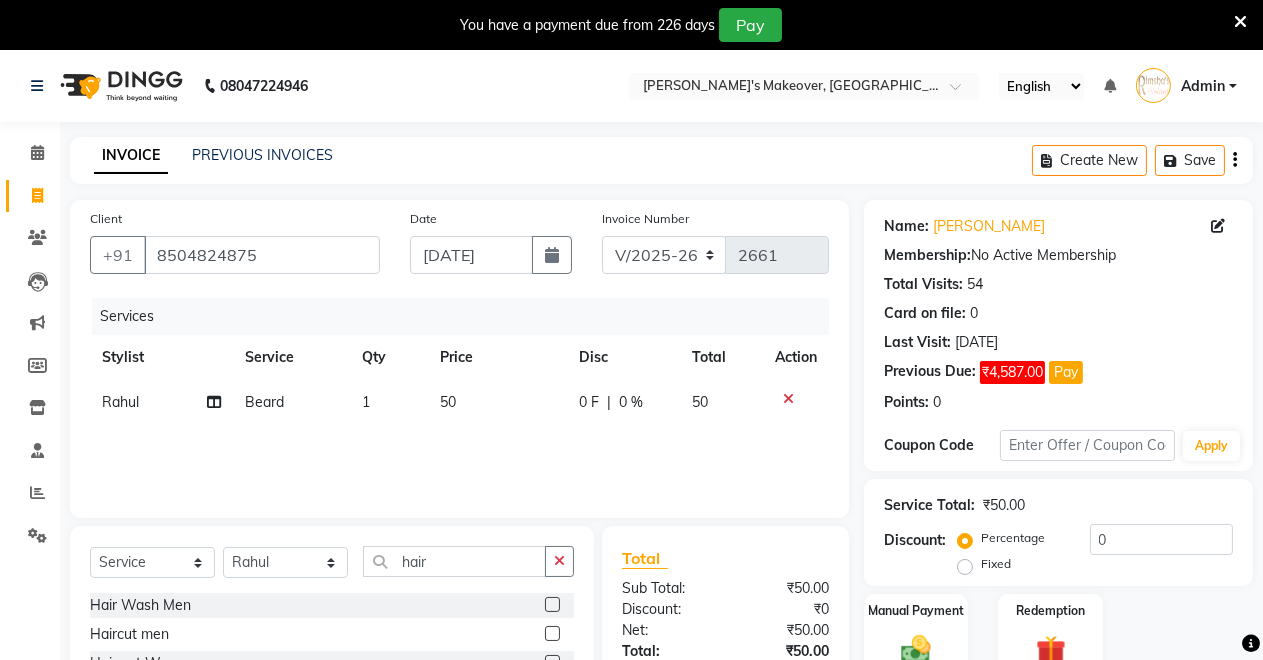 click 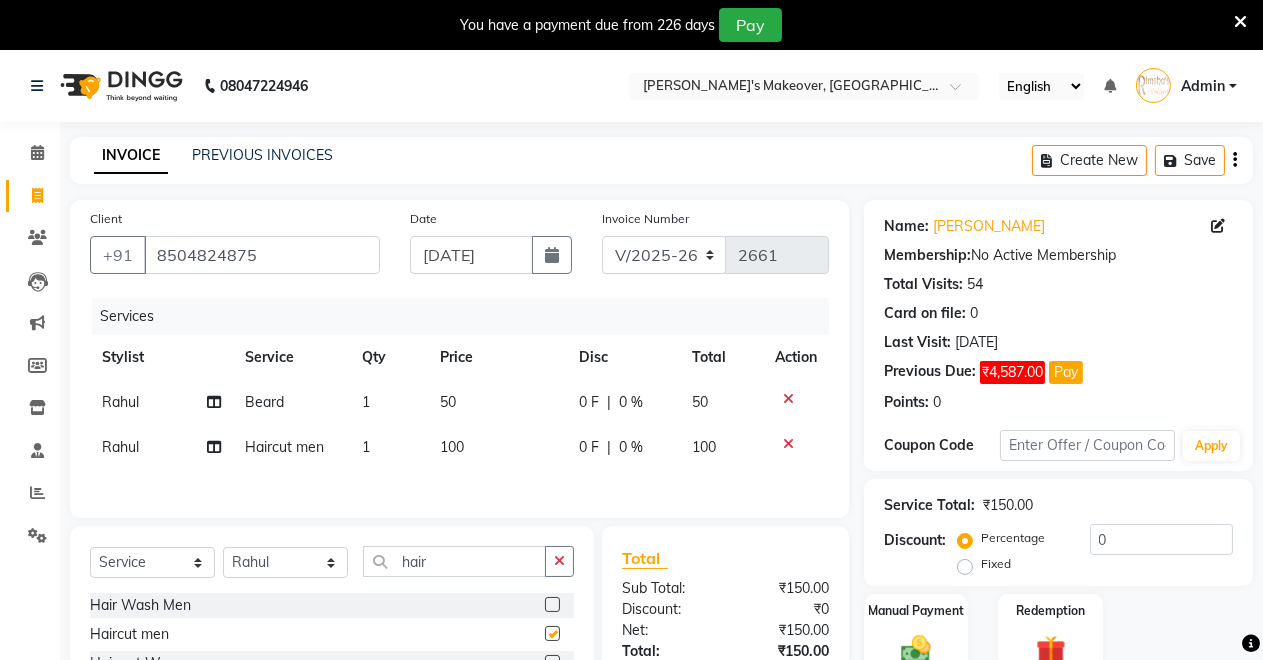 checkbox on "false" 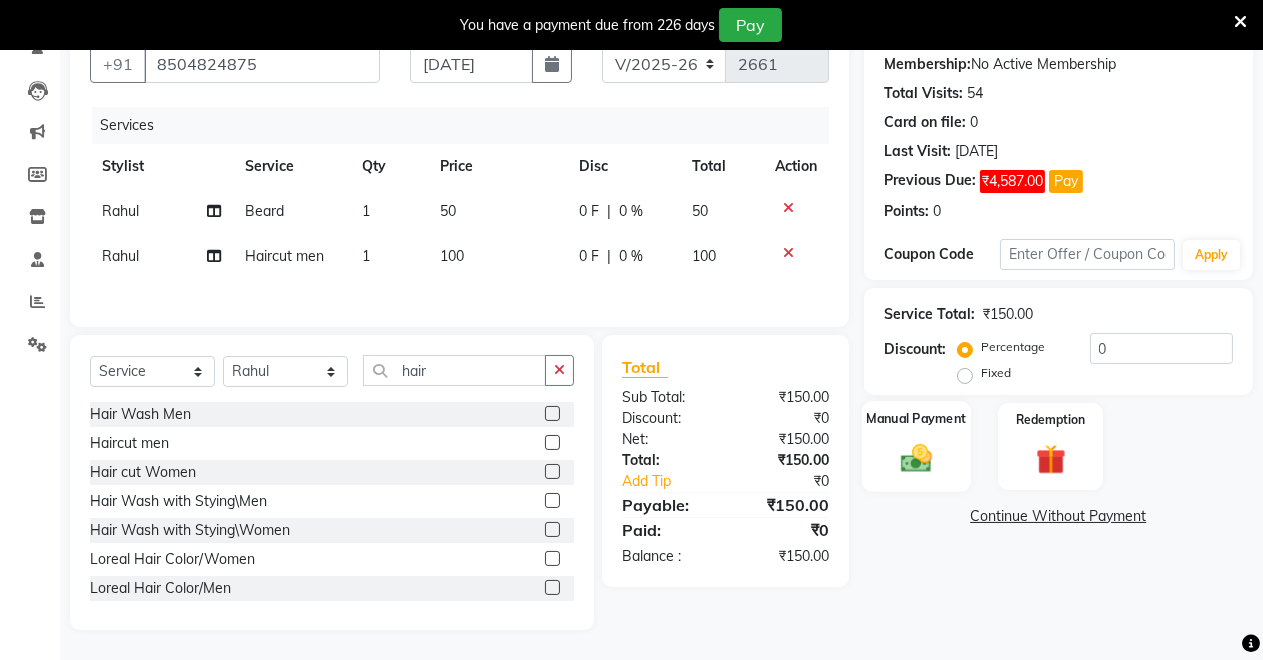 click 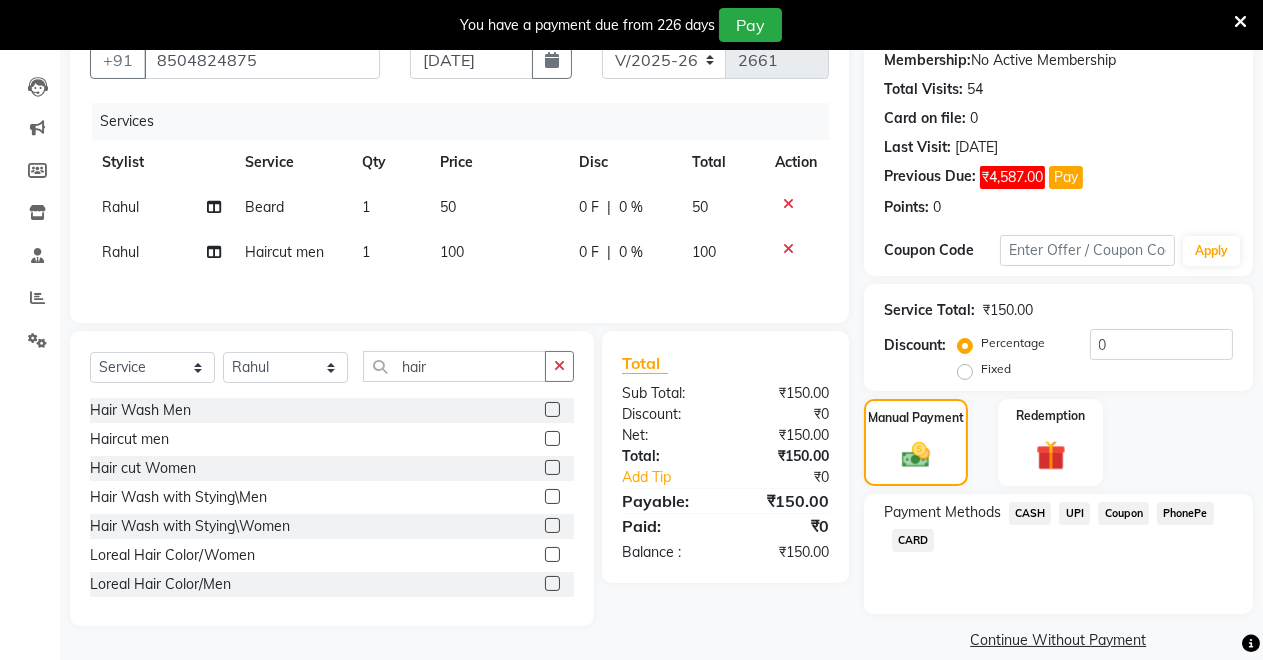 scroll, scrollTop: 220, scrollLeft: 0, axis: vertical 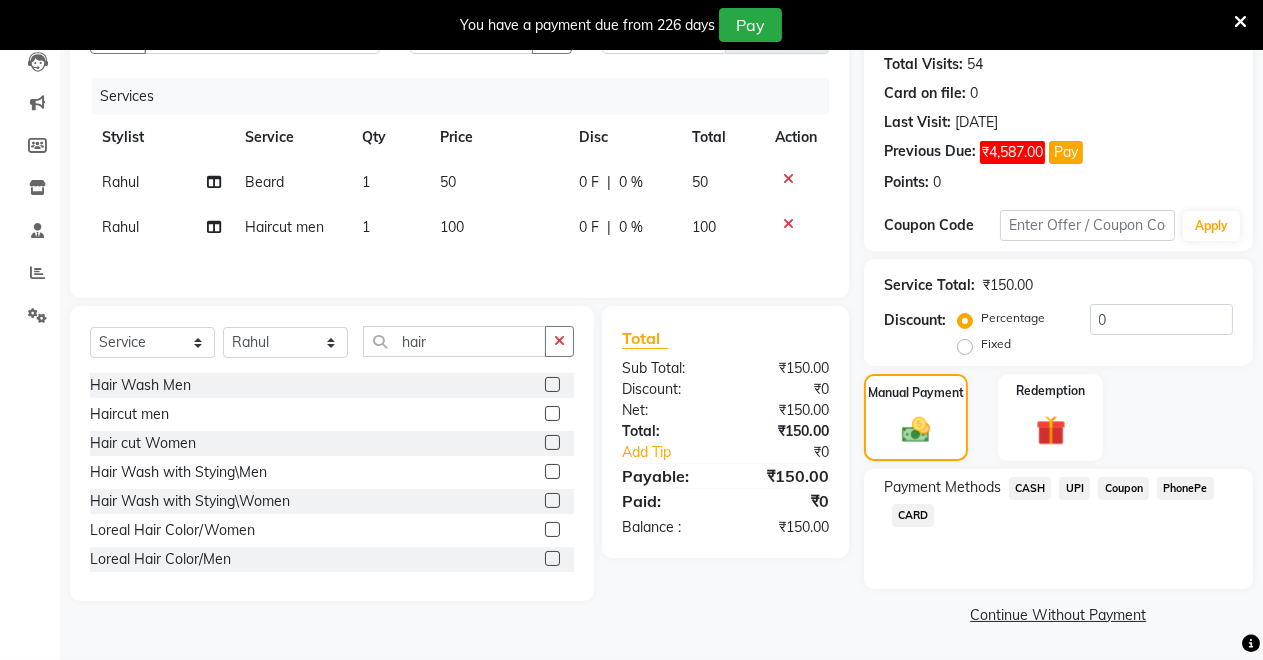click on "UPI" 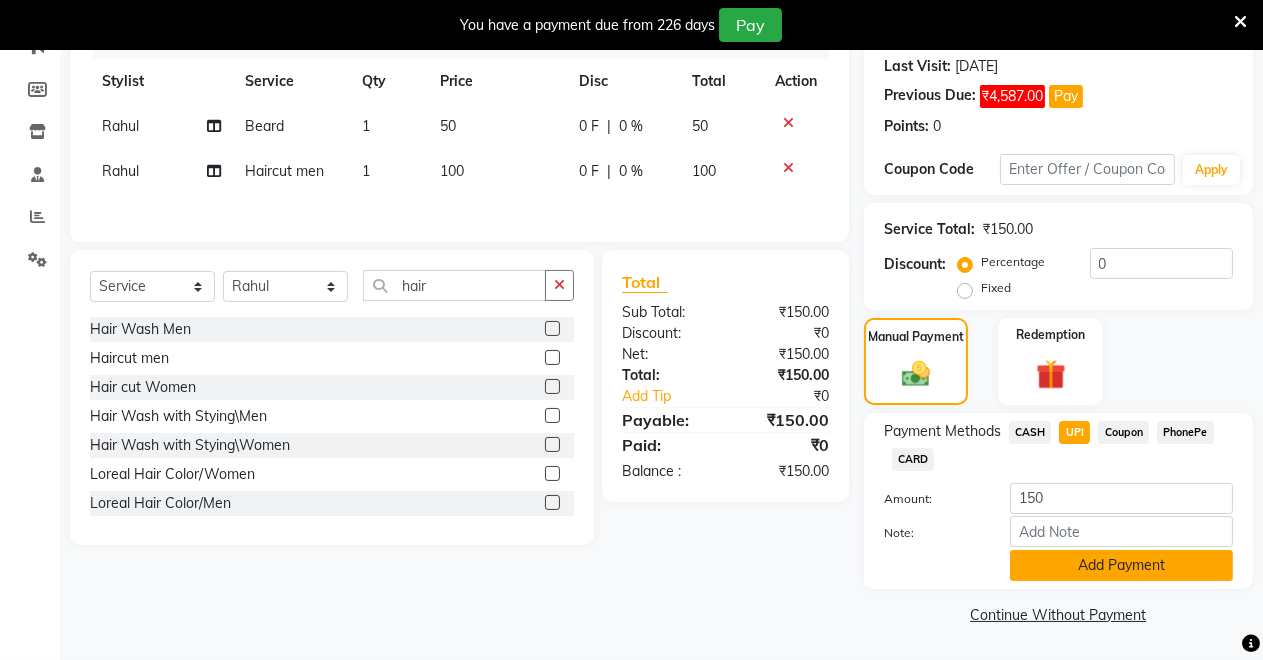 click on "Add Payment" 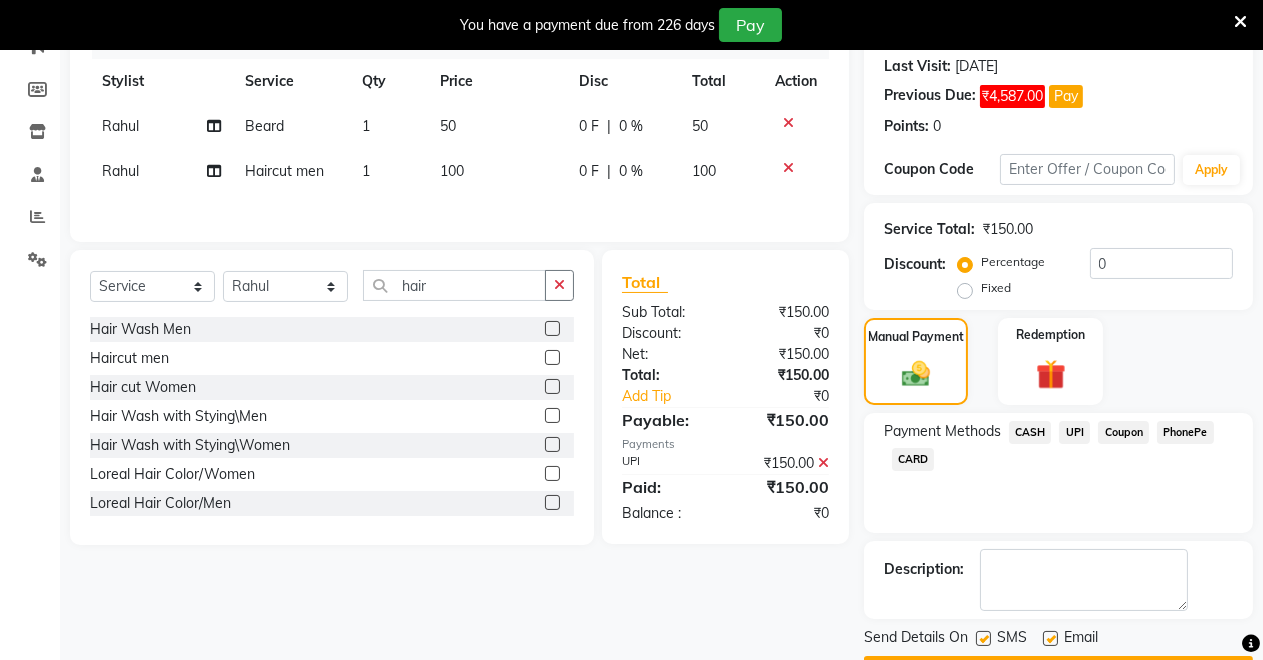 scroll, scrollTop: 332, scrollLeft: 0, axis: vertical 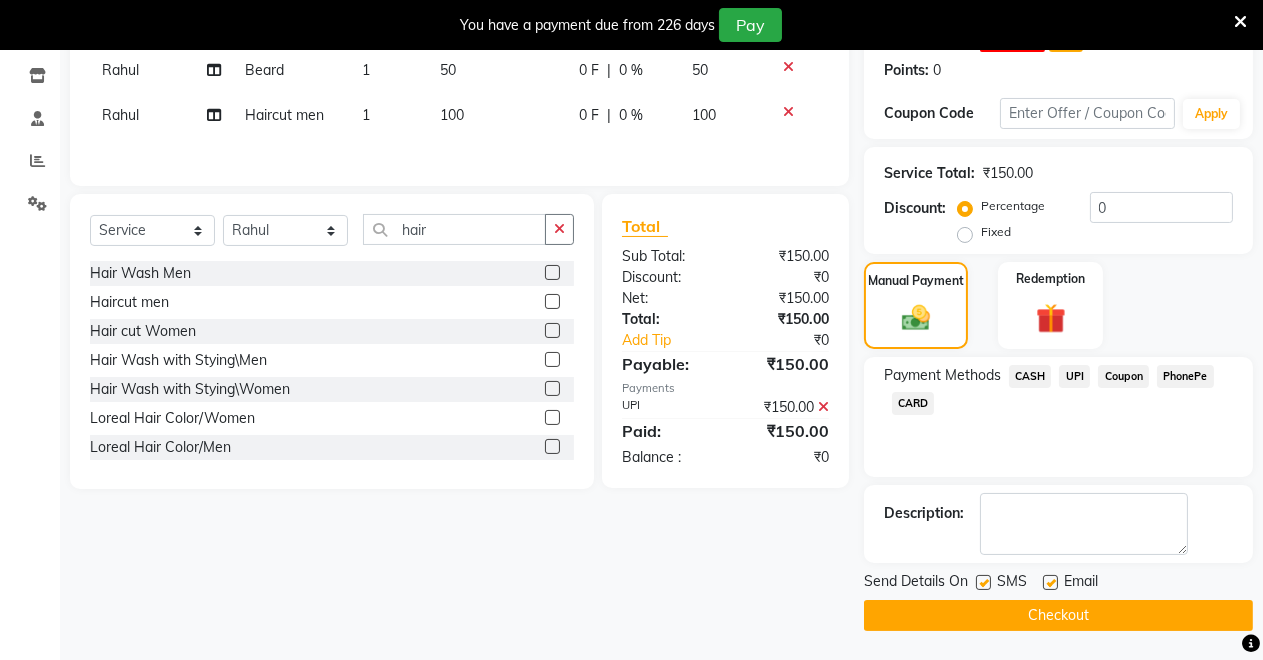 click on "INVOICE PREVIOUS INVOICES Create New   Save  Client [PHONE_NUMBER] Date [DATE] Invoice Number V/2025 V/[PHONE_NUMBER] Services Stylist Service Qty Price Disc Total Action [PERSON_NAME] 1 50 0 F | 0 % 50 Rahul Haircut men 1 100 0 F | 0 % 100 Select  Service  Product  Membership  Package Voucher Prepaid Gift Card  Select Stylist Badal kumar [PERSON_NAME] [MEDICAL_DATA][PERSON_NAME] [PERSON_NAME] Verma hair Hair Wash Men  Haircut men  Hair cut Women  Hair Wash with Stying\Men  Hair Wash with Stying\Women  Loreal Hair Color/Women  Loreal Hair Color/Men  Innova Hair Color  Sorscop Global Hair Color  Streax Hair Color  Hair Wash Women  Hair Color Women  Hair Color Women  Hair Bun Man  Hair Straightening /Stratner  Hair Straightening /Dryer  Matrix Hair Color Man  Matrix Hair Color Globel women  Matrix Hair Spa  Hair Color Apply   Gel Hair Color  Loreal Hair Spa   Detox Hair Spa  Loreal Hair Wash/ Men  Loreal Hair Wash/ Women  Veela Hair Wash/Men  Veela Hair wash/Women  Kerastas Hair Wash/Man  Hair Splitense Remove" 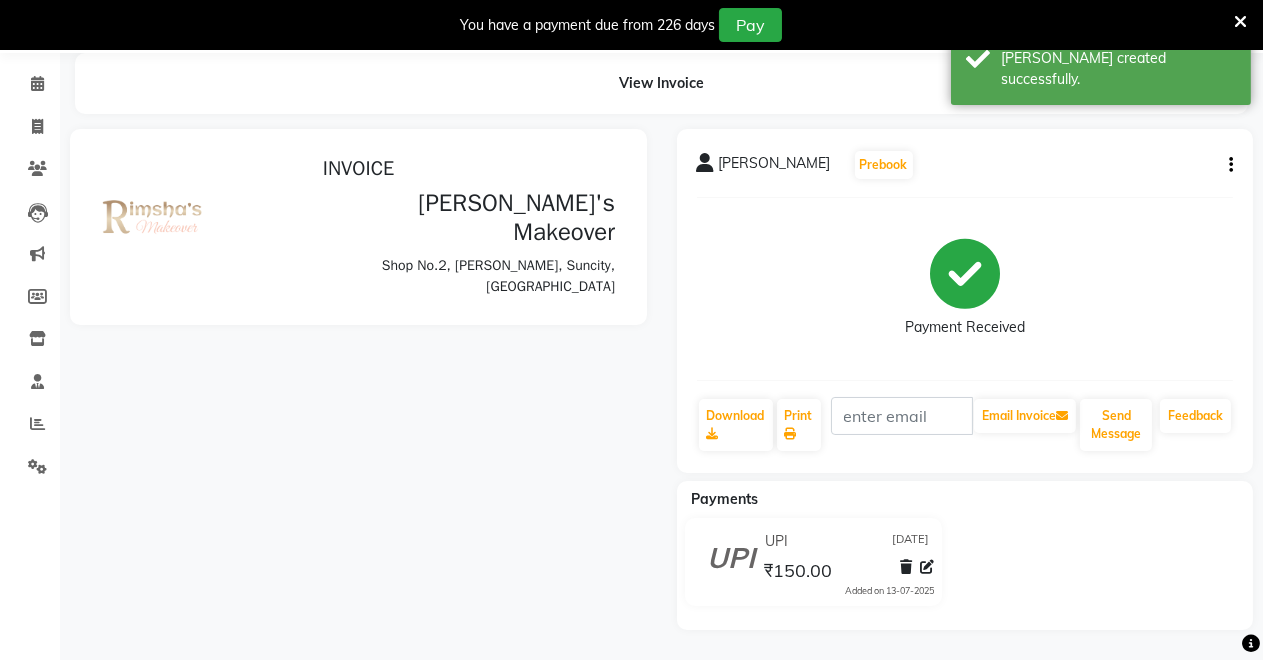 scroll, scrollTop: 0, scrollLeft: 0, axis: both 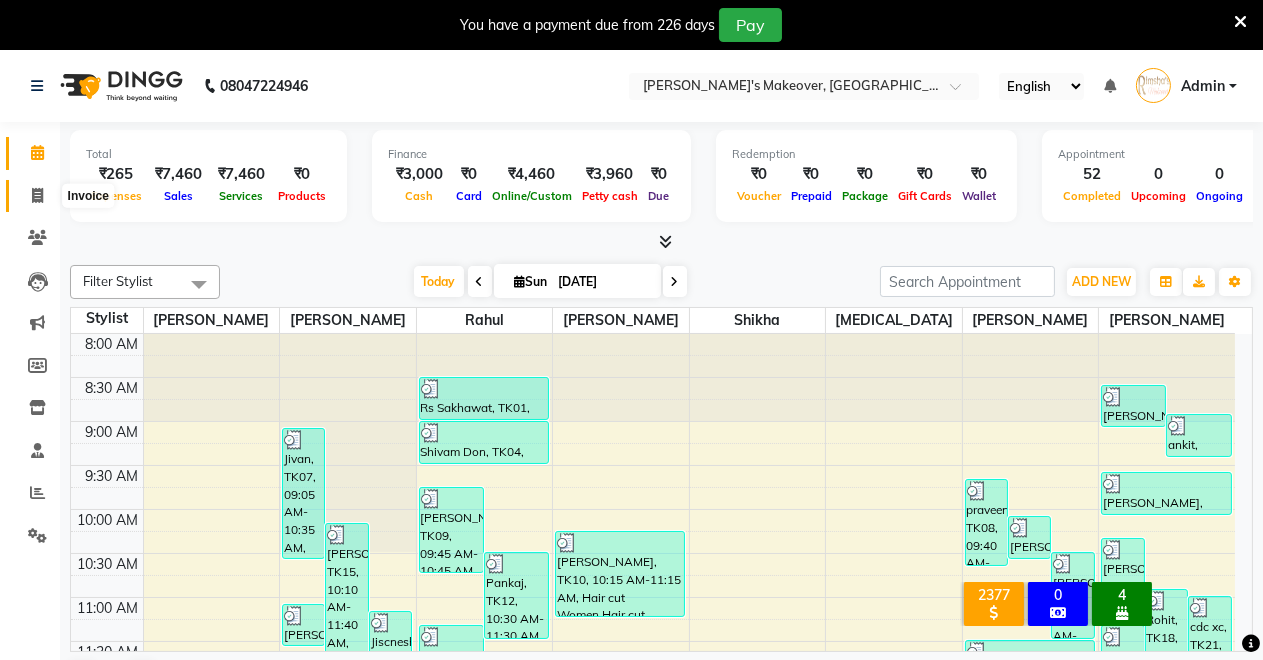 click 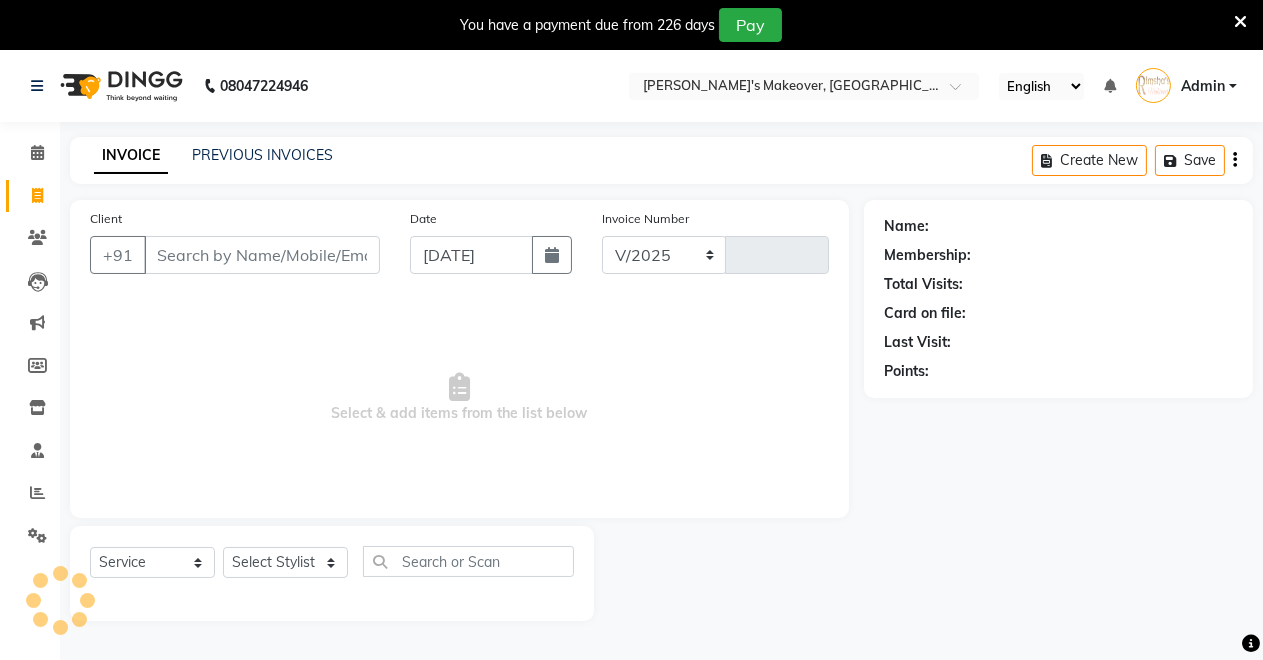 select on "7317" 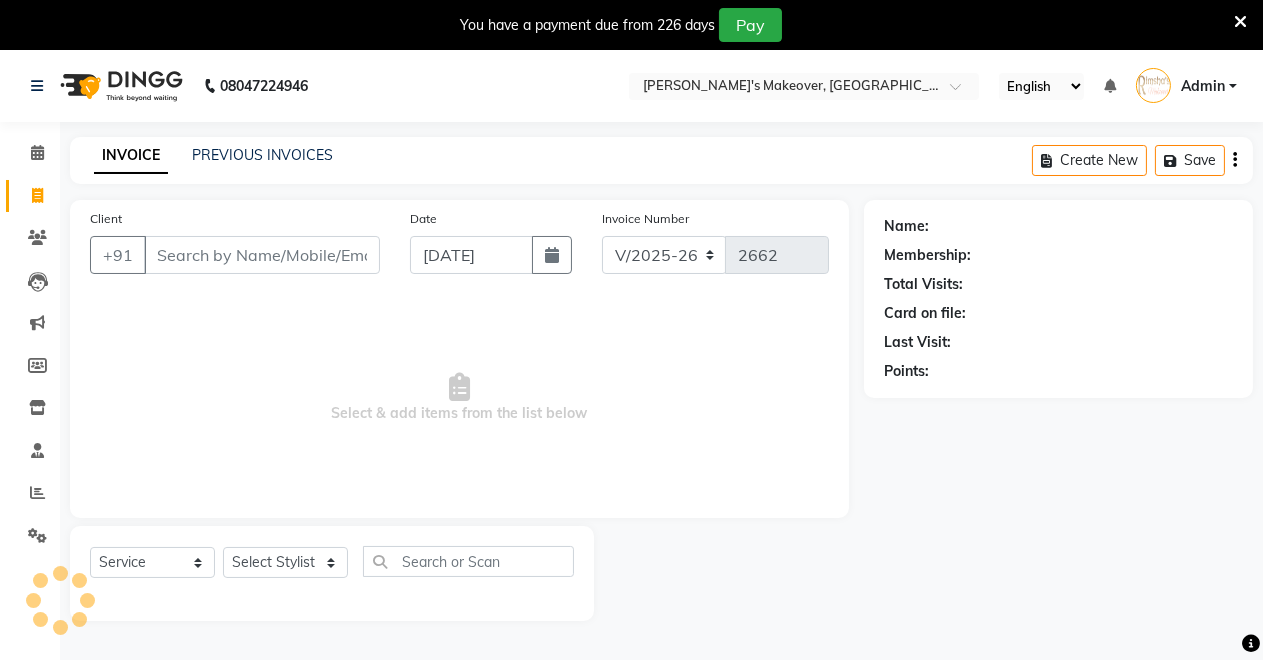 click on "Client" at bounding box center (262, 255) 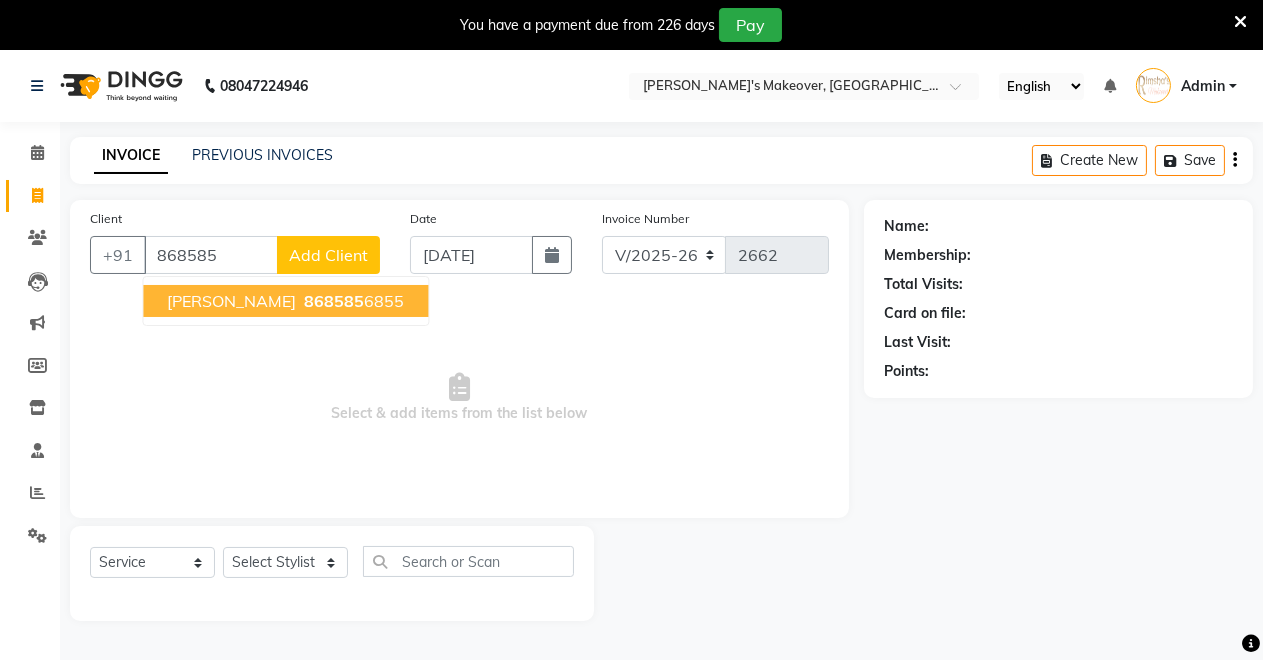 click on "[PERSON_NAME]" at bounding box center (231, 301) 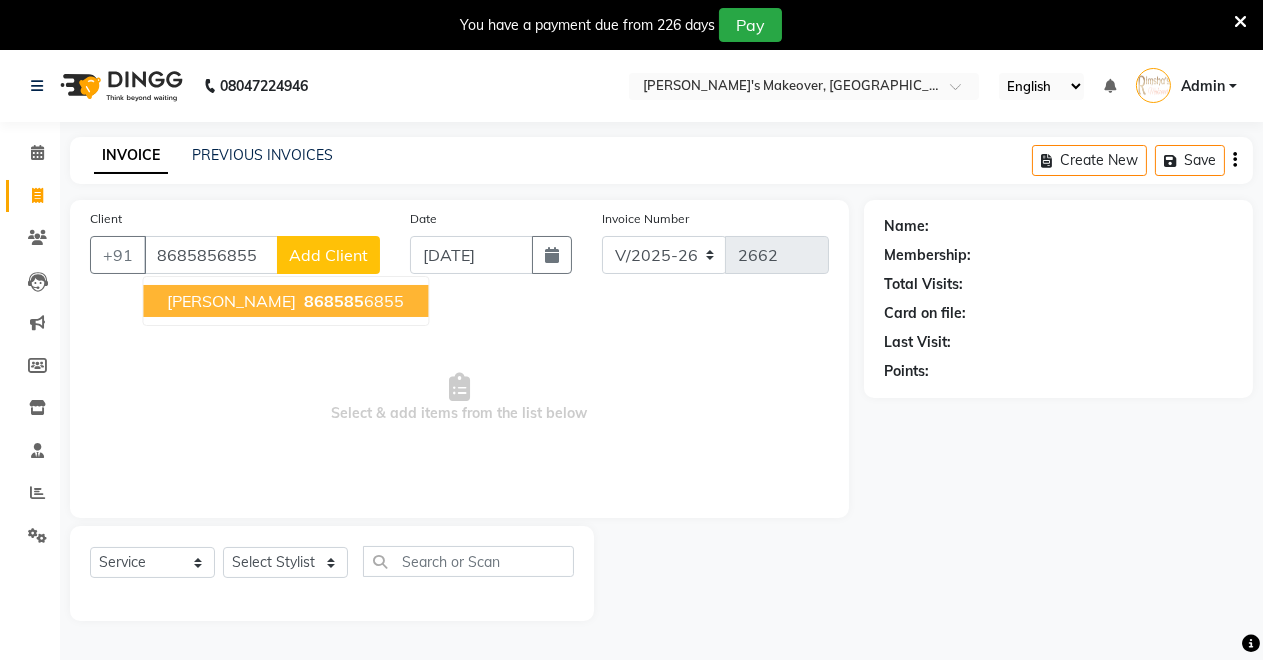 type on "8685856855" 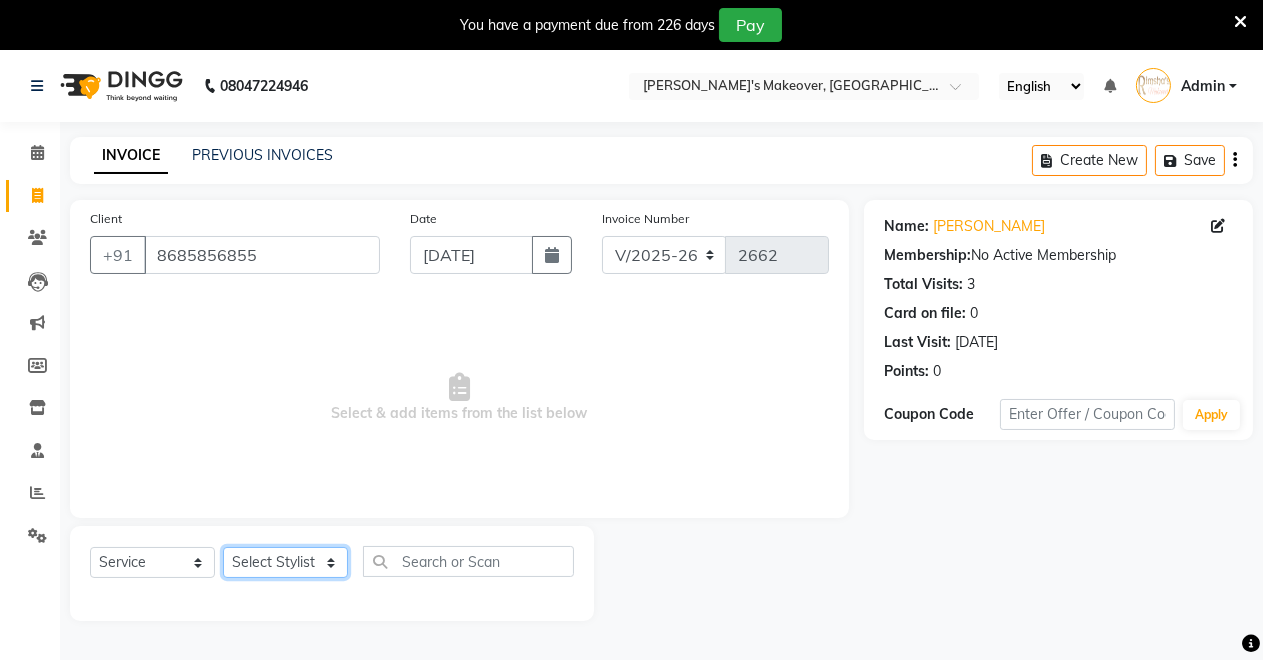 click on "Select Stylist [PERSON_NAME] [PERSON_NAME] [MEDICAL_DATA][PERSON_NAME] [PERSON_NAME] Verma" 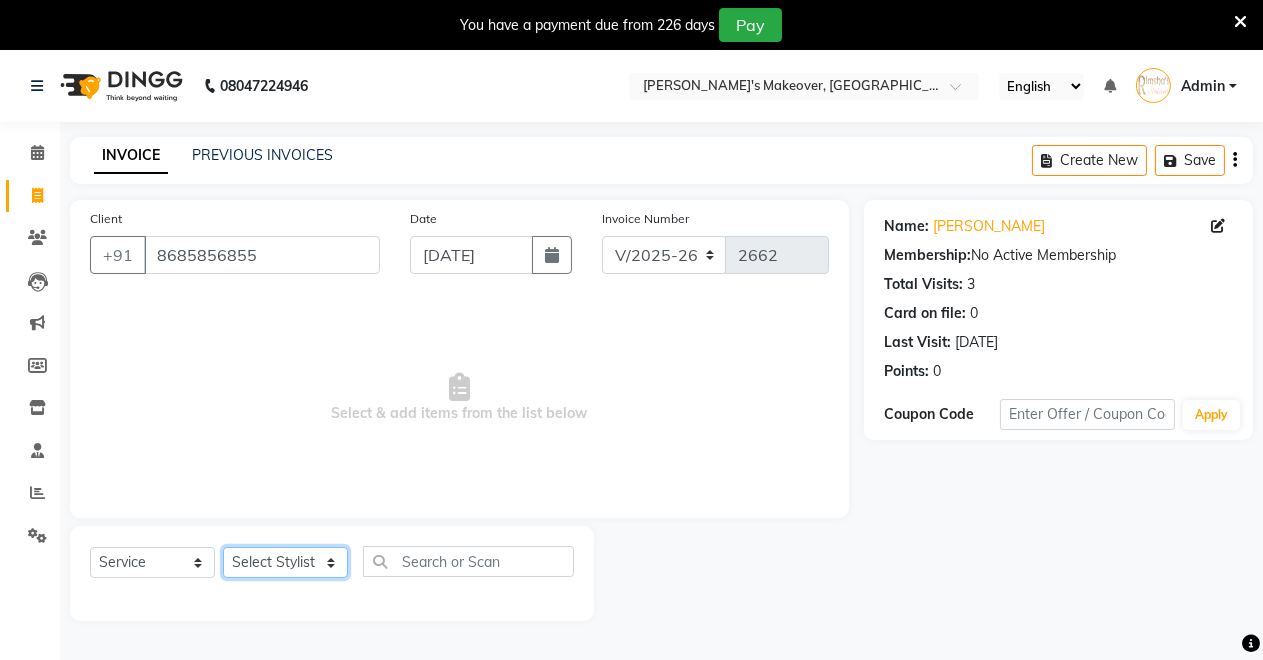 select on "85198" 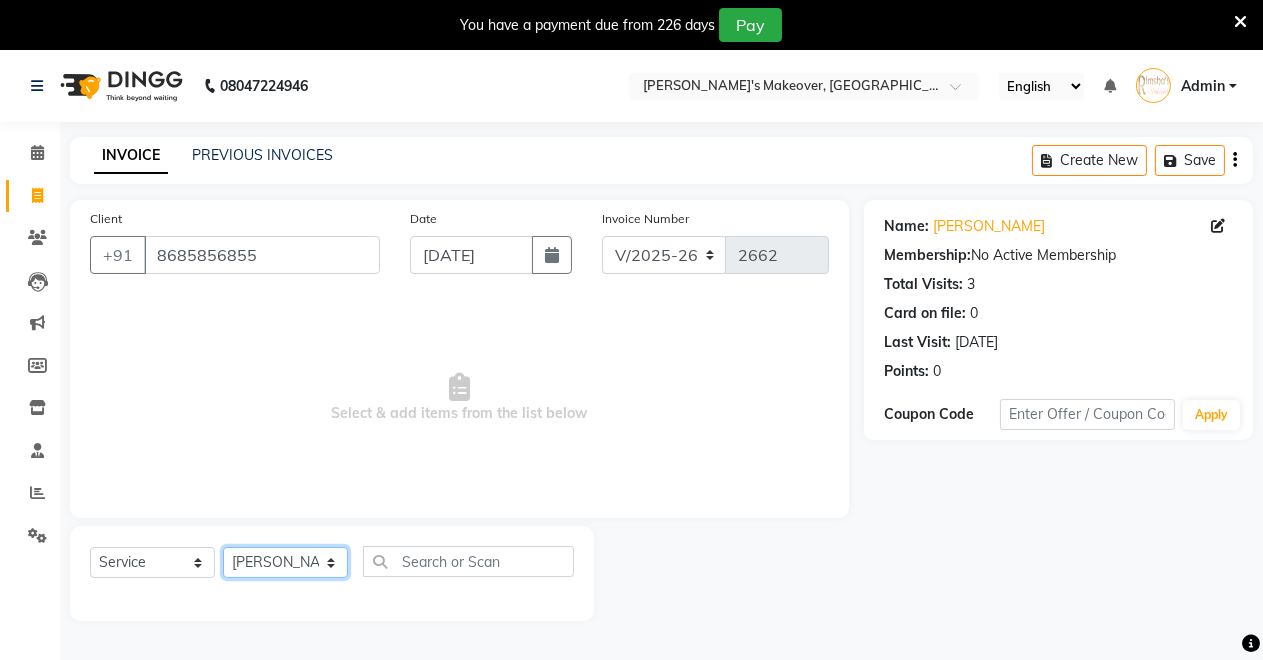 click on "Select Stylist [PERSON_NAME] [PERSON_NAME] [MEDICAL_DATA][PERSON_NAME] [PERSON_NAME] Verma" 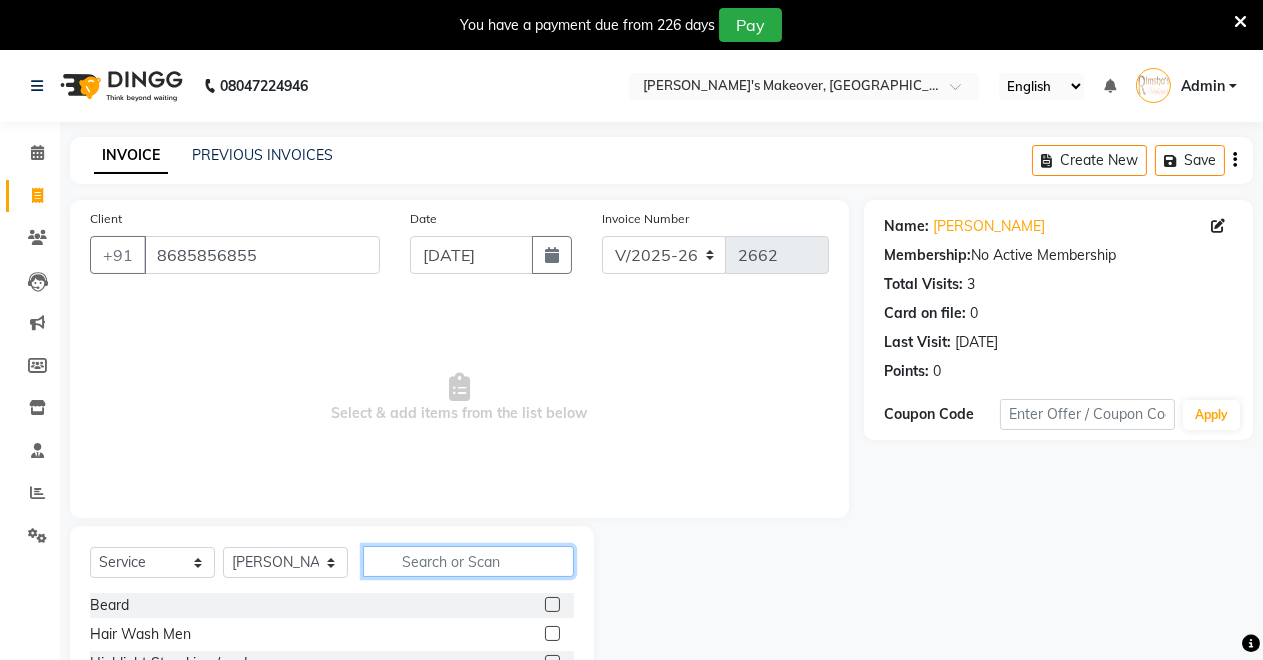 click 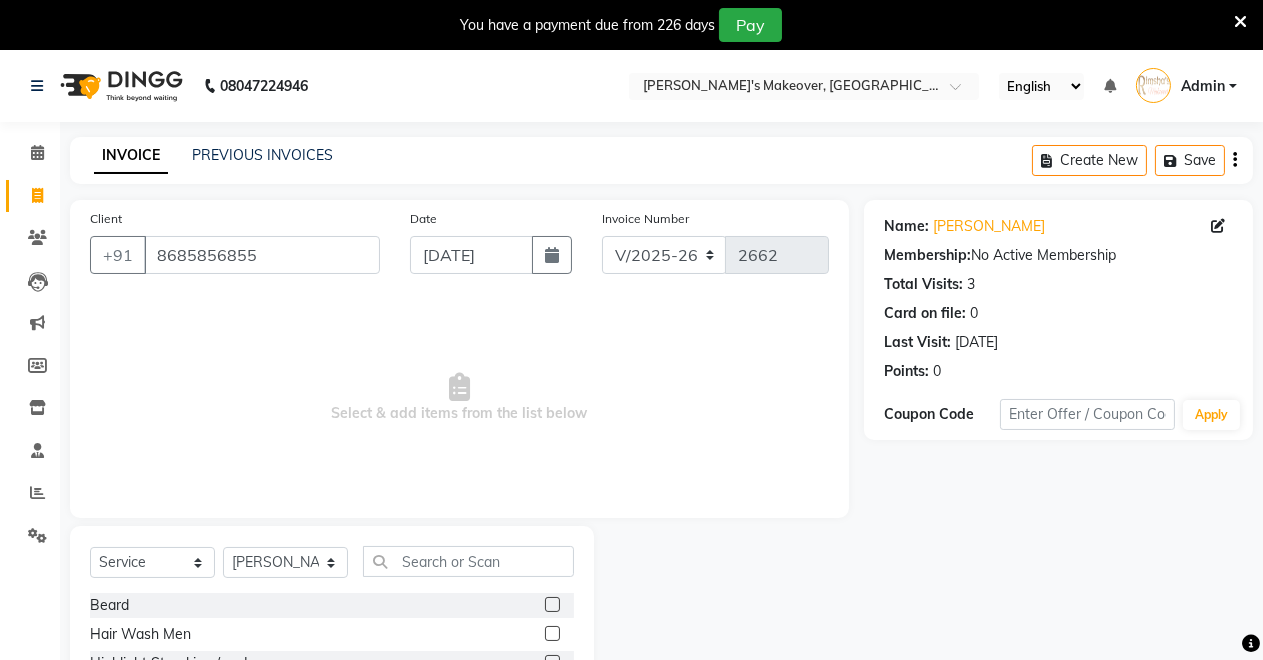 click 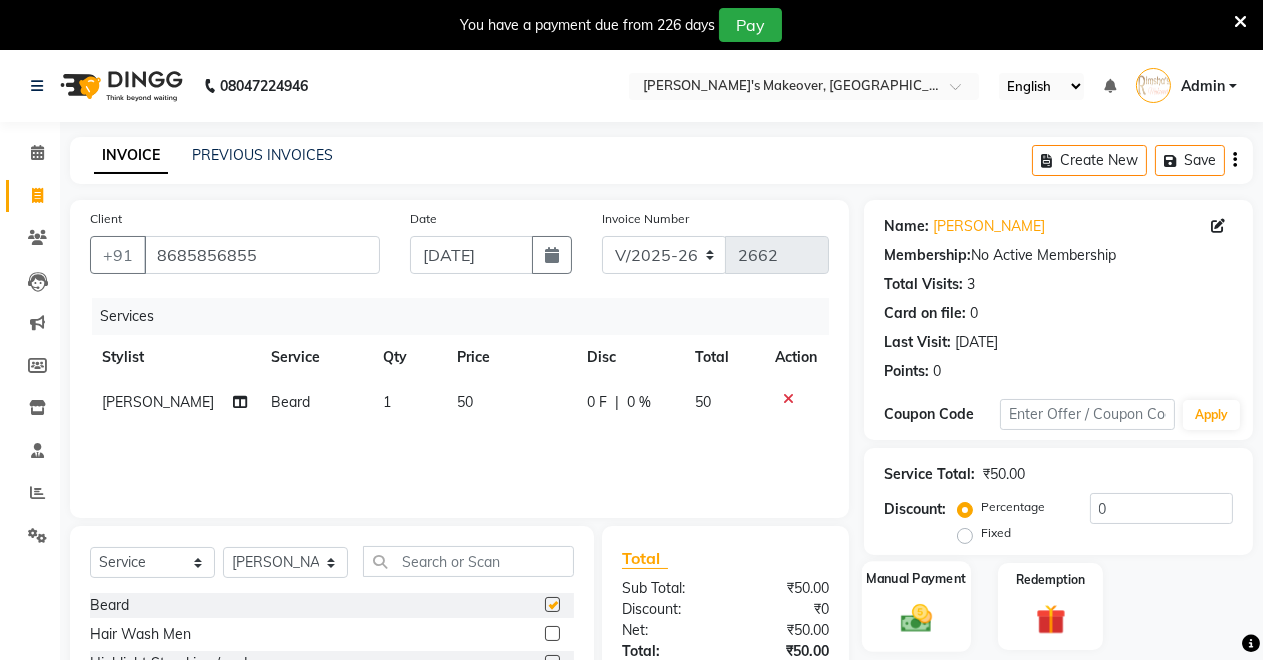 checkbox on "false" 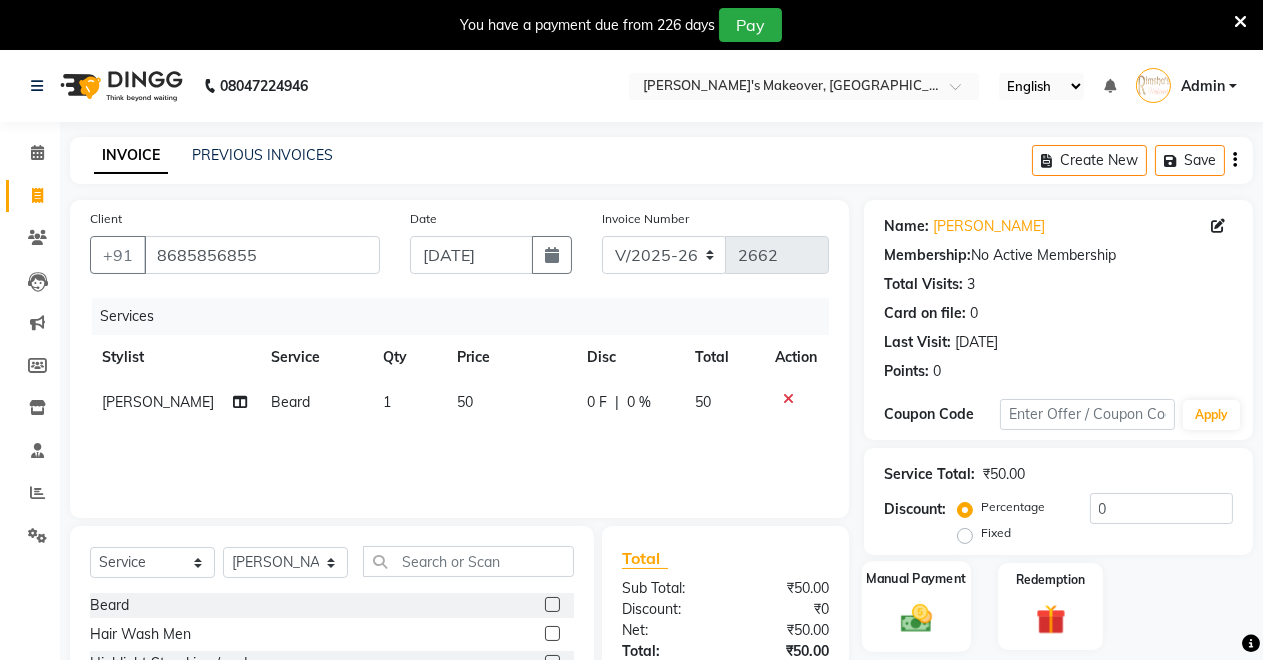click 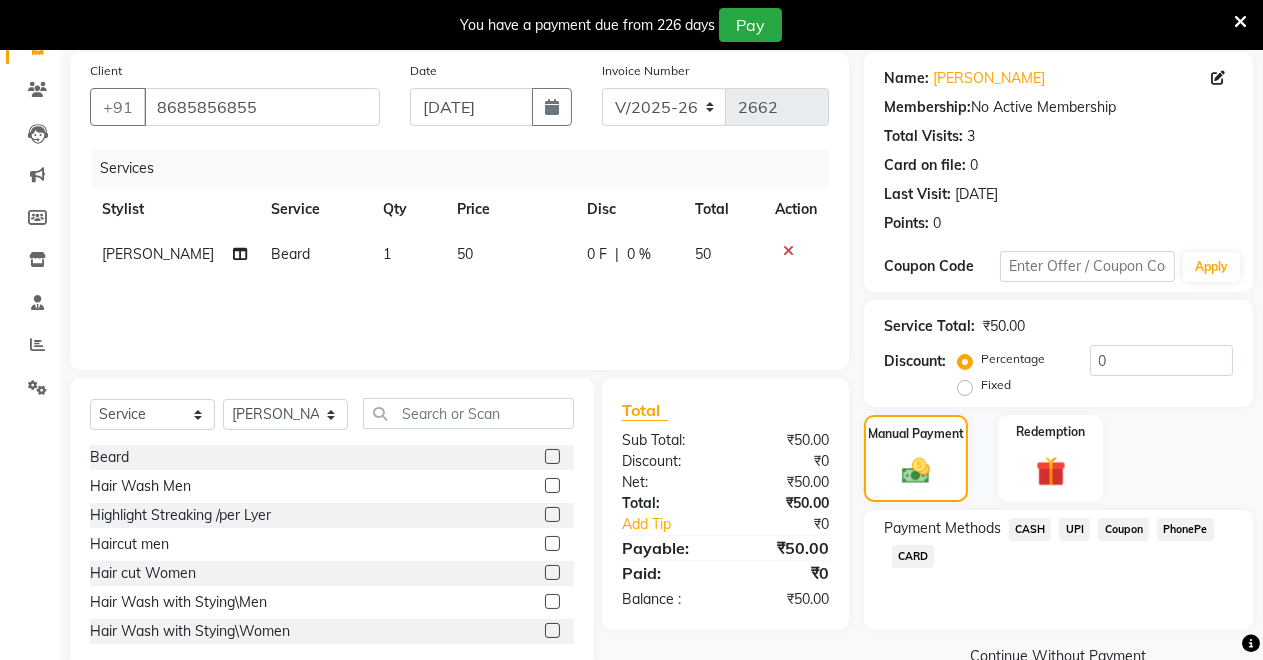 scroll, scrollTop: 191, scrollLeft: 0, axis: vertical 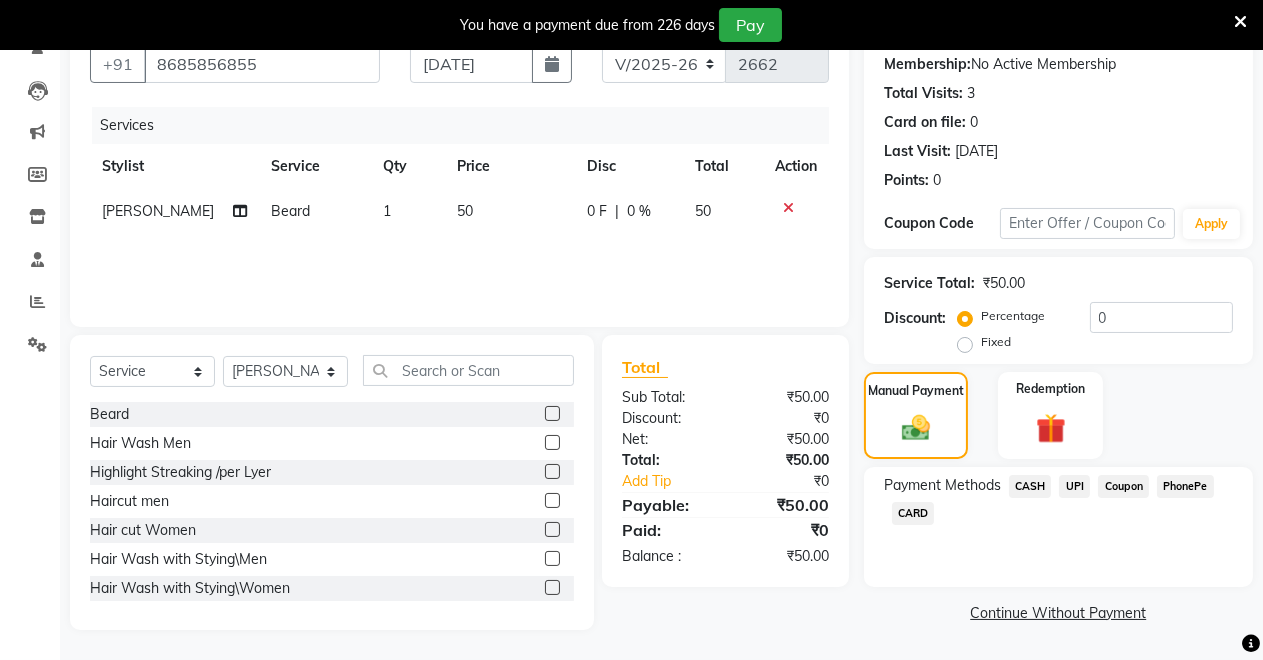 click on "UPI" 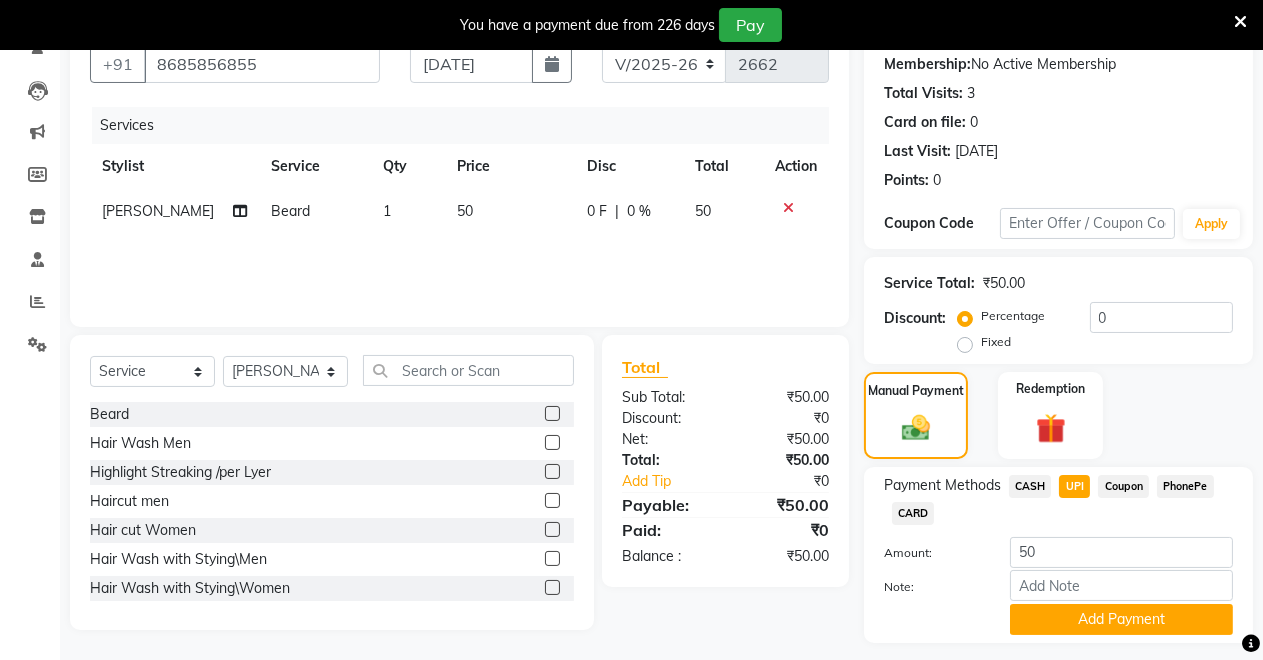 scroll, scrollTop: 245, scrollLeft: 0, axis: vertical 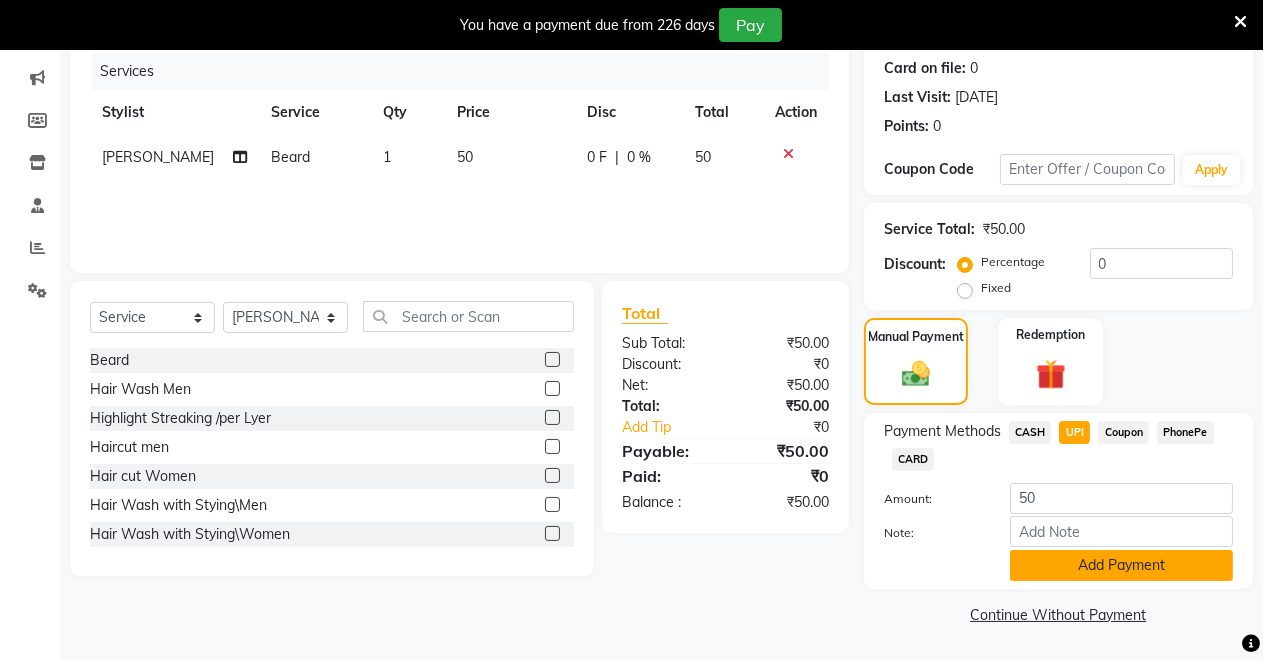 click on "Add Payment" 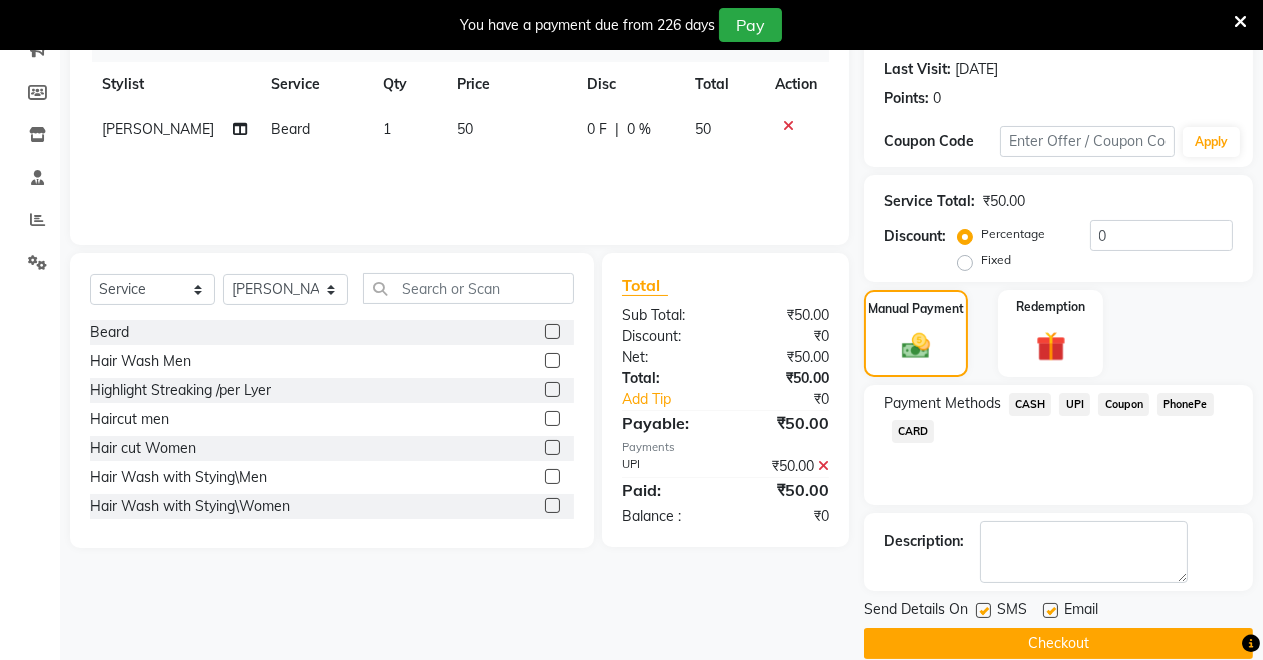 scroll, scrollTop: 302, scrollLeft: 0, axis: vertical 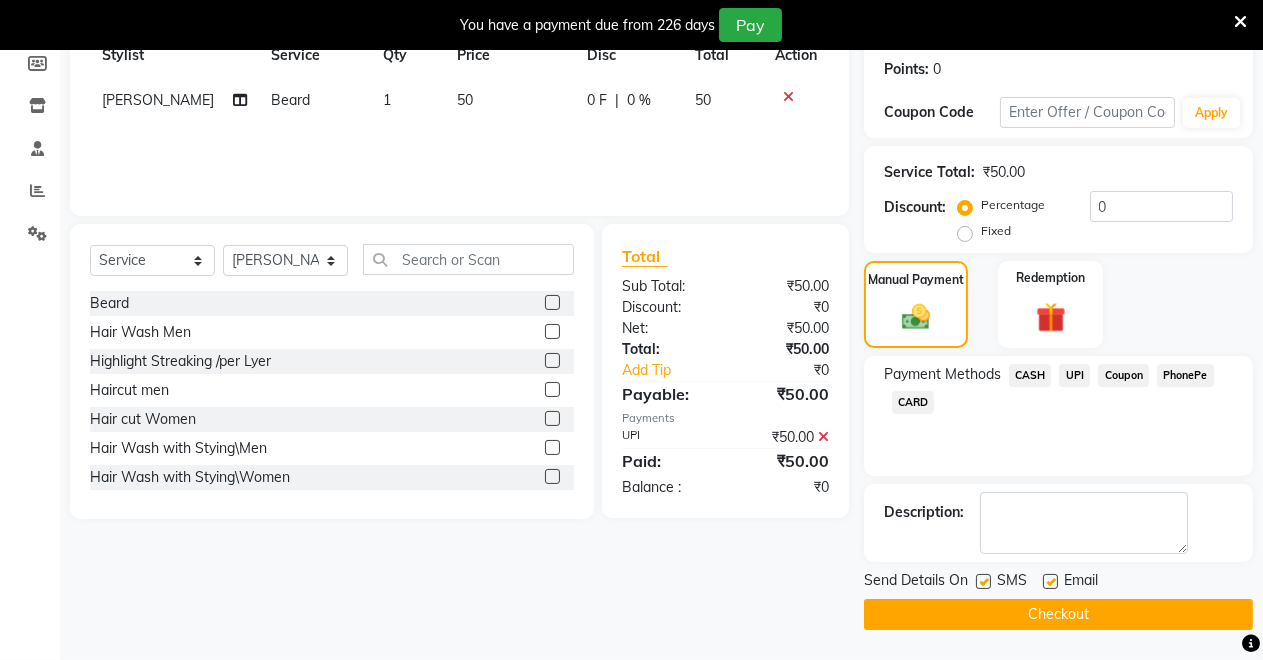 click on "Checkout" 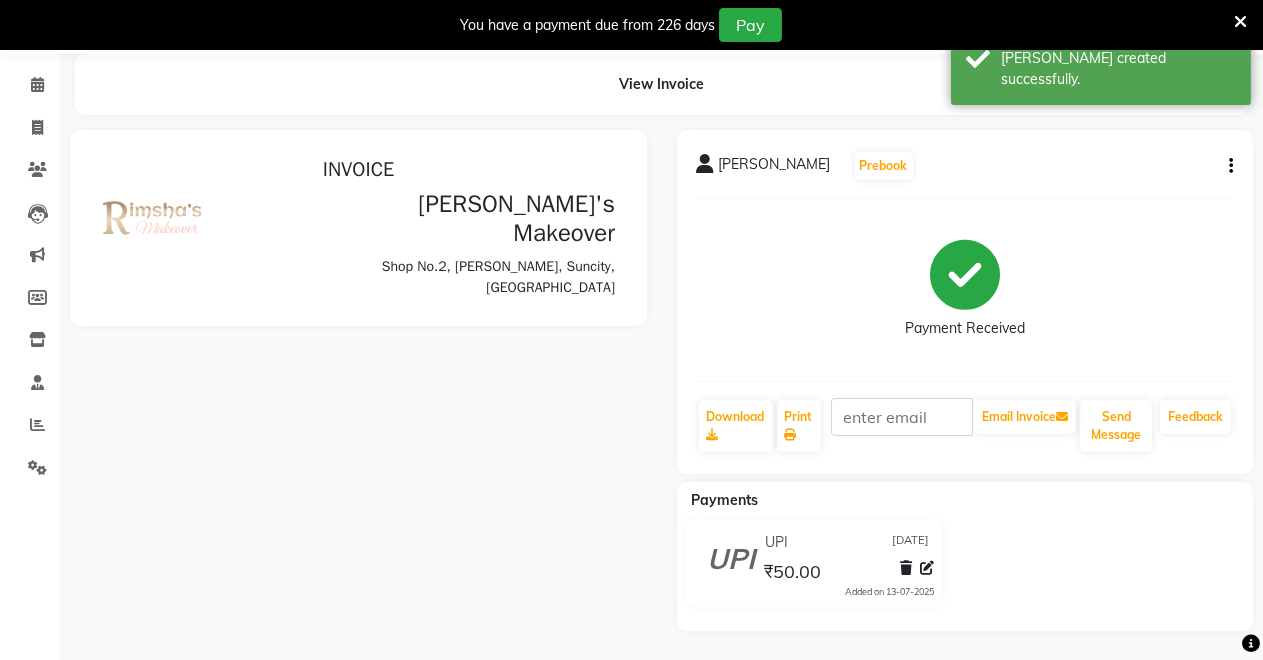 scroll, scrollTop: 79, scrollLeft: 0, axis: vertical 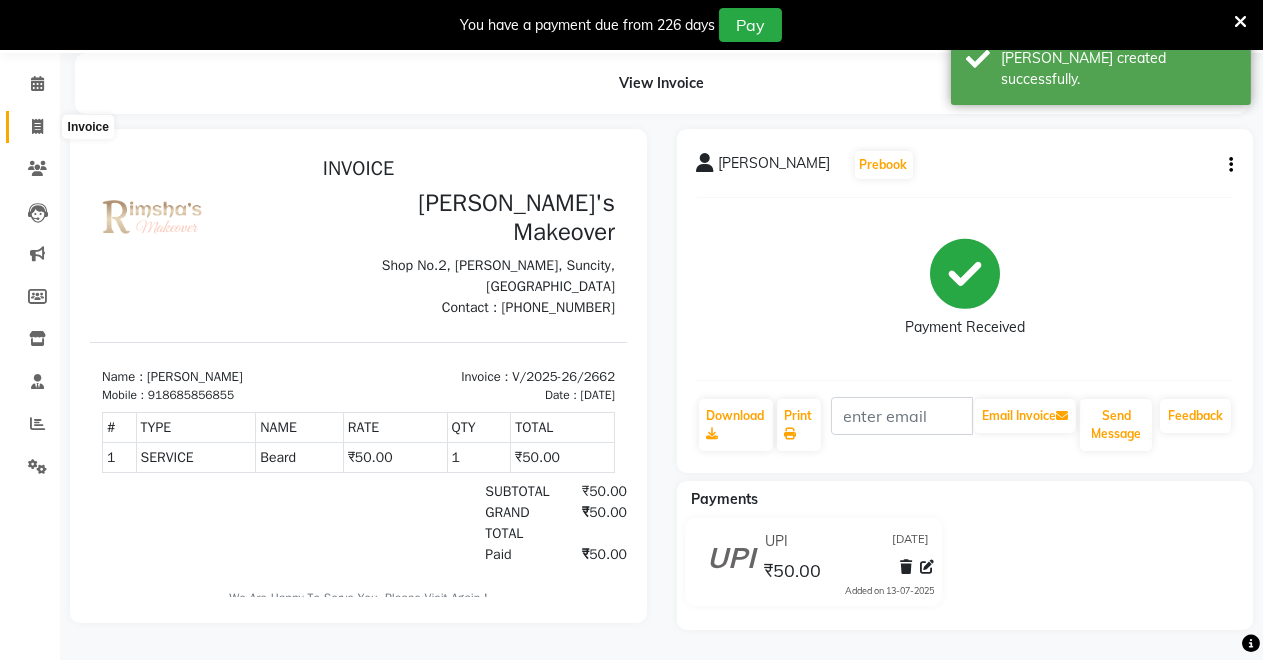 click 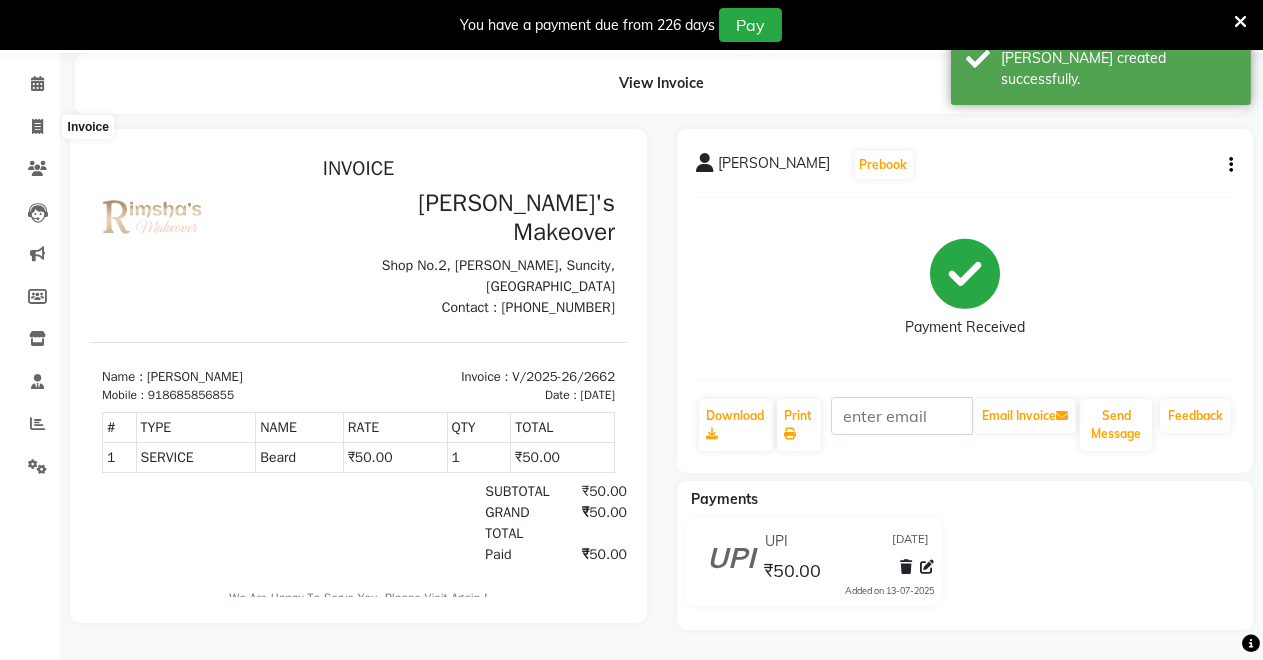 select on "7317" 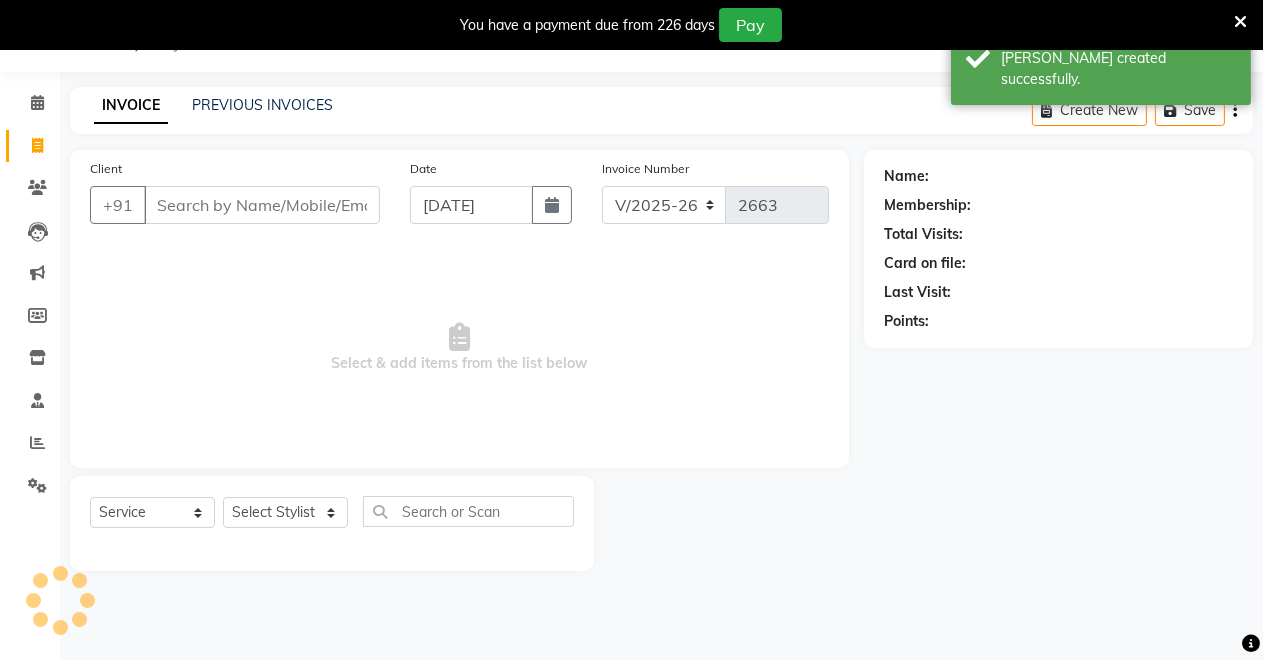 scroll, scrollTop: 49, scrollLeft: 0, axis: vertical 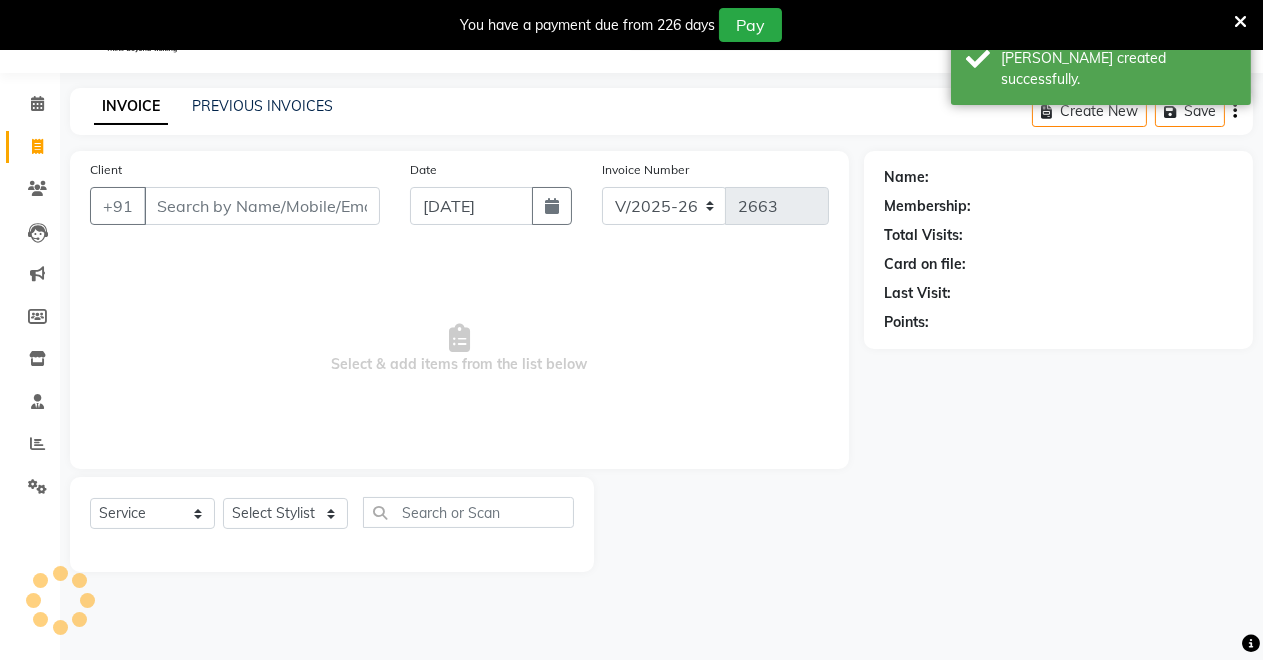 click on "Client" at bounding box center [262, 206] 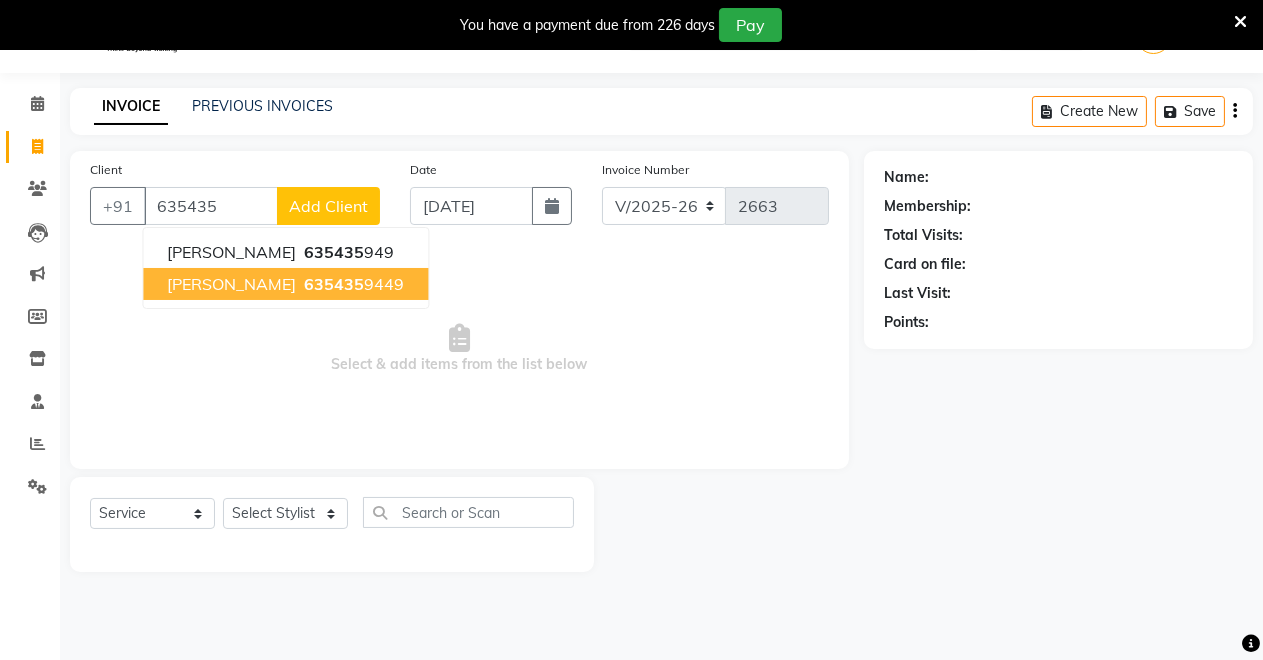 click on "635435" at bounding box center (334, 284) 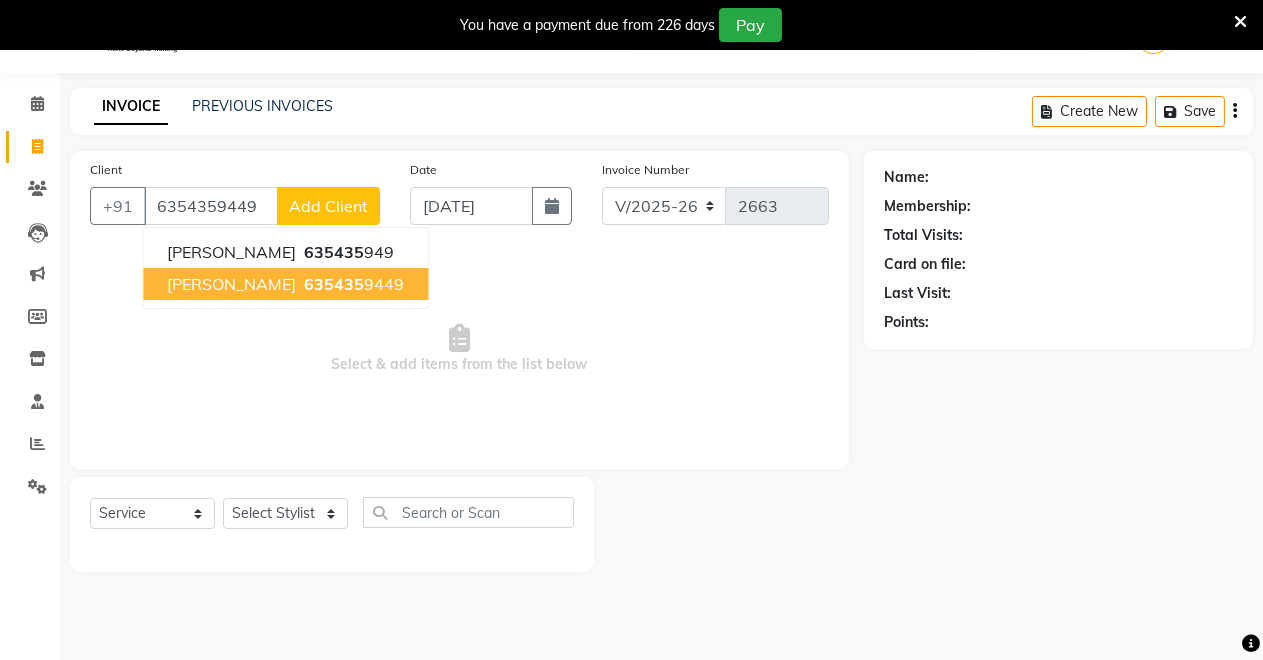 type on "6354359449" 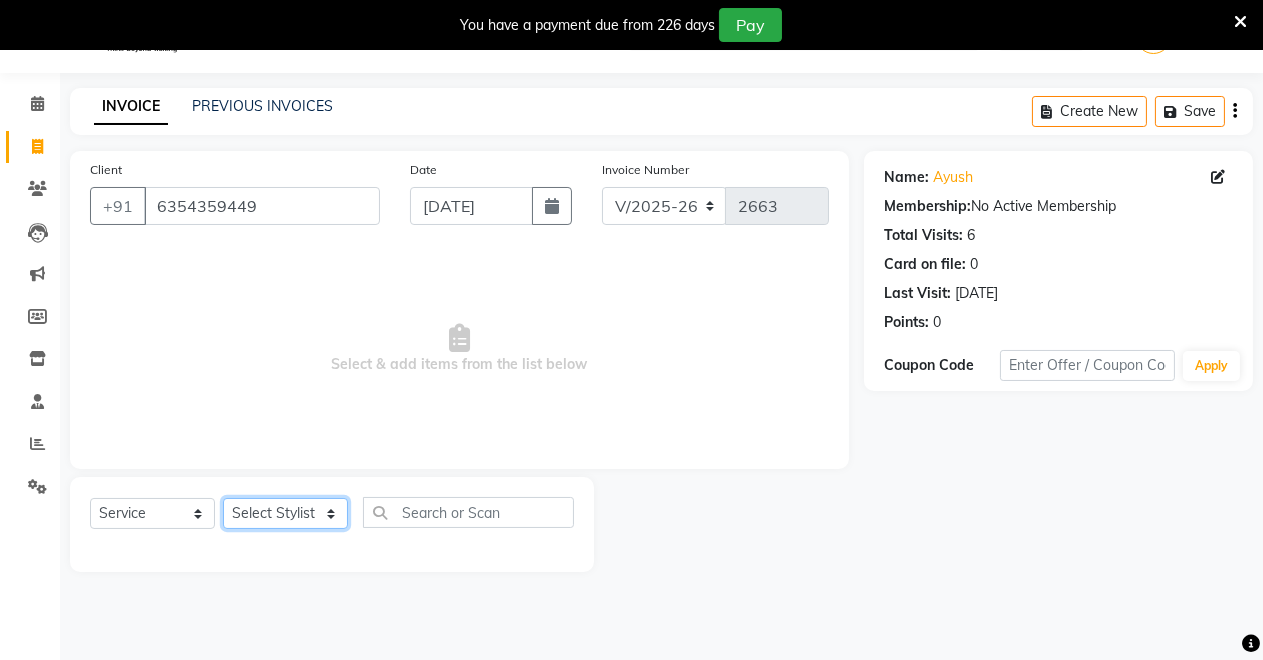 click on "Select Stylist [PERSON_NAME] [PERSON_NAME] [MEDICAL_DATA][PERSON_NAME] [PERSON_NAME] Verma" 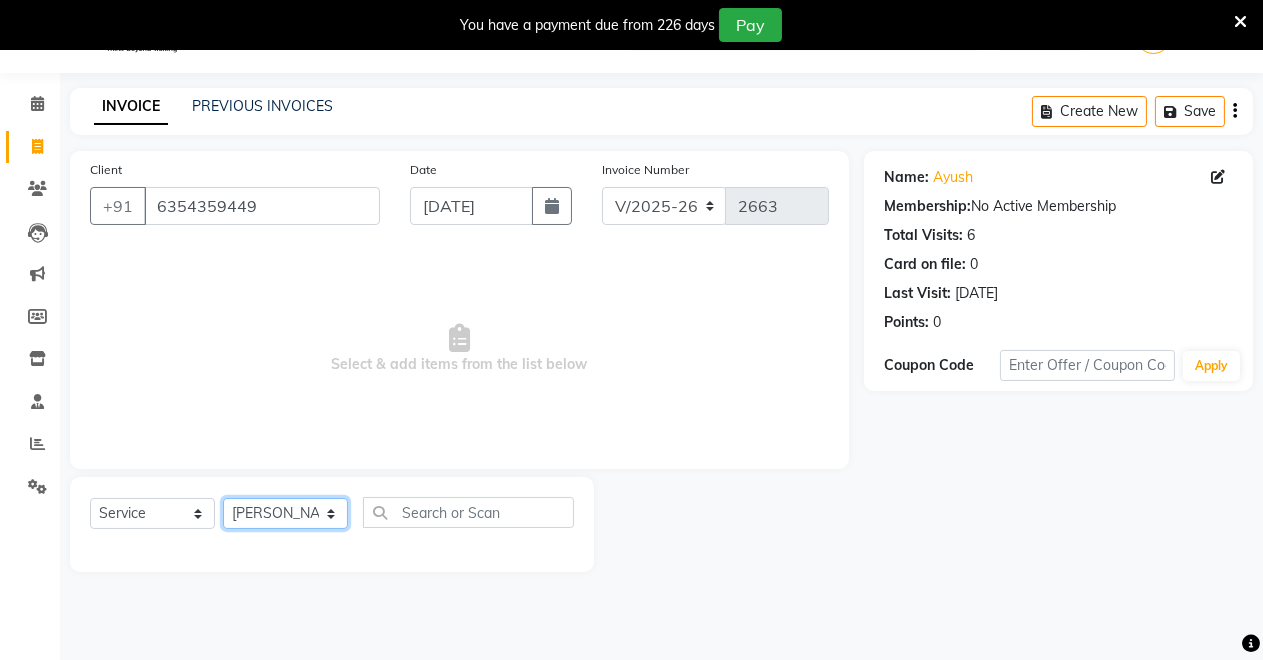 click on "Select Stylist [PERSON_NAME] [PERSON_NAME] [MEDICAL_DATA][PERSON_NAME] [PERSON_NAME] Verma" 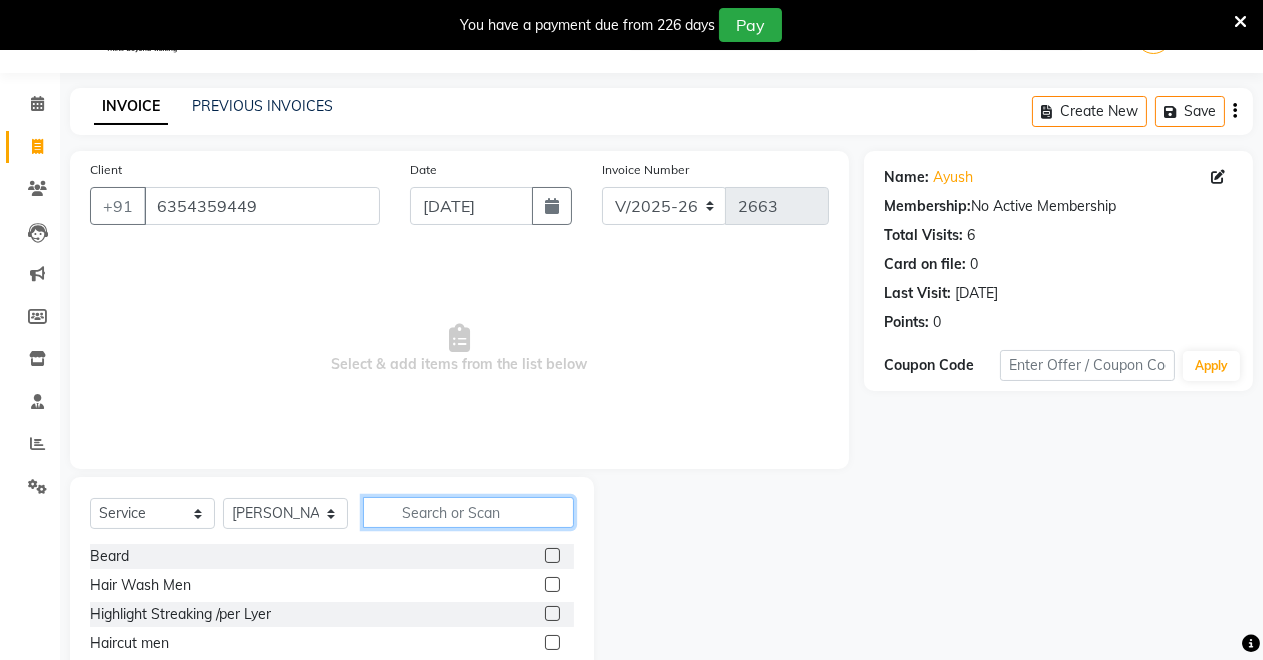 click 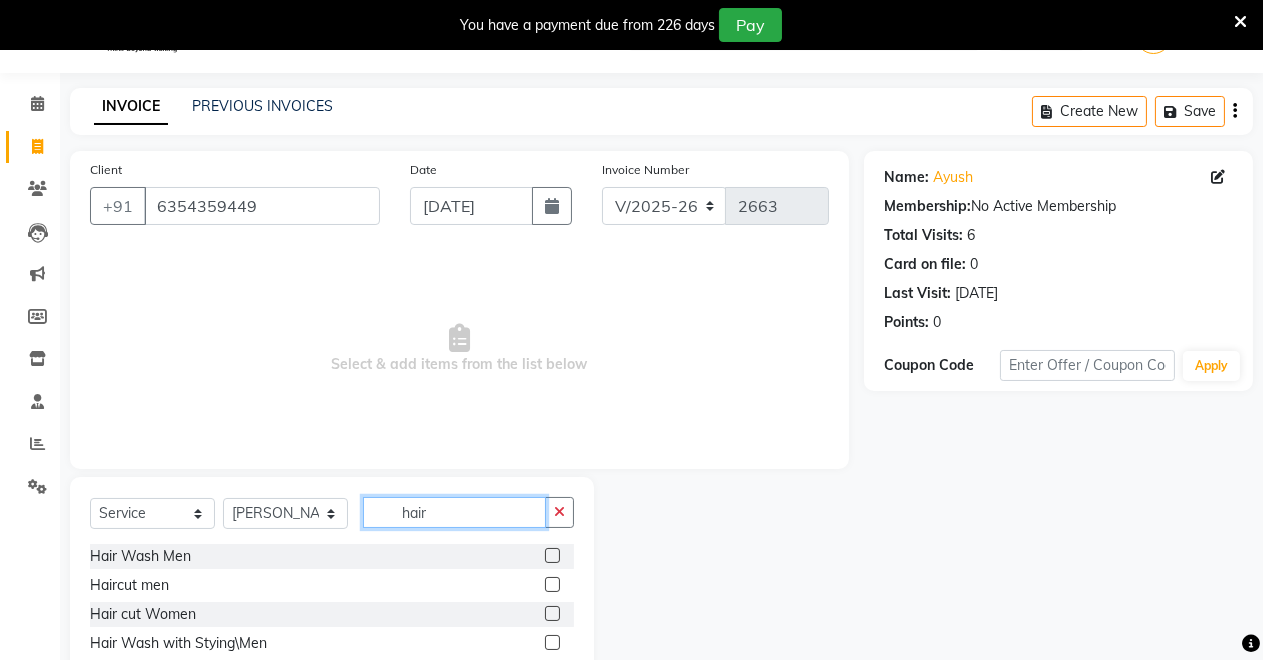 type on "hair" 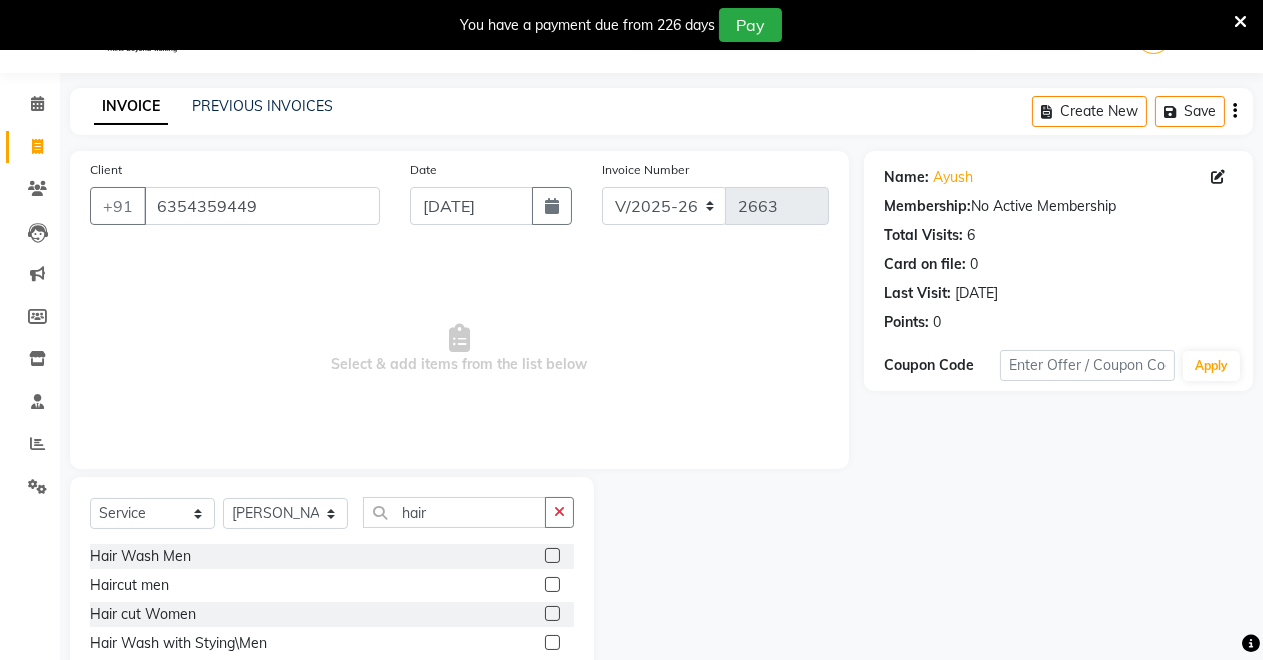 click 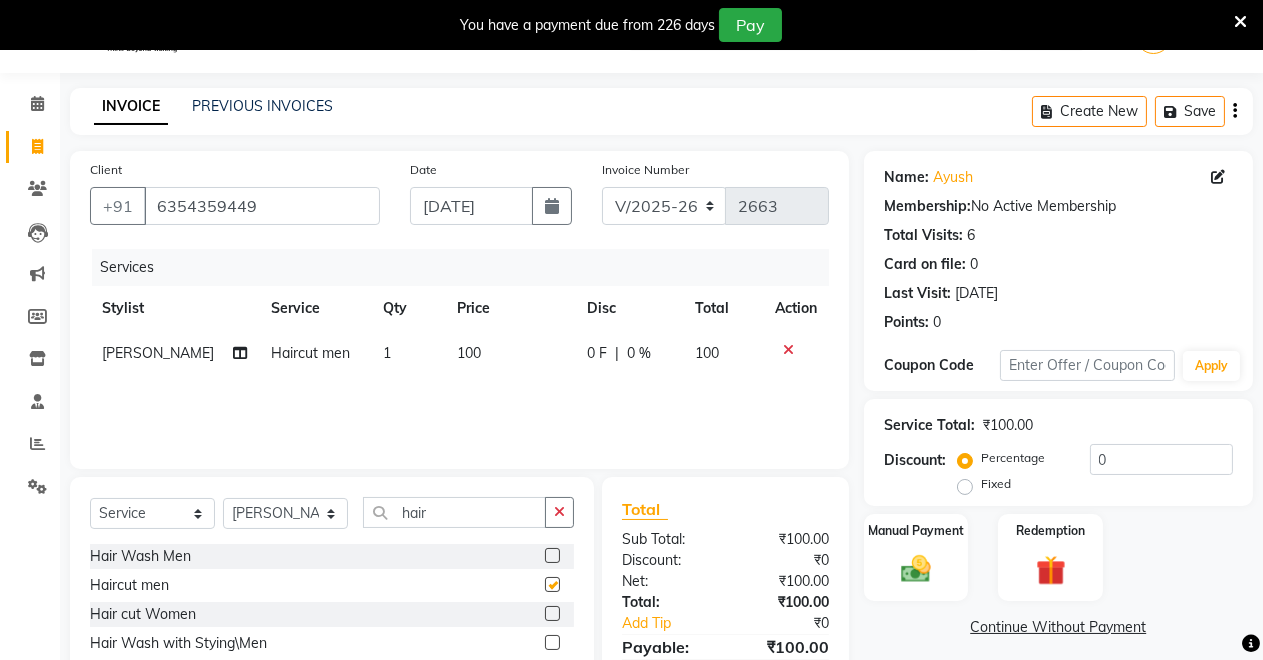 checkbox on "false" 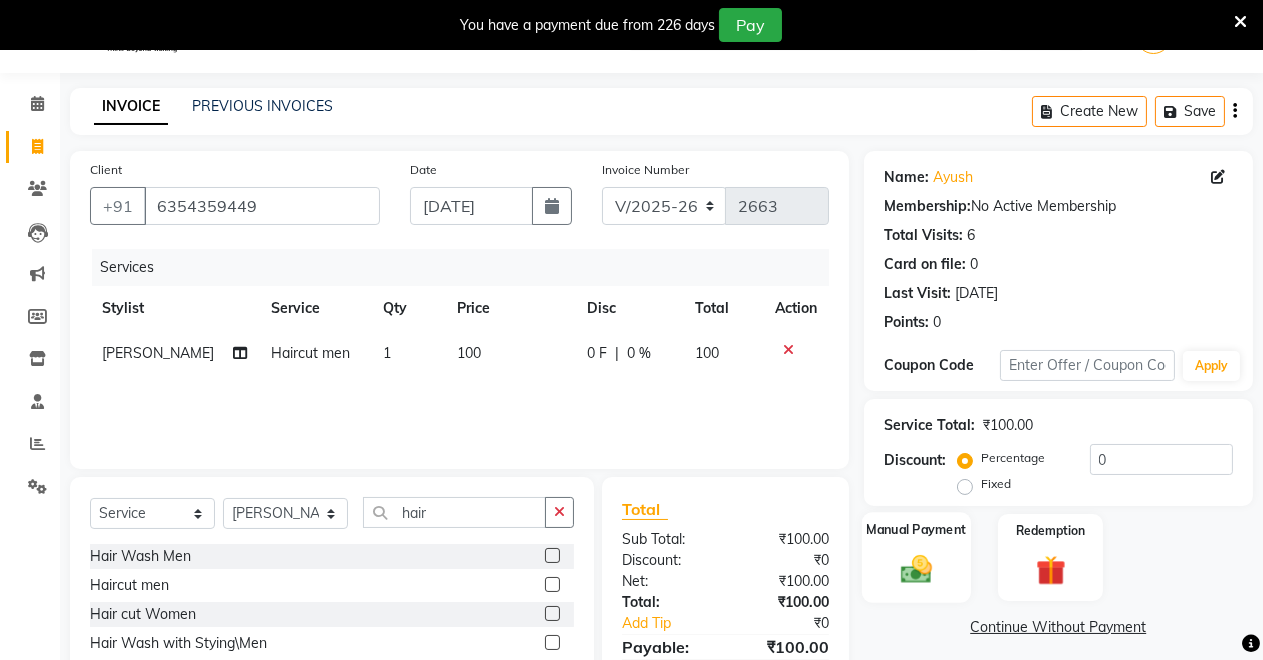 click 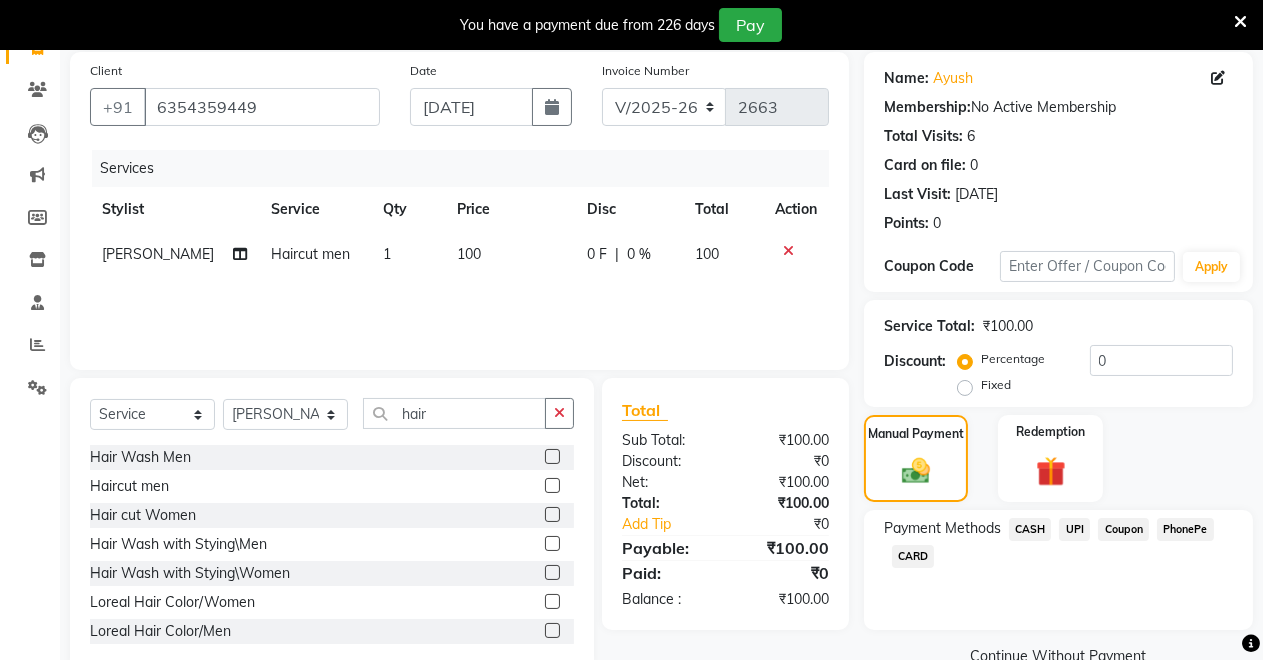 scroll, scrollTop: 191, scrollLeft: 0, axis: vertical 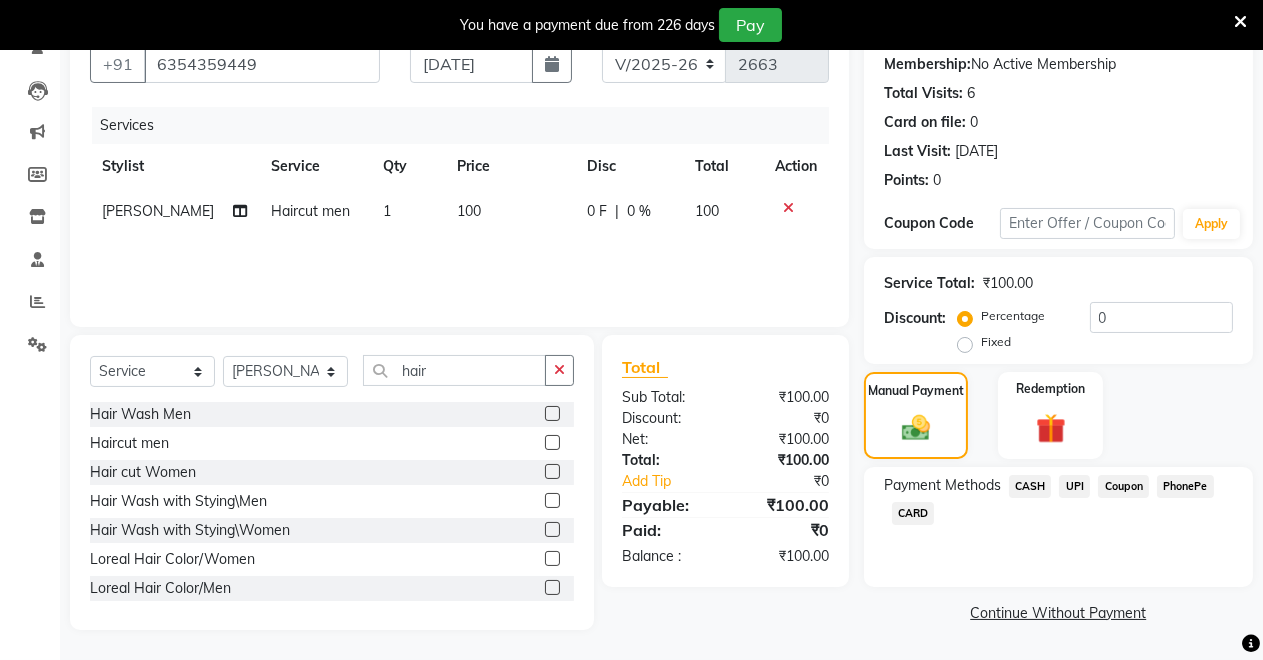 click on "UPI" 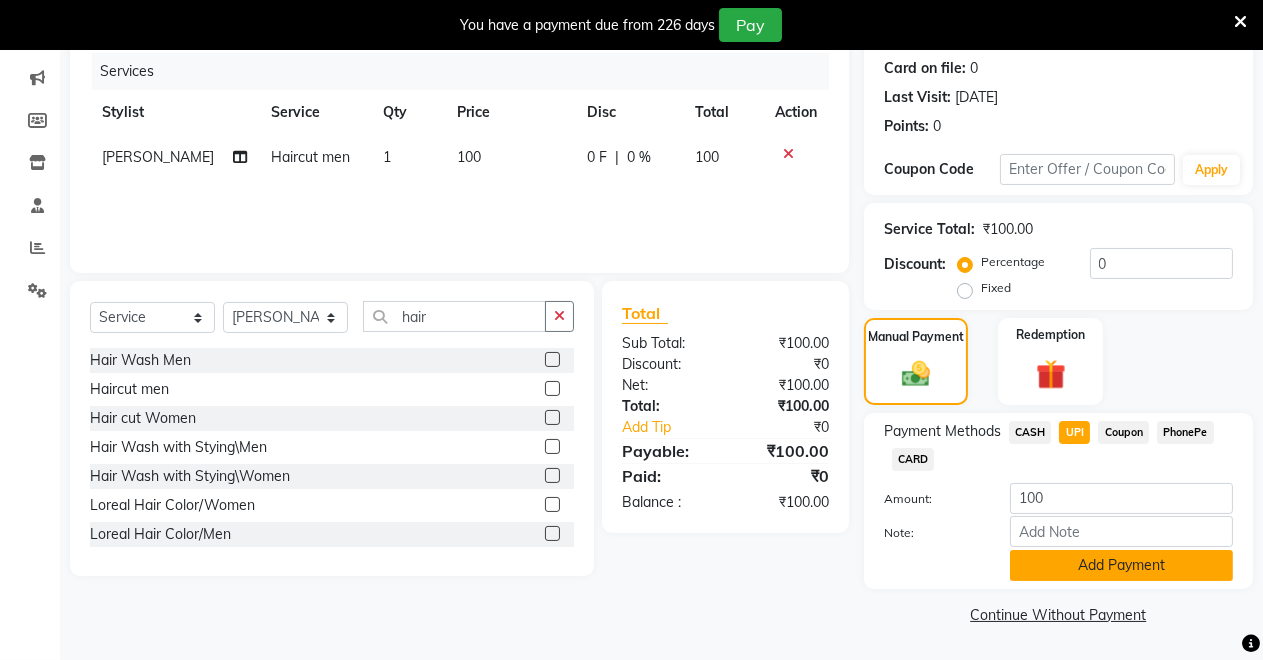 click on "Add Payment" 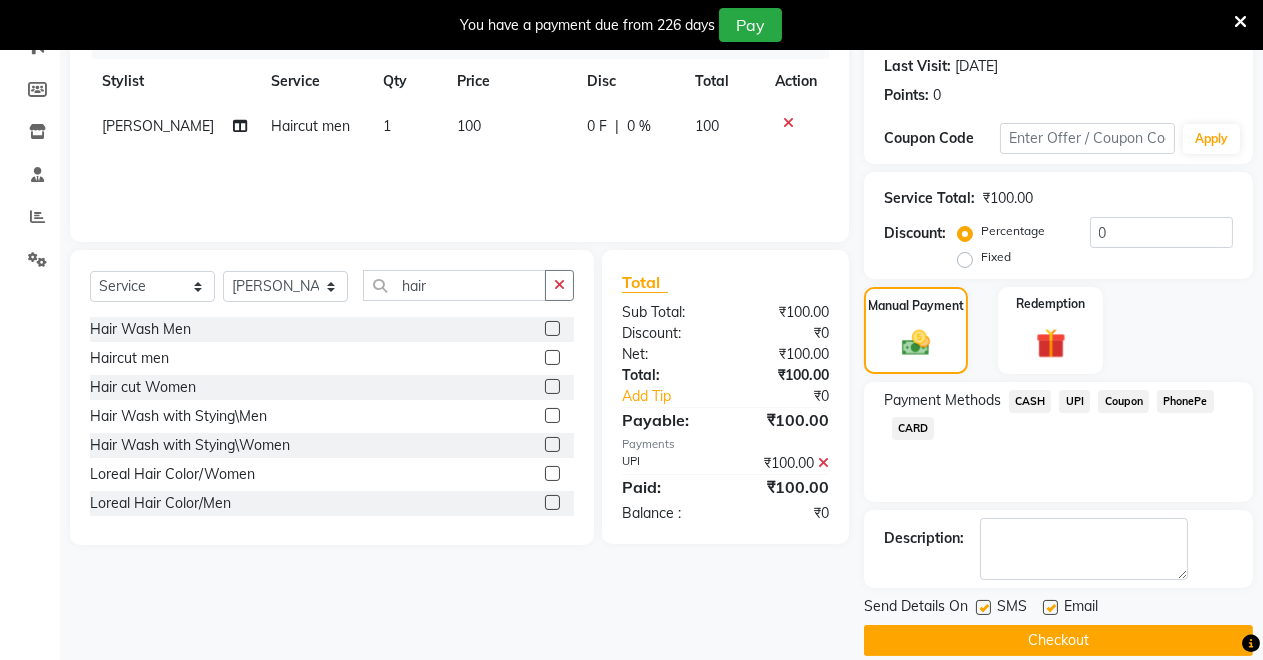 scroll, scrollTop: 302, scrollLeft: 0, axis: vertical 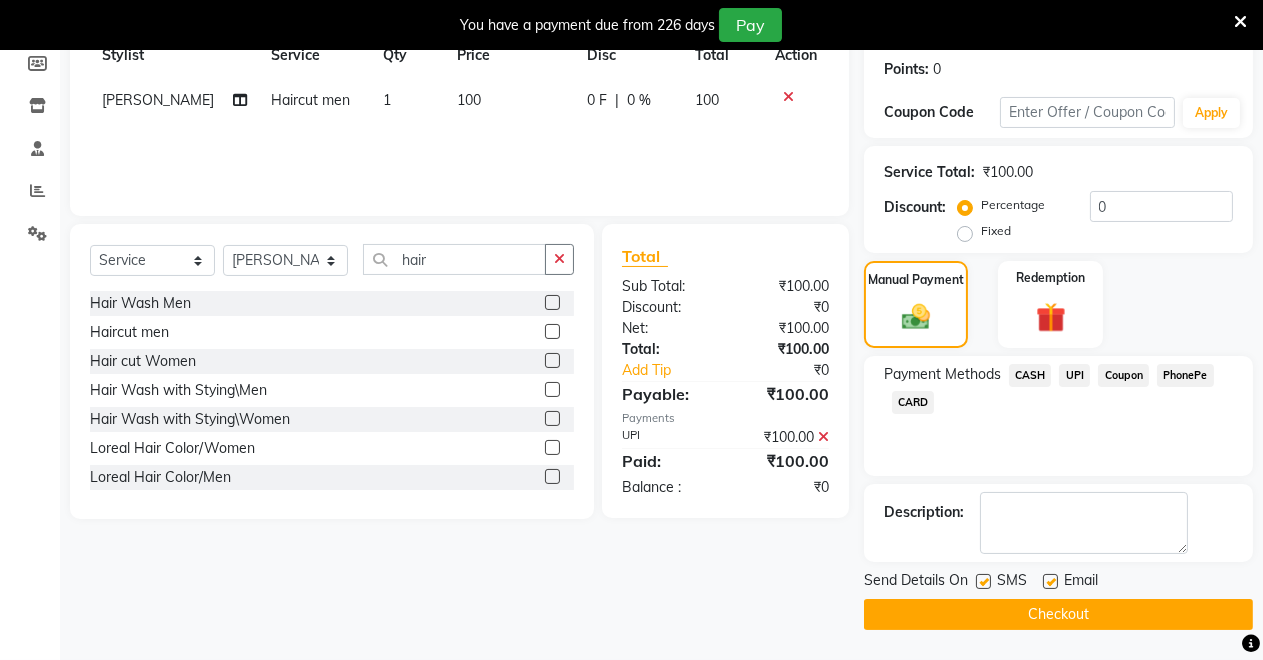 click on "Checkout" 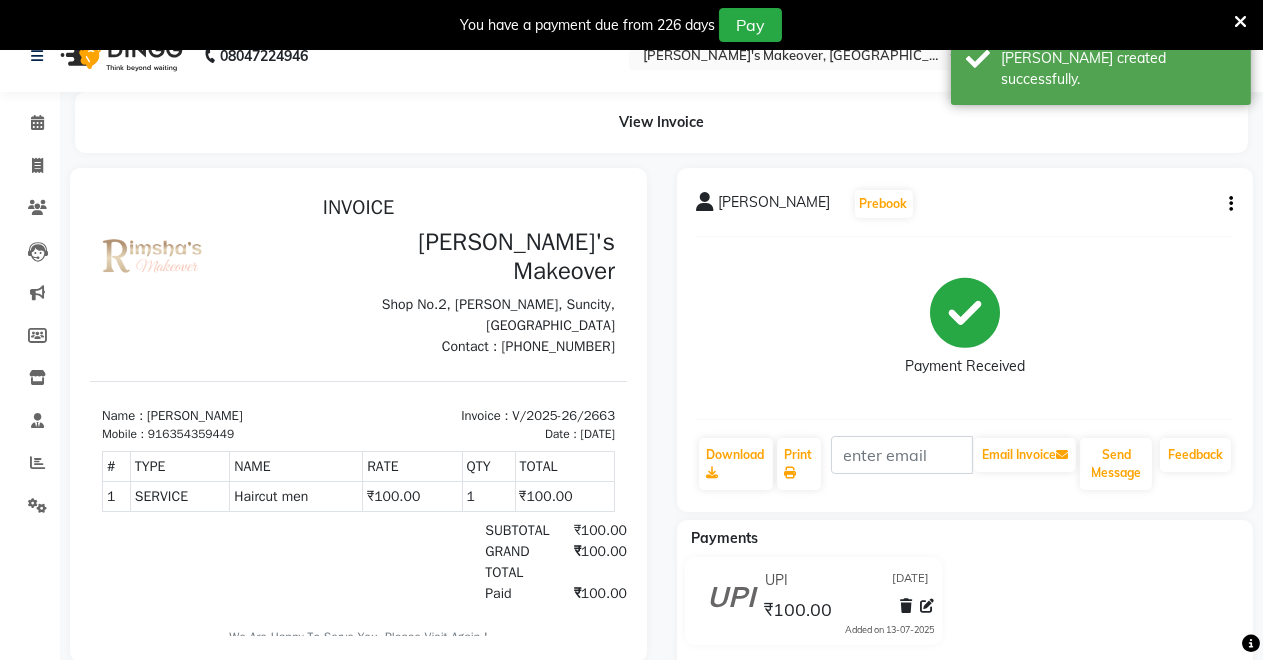 scroll, scrollTop: 0, scrollLeft: 0, axis: both 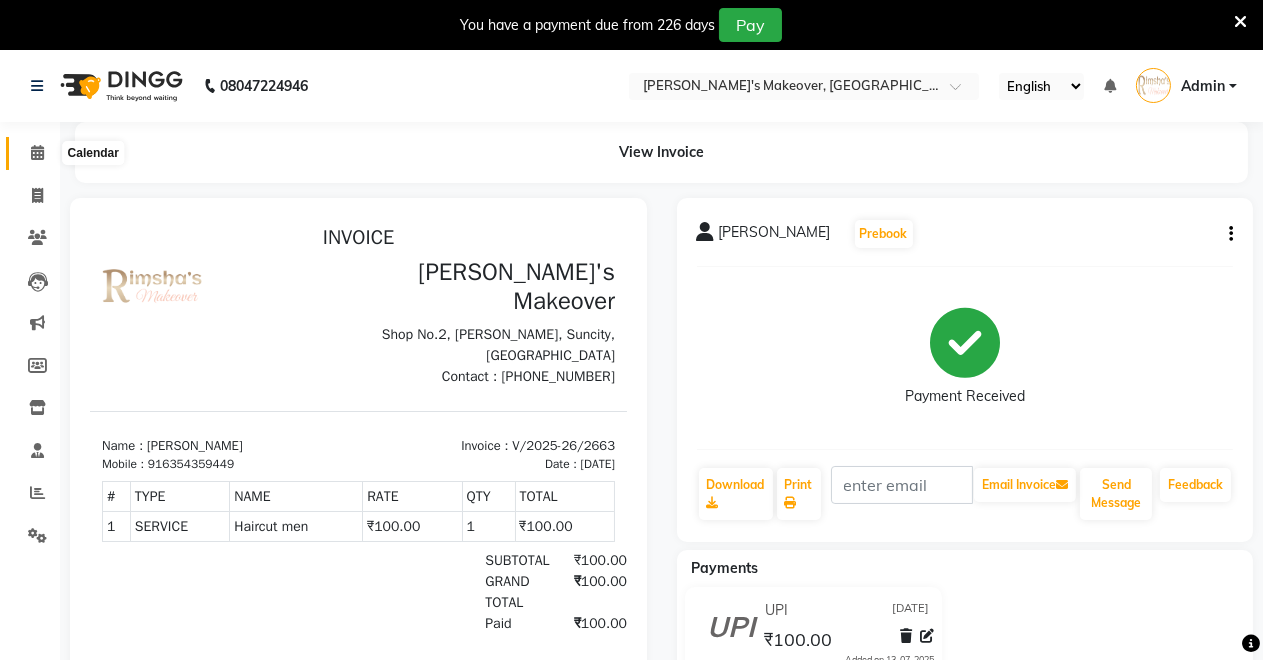 click 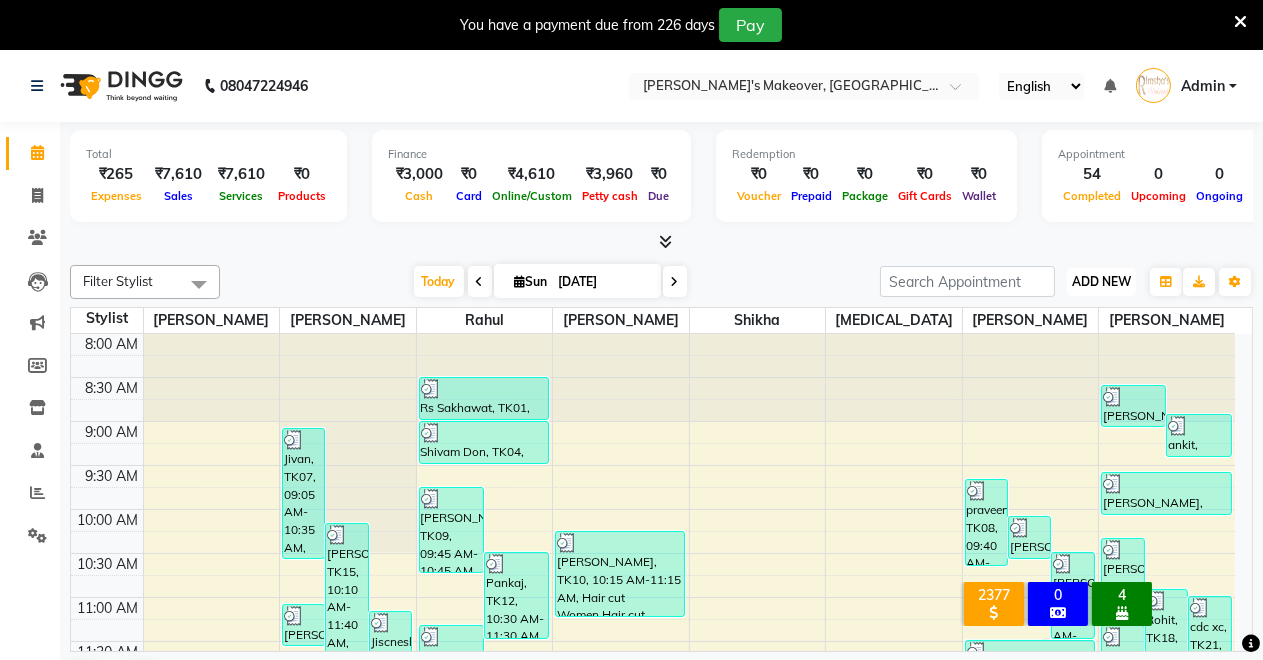 click on "ADD NEW" at bounding box center [1101, 281] 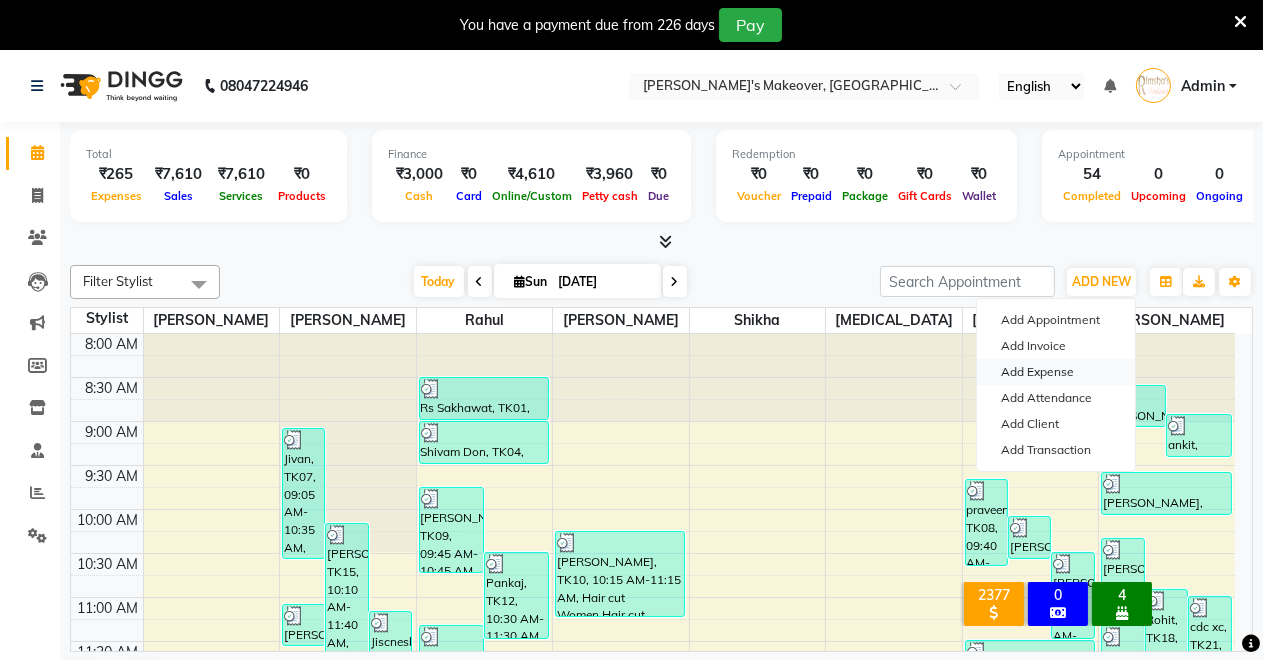 click on "Add Expense" at bounding box center (1056, 372) 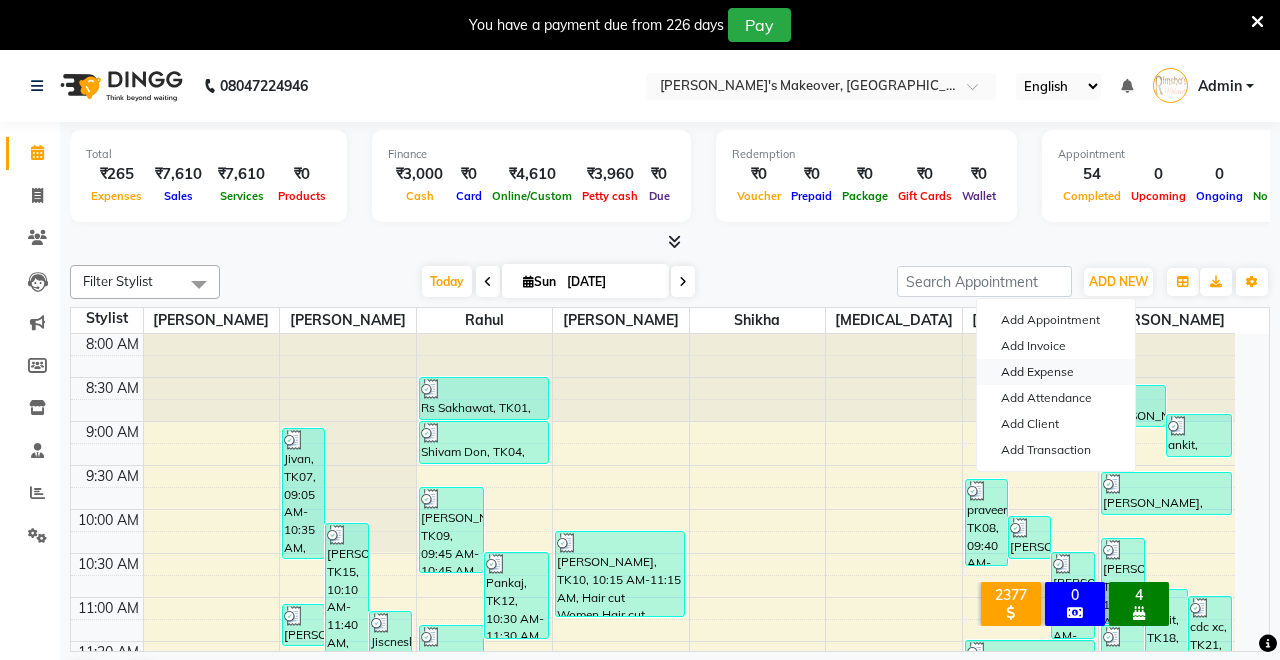 select on "1" 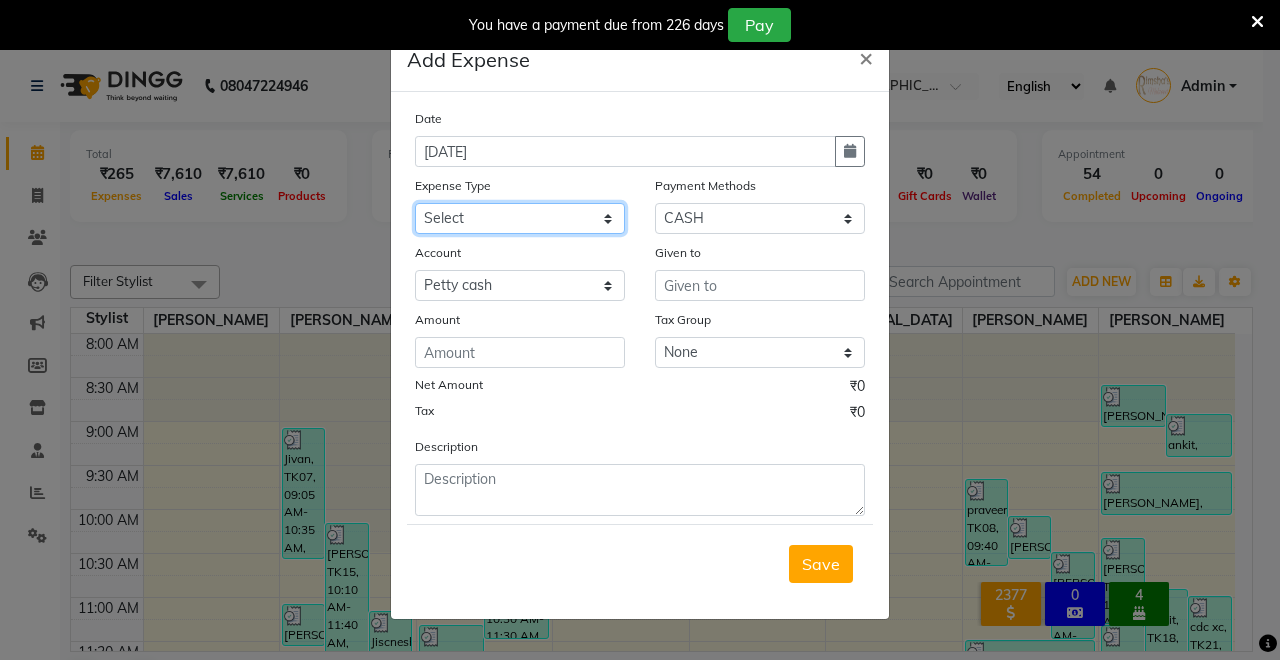 click on "Select Advance Salary CLEANING Clinical charges DM SIR DUSTBIN electricity bill Other PAMPHLETS Pandit G Priyanka mam Product Rent Salary SOFA Staff Snacks Tax Tea & Refreshment T SHIRT PRINT Utilities Water Bottle" 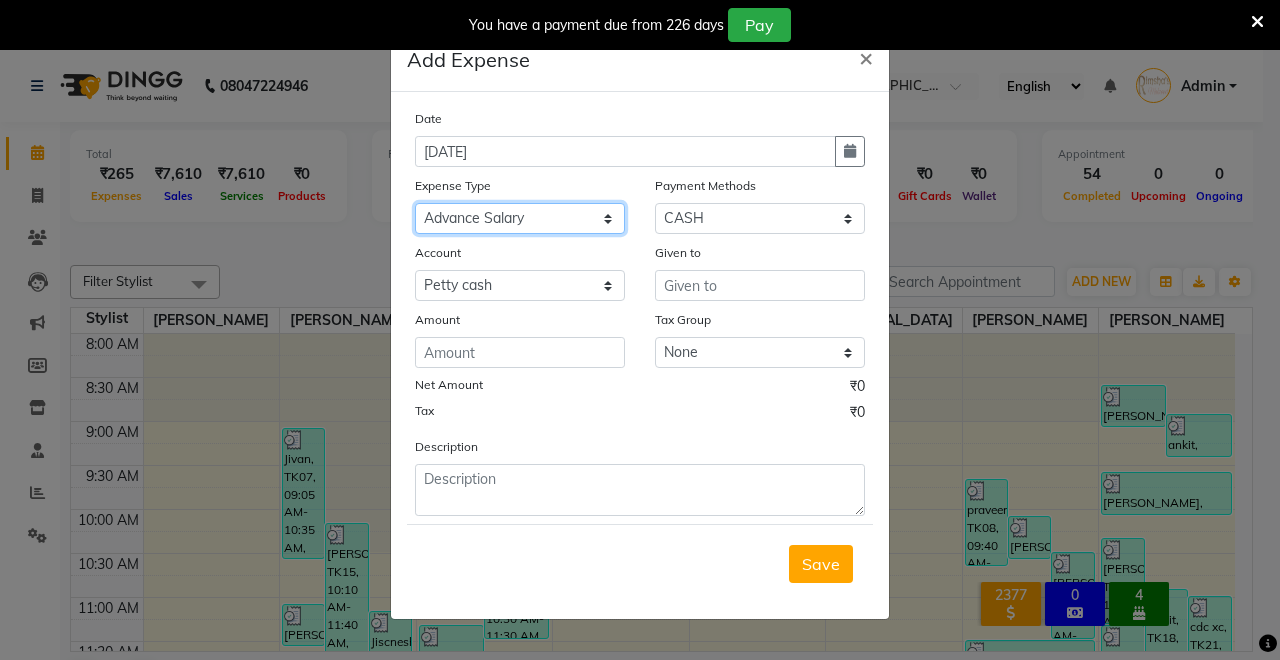 click on "Select Advance Salary CLEANING Clinical charges DM SIR DUSTBIN electricity bill Other PAMPHLETS Pandit G Priyanka mam Product Rent Salary SOFA Staff Snacks Tax Tea & Refreshment T SHIRT PRINT Utilities Water Bottle" 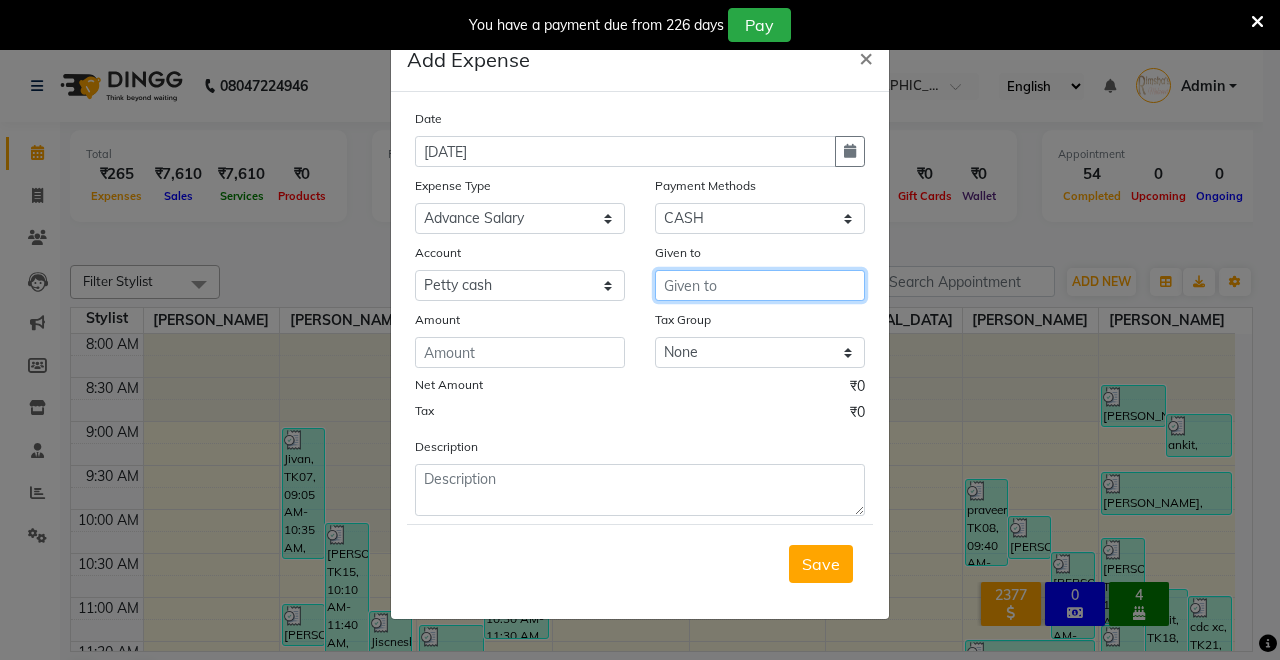 click at bounding box center (760, 285) 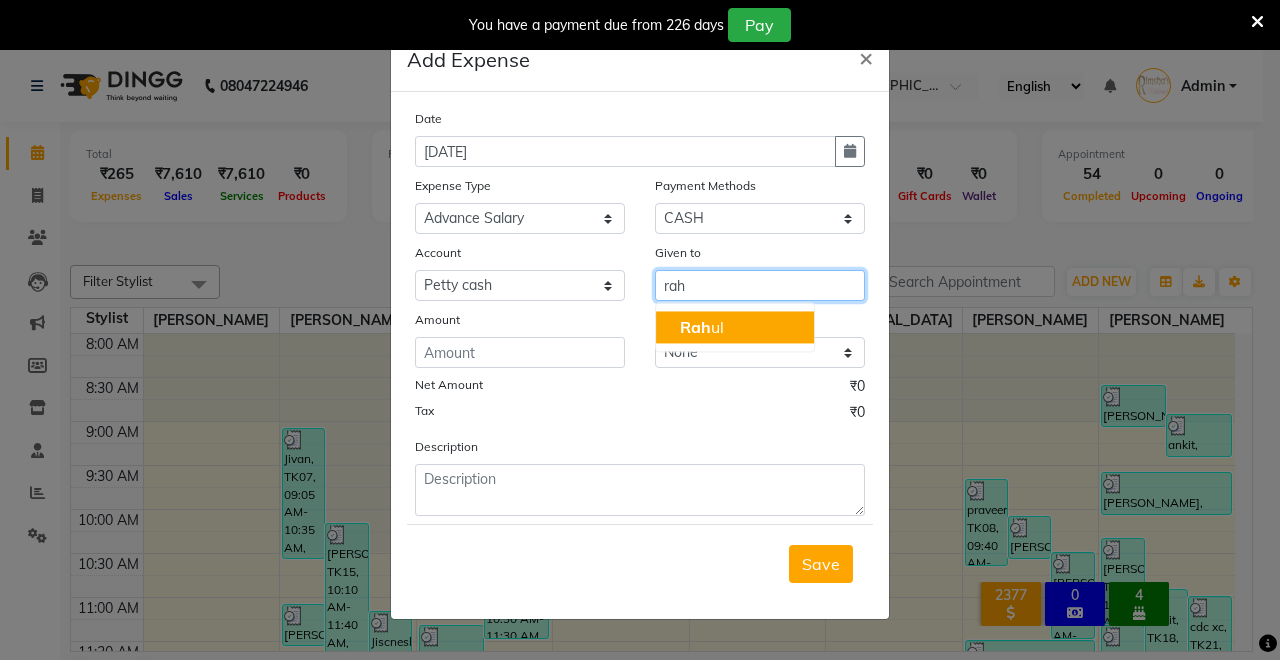 click on "Rah" 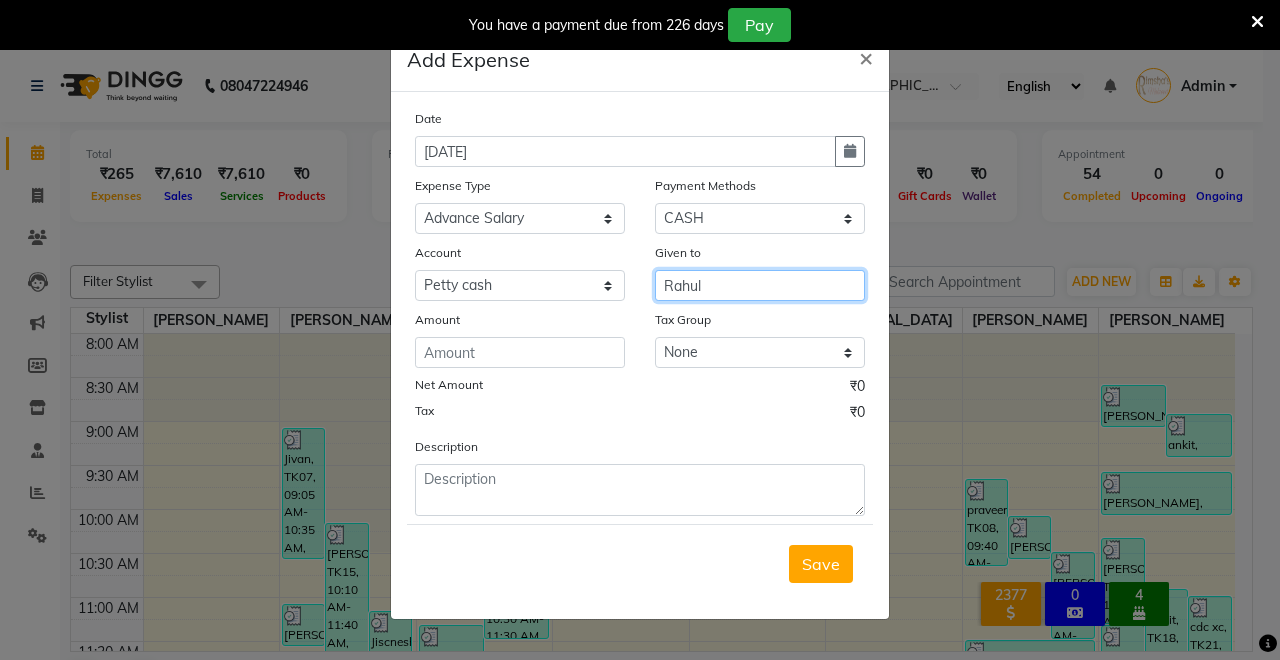 type on "Rahul" 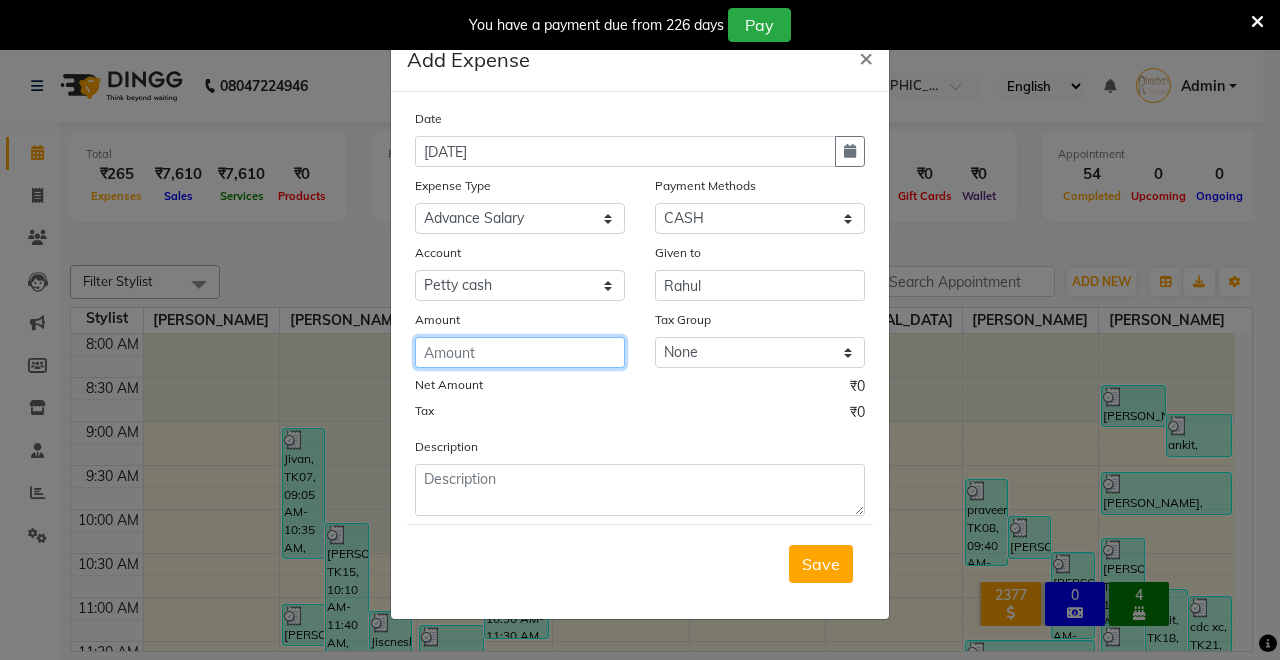 click 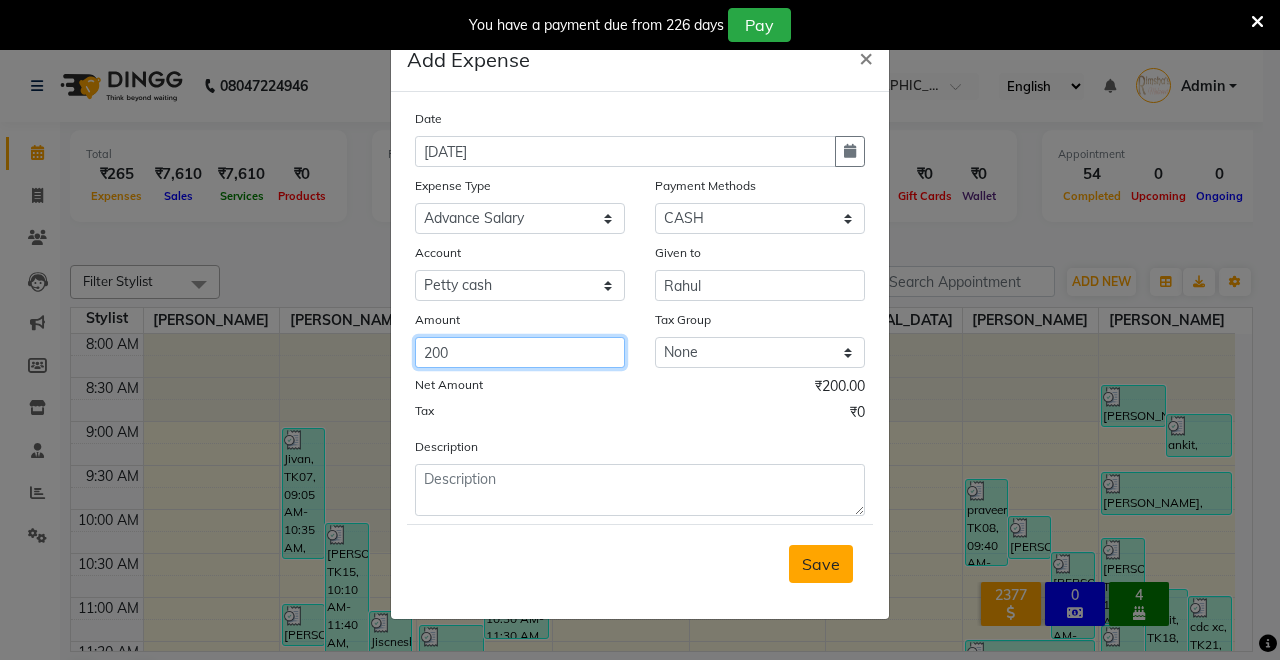 type on "200" 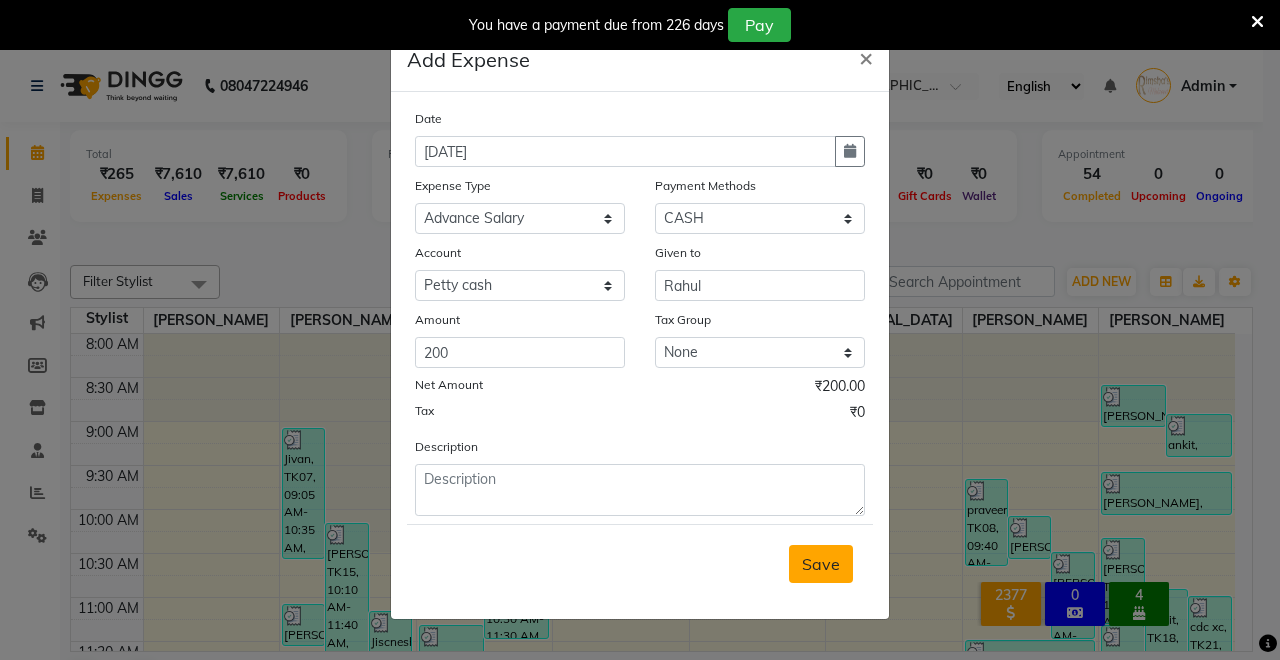 click on "Save" at bounding box center [821, 564] 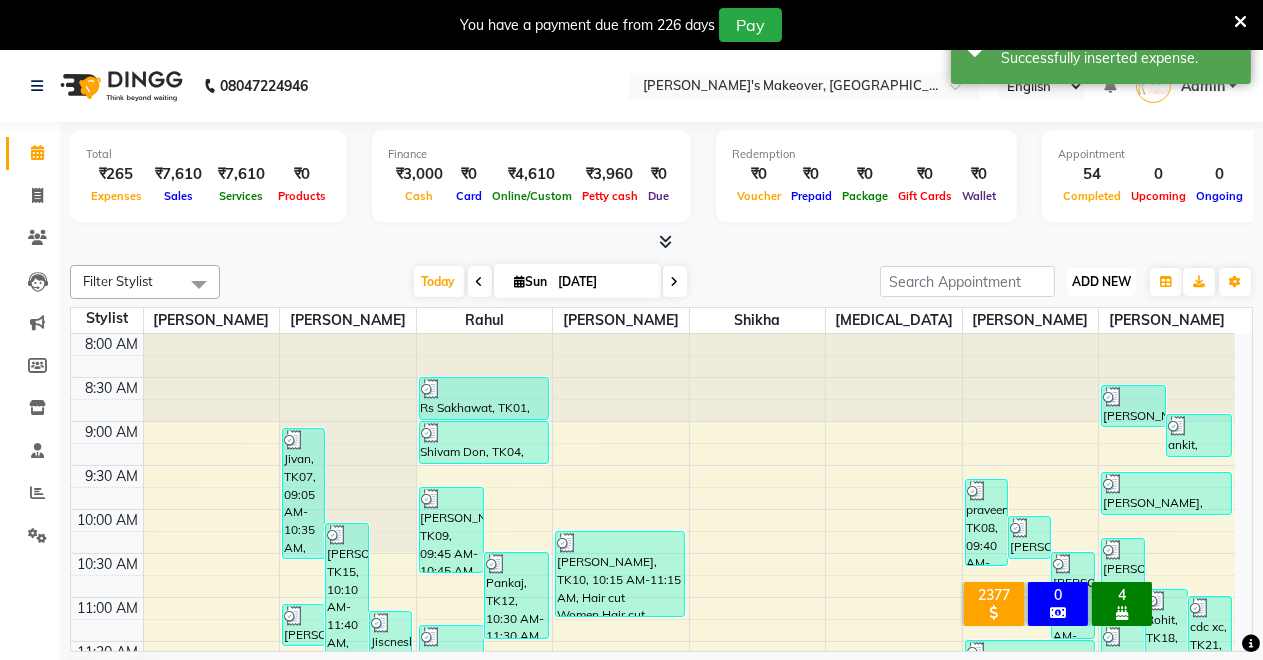 click on "ADD NEW" at bounding box center (1101, 281) 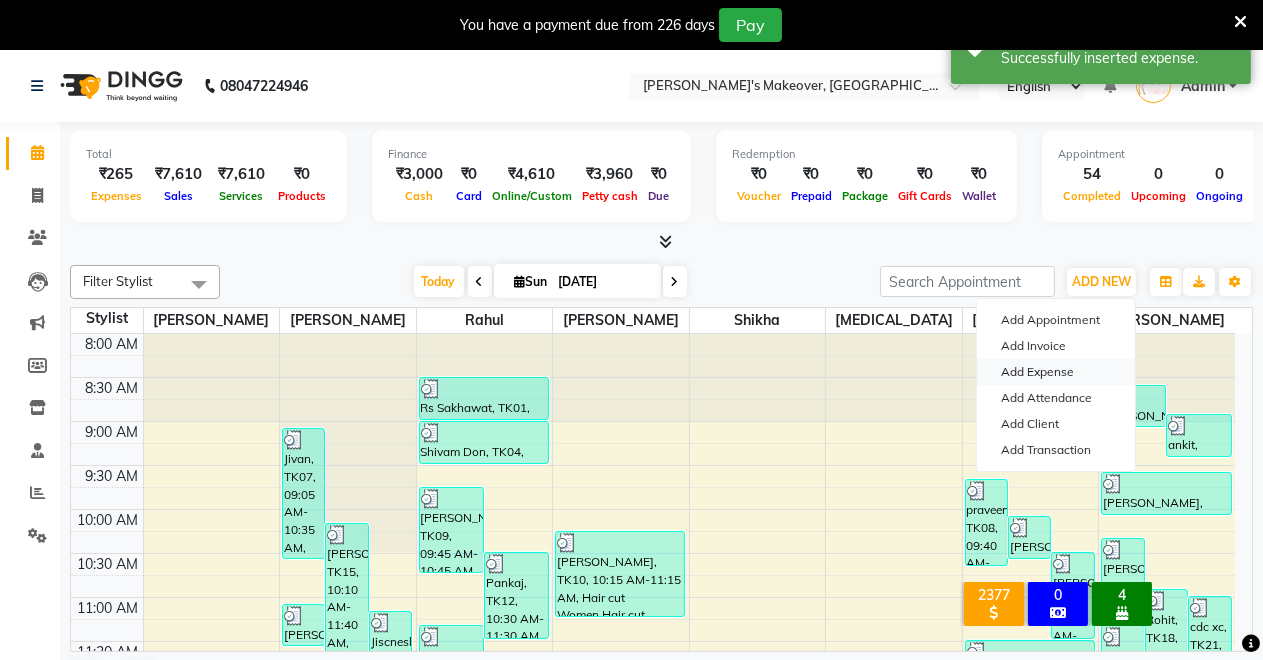 click on "Add Expense" at bounding box center (1056, 372) 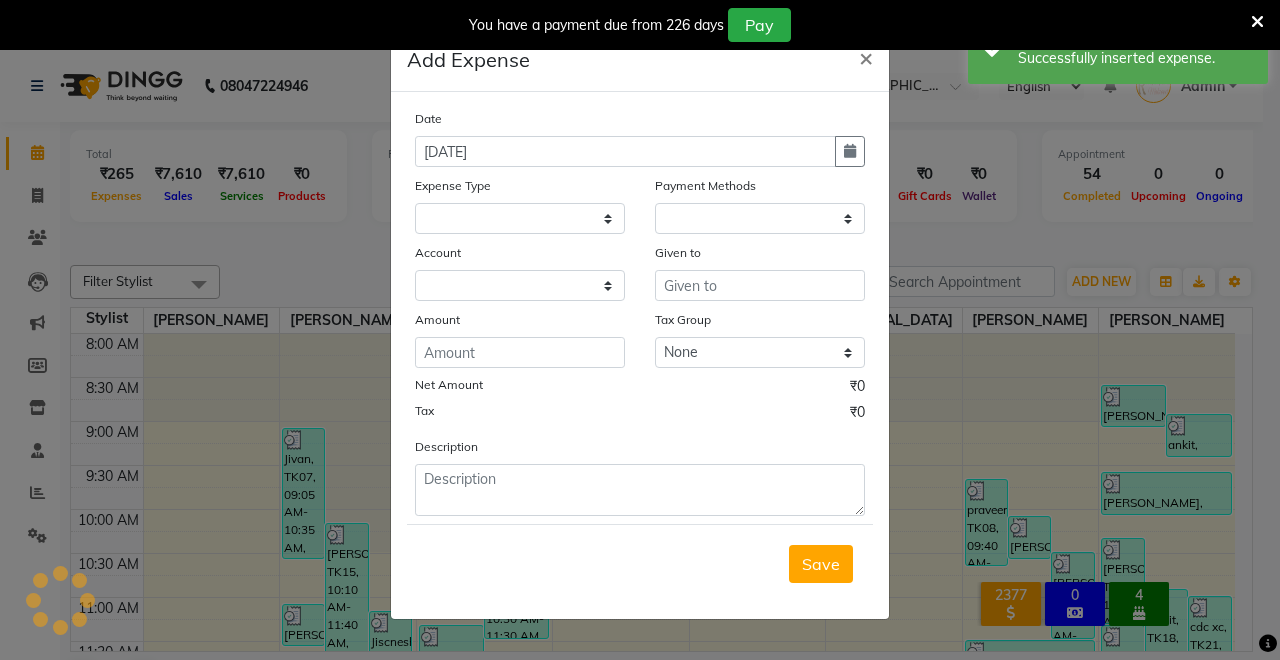 select on "1" 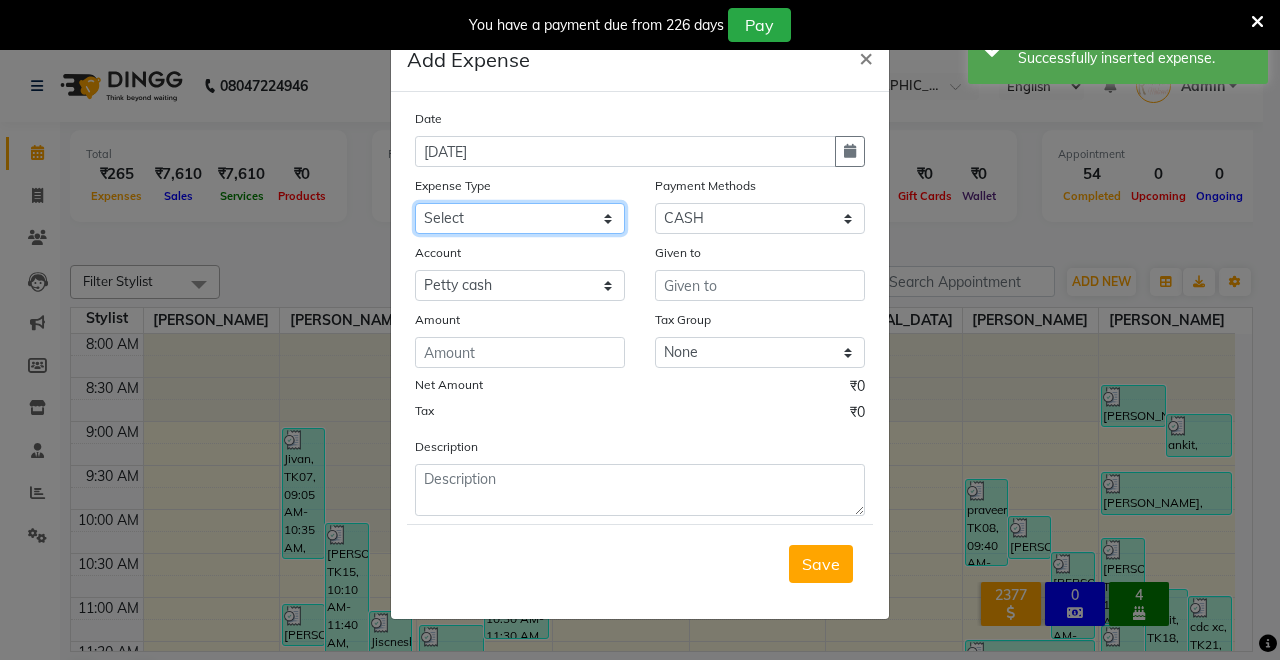 click on "Select Advance Salary CLEANING Clinical charges DM SIR DUSTBIN electricity bill Other PAMPHLETS Pandit G Priyanka mam Product Rent Salary SOFA Staff Snacks Tax Tea & Refreshment T SHIRT PRINT Utilities Water Bottle" 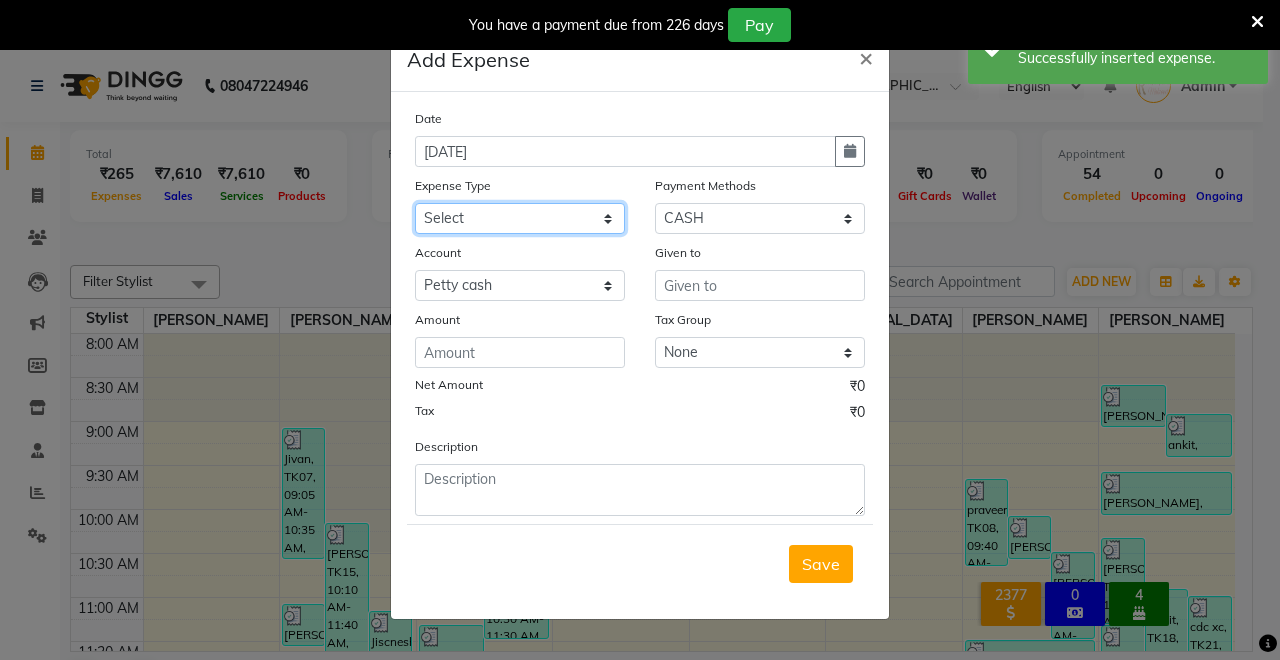 select on "19380" 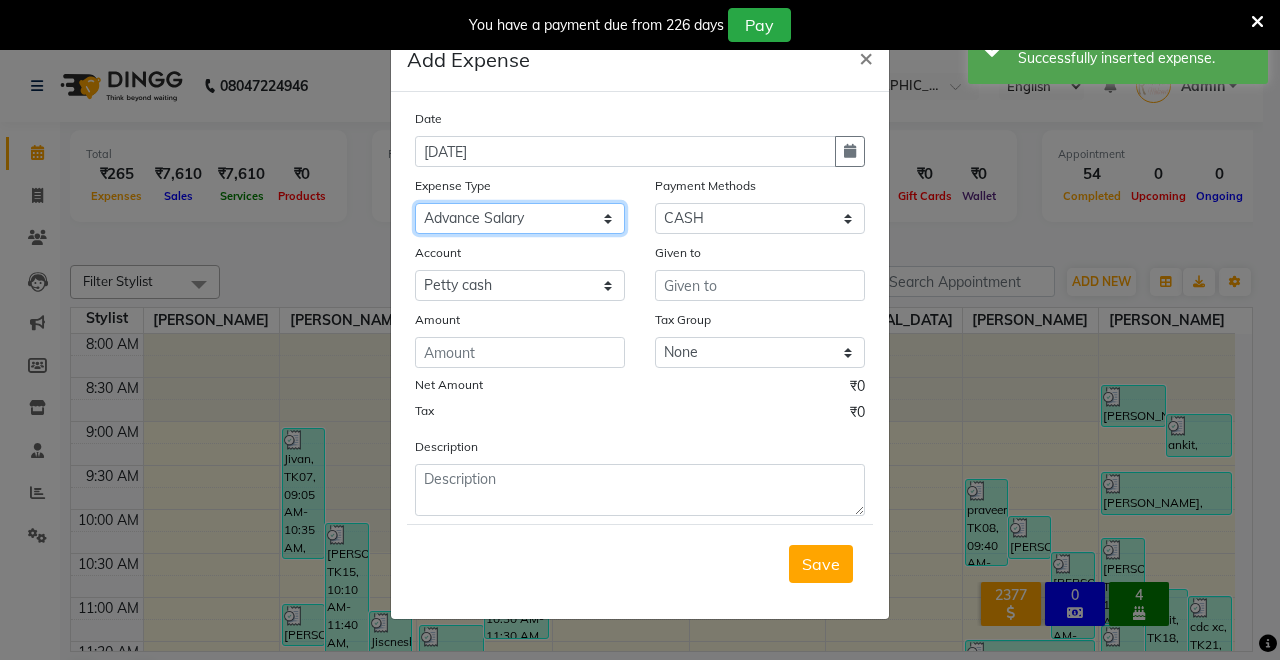 click on "Select Advance Salary CLEANING Clinical charges DM SIR DUSTBIN electricity bill Other PAMPHLETS Pandit G Priyanka mam Product Rent Salary SOFA Staff Snacks Tax Tea & Refreshment T SHIRT PRINT Utilities Water Bottle" 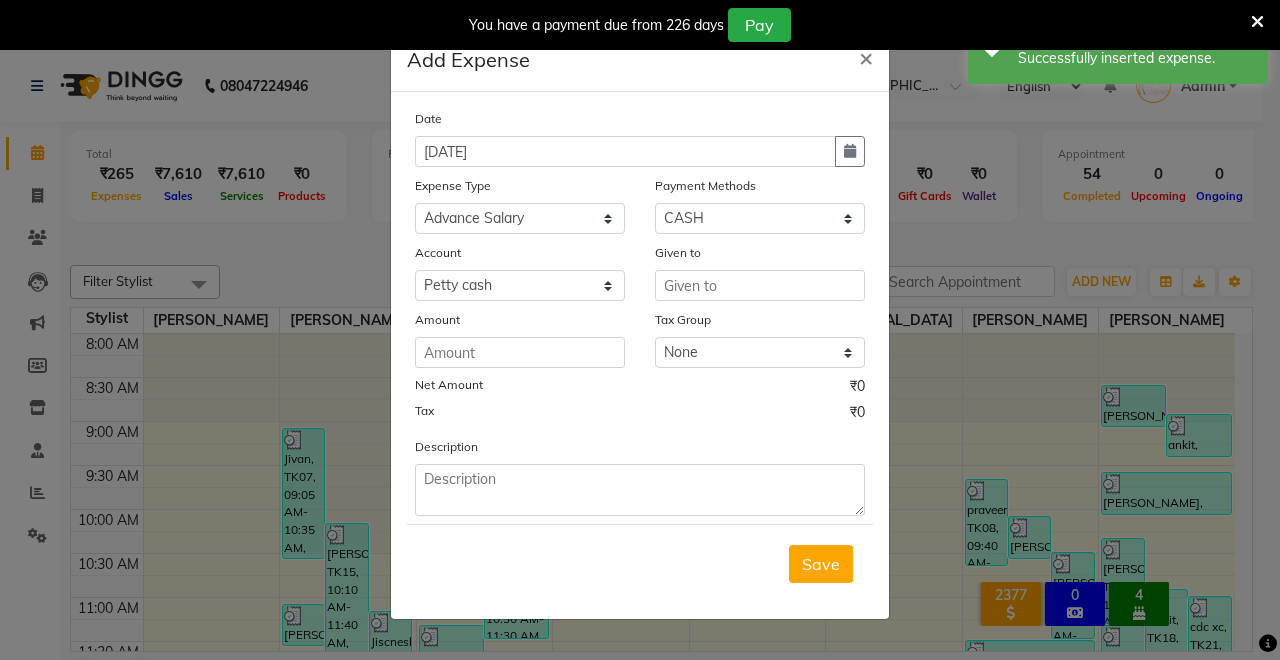 click on "Tax Group" 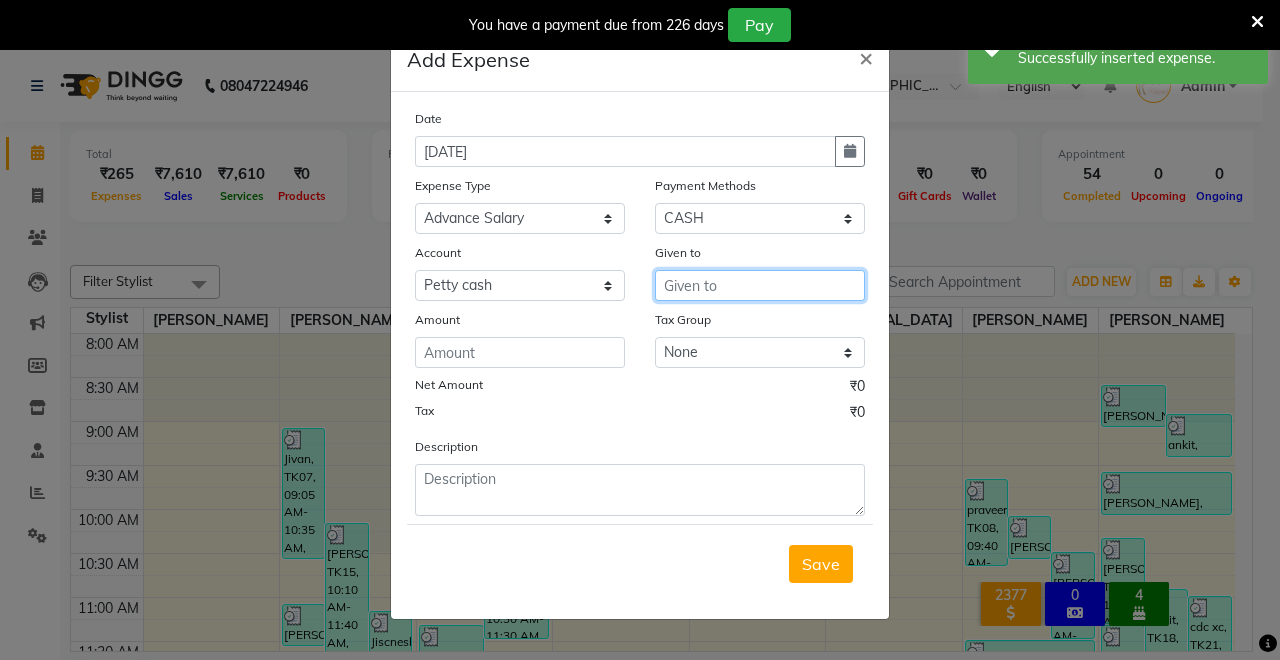 drag, startPoint x: 711, startPoint y: 276, endPoint x: 704, endPoint y: 266, distance: 12.206555 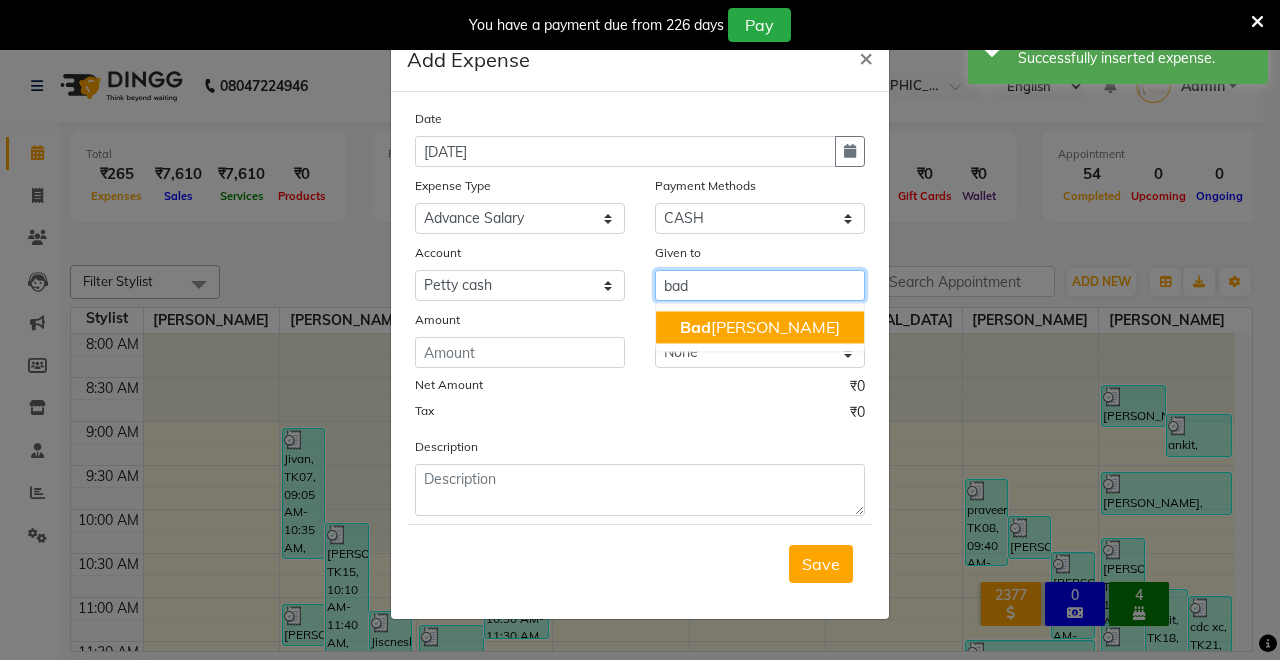 drag, startPoint x: 693, startPoint y: 315, endPoint x: 680, endPoint y: 335, distance: 23.853722 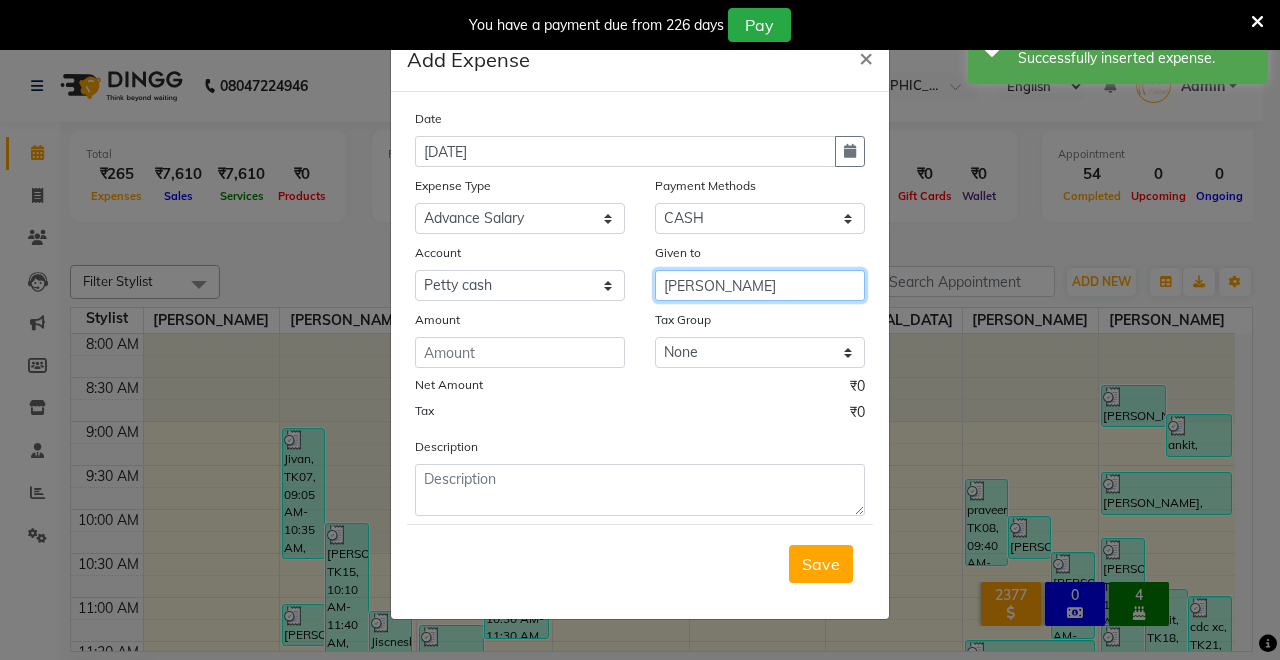 type on "[PERSON_NAME]" 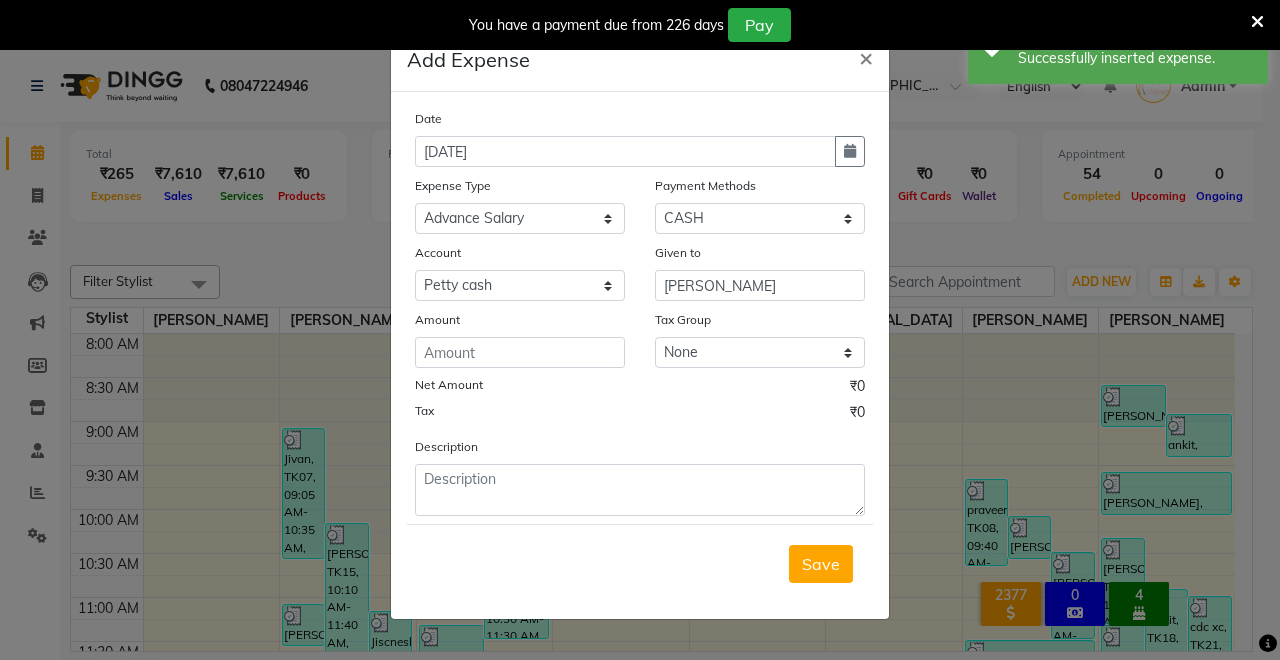 click on "Date [DATE] Expense Type Select Advance Salary CLEANING Clinical charges DM SIR DUSTBIN electricity bill Other PAMPHLETS Pandit G Priyanka mam Product Rent Salary SOFA Staff Snacks Tax Tea & Refreshment T SHIRT PRINT Utilities Water Bottle Payment Methods Select CASH UPI Coupon PhonePe Points Gift Card Wallet CARD Prepaid Voucher Package Account Select [PERSON_NAME] cash Default account UPI ACCOUNT Given to Badal kumar Amount Tax Group None GST Net Amount ₹0 Tax ₹0 Description" 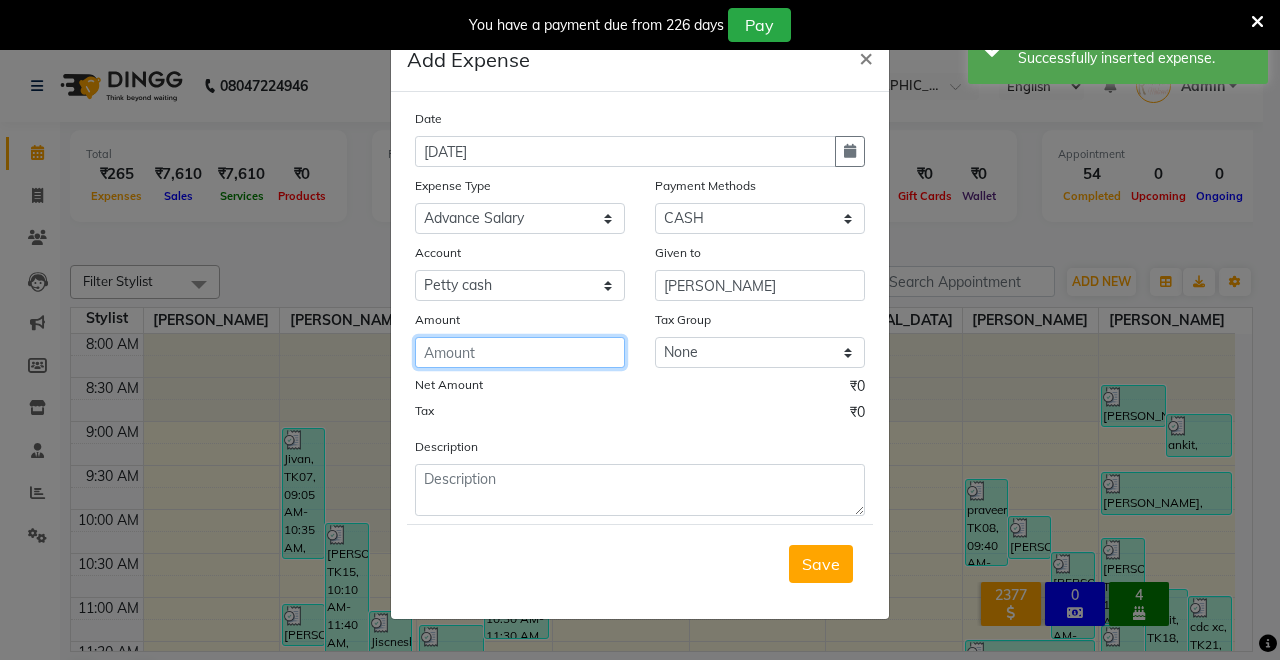 click 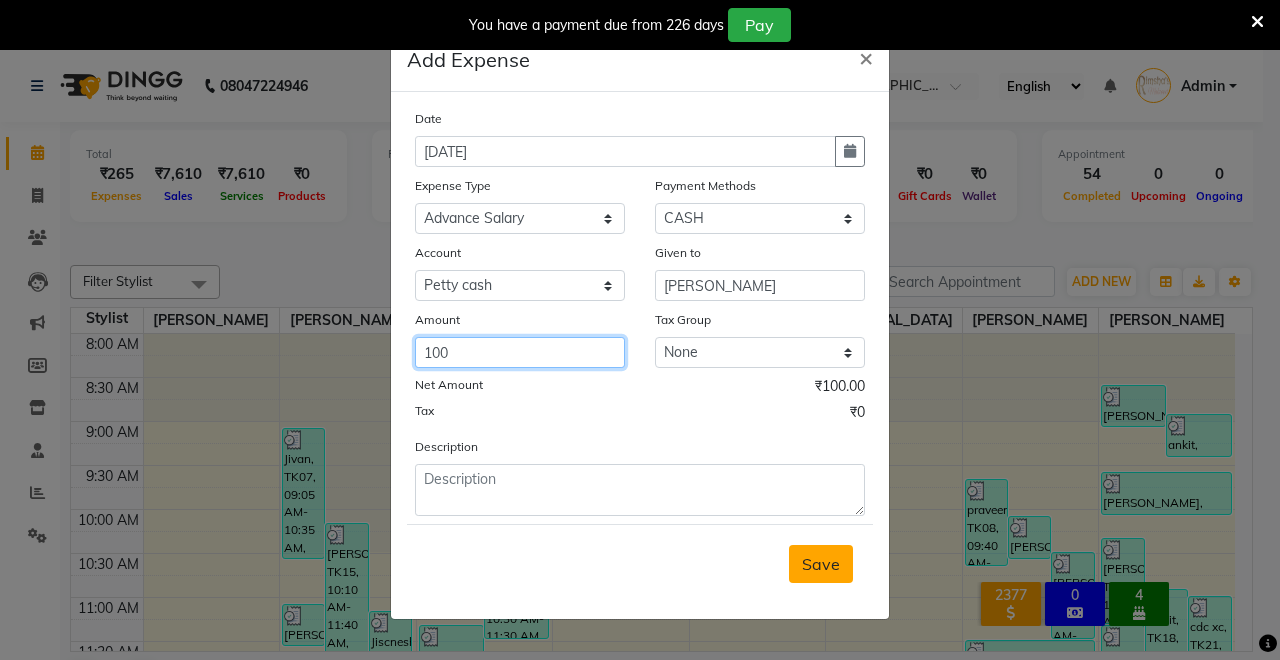 type on "100" 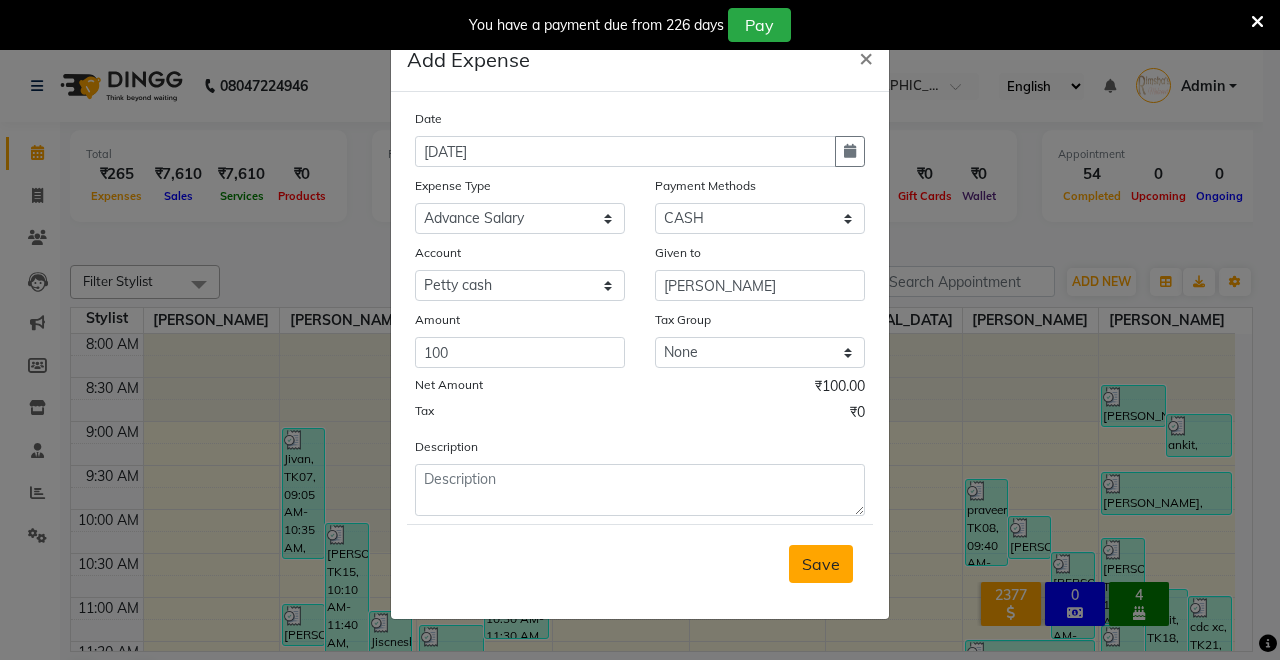 click on "Save" at bounding box center [821, 564] 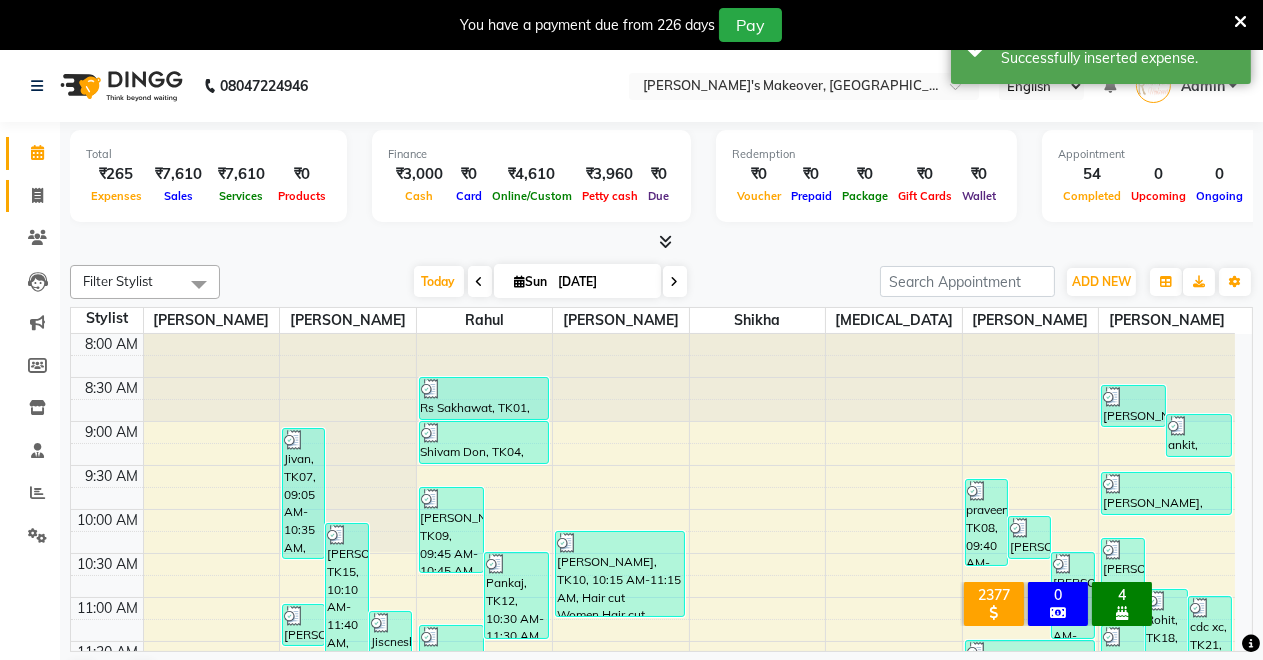 click on "Invoice" 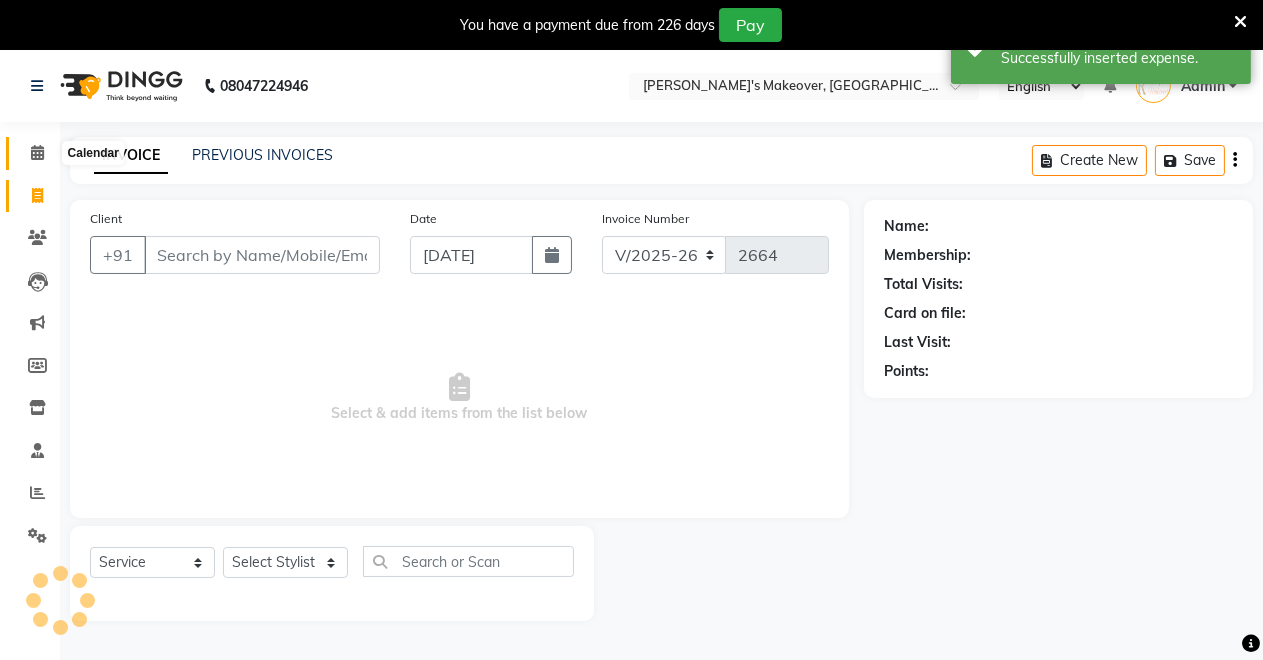 click 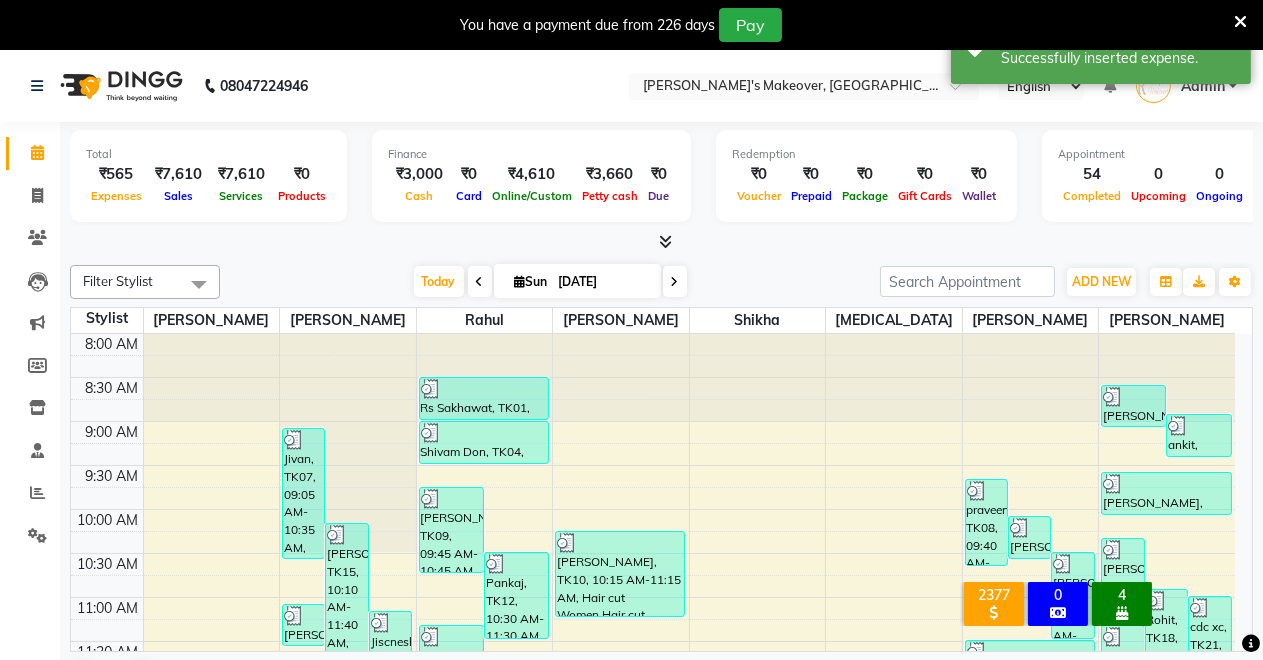 scroll, scrollTop: 0, scrollLeft: 0, axis: both 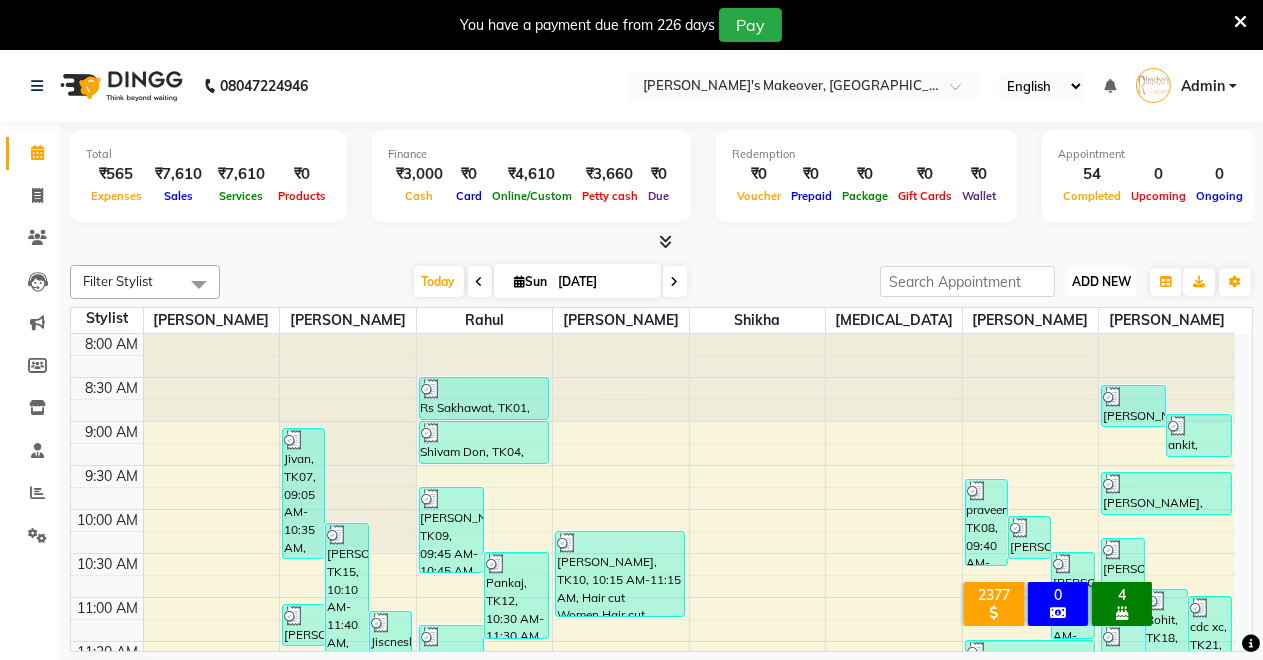 click on "ADD NEW" at bounding box center (1101, 281) 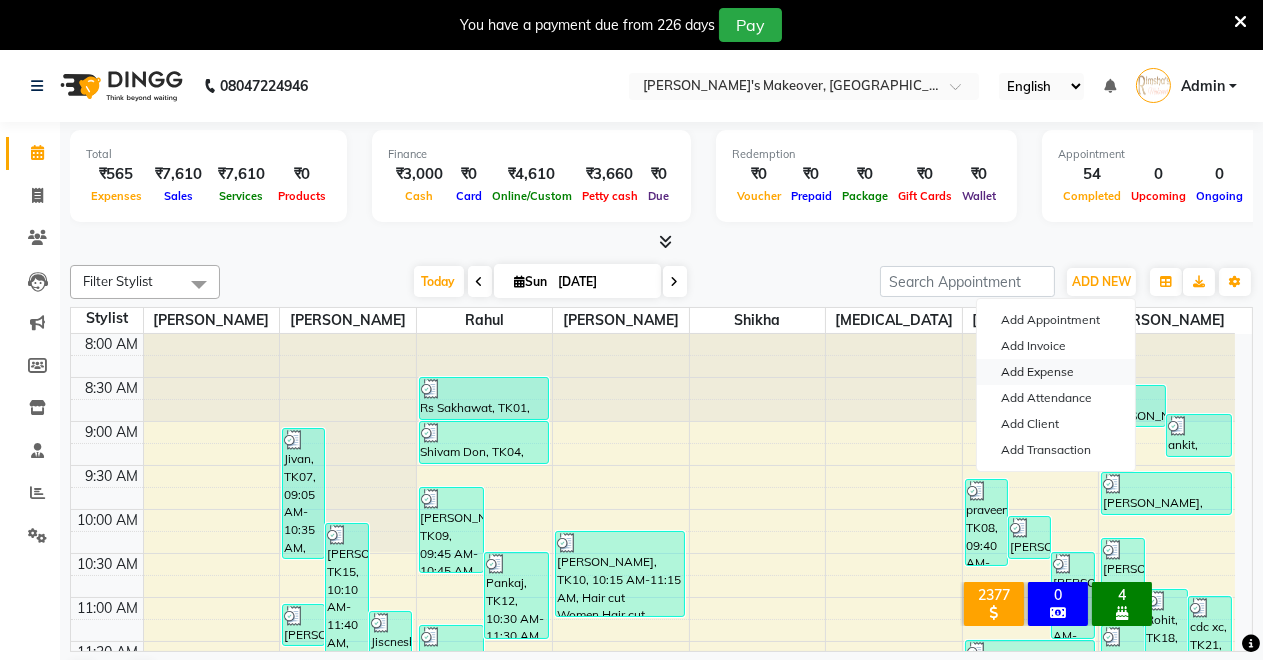 click on "Add Expense" at bounding box center [1056, 372] 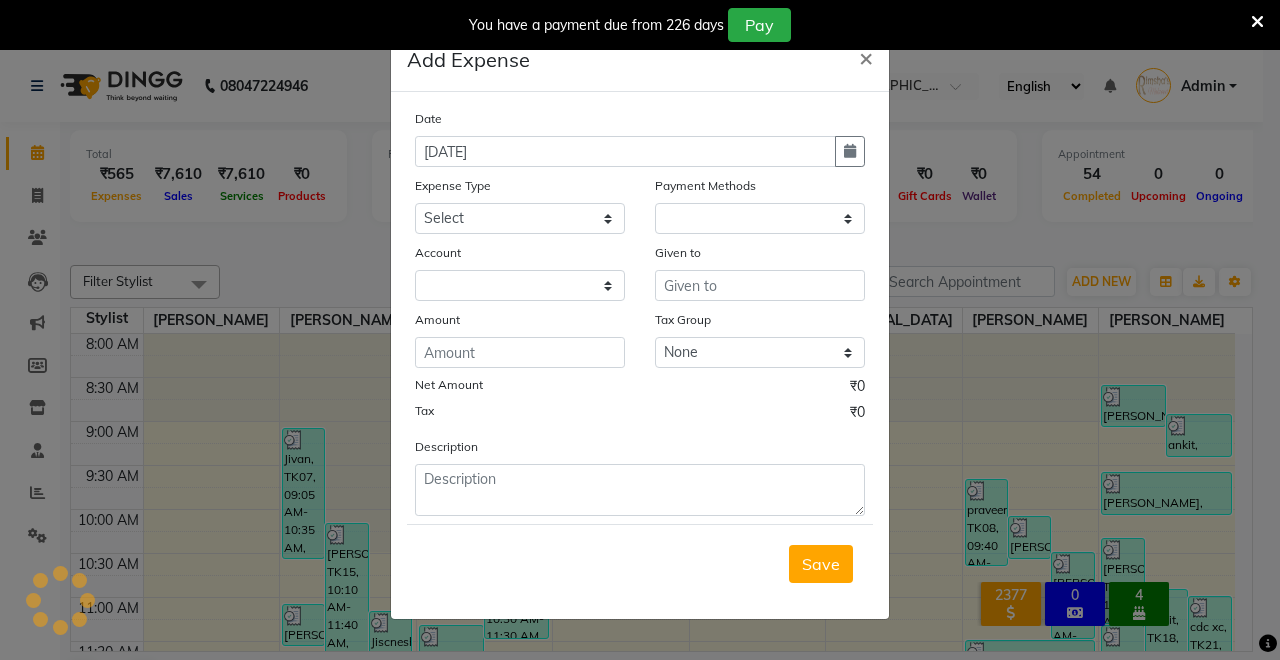 select on "1" 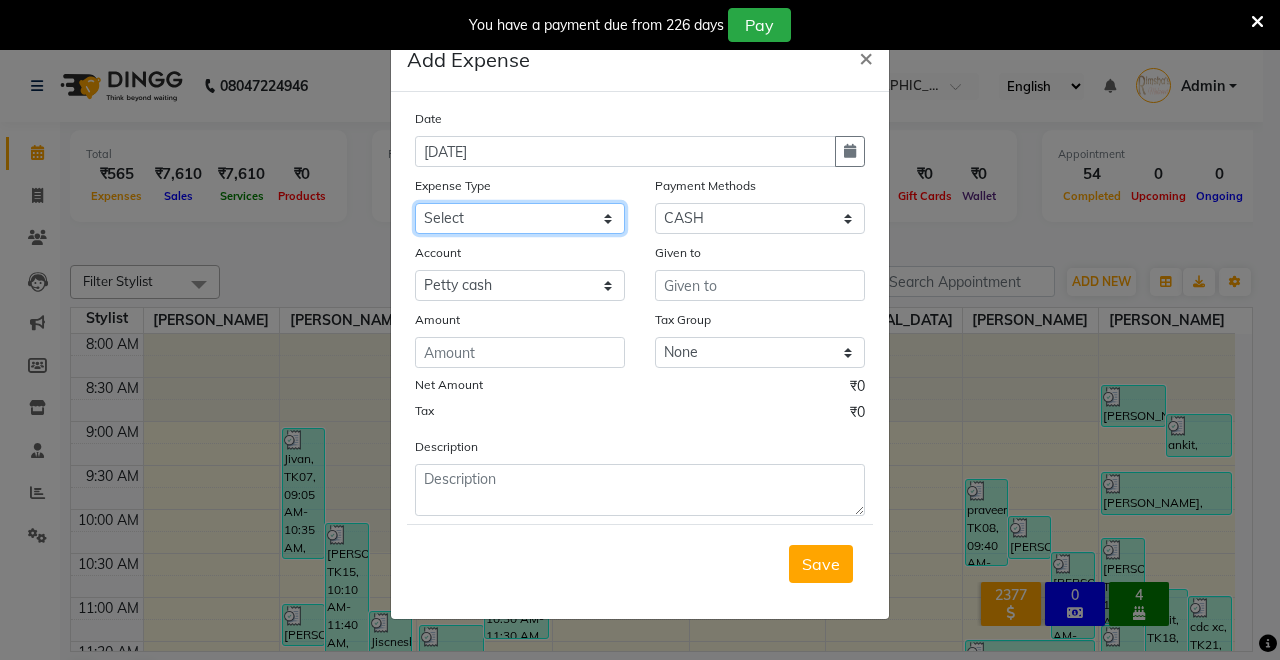 click on "Select Advance Salary CLEANING Clinical charges DM SIR DUSTBIN electricity bill Other PAMPHLETS Pandit G Priyanka mam Product Rent Salary SOFA Staff Snacks Tax Tea & Refreshment T SHIRT PRINT Utilities Water Bottle" 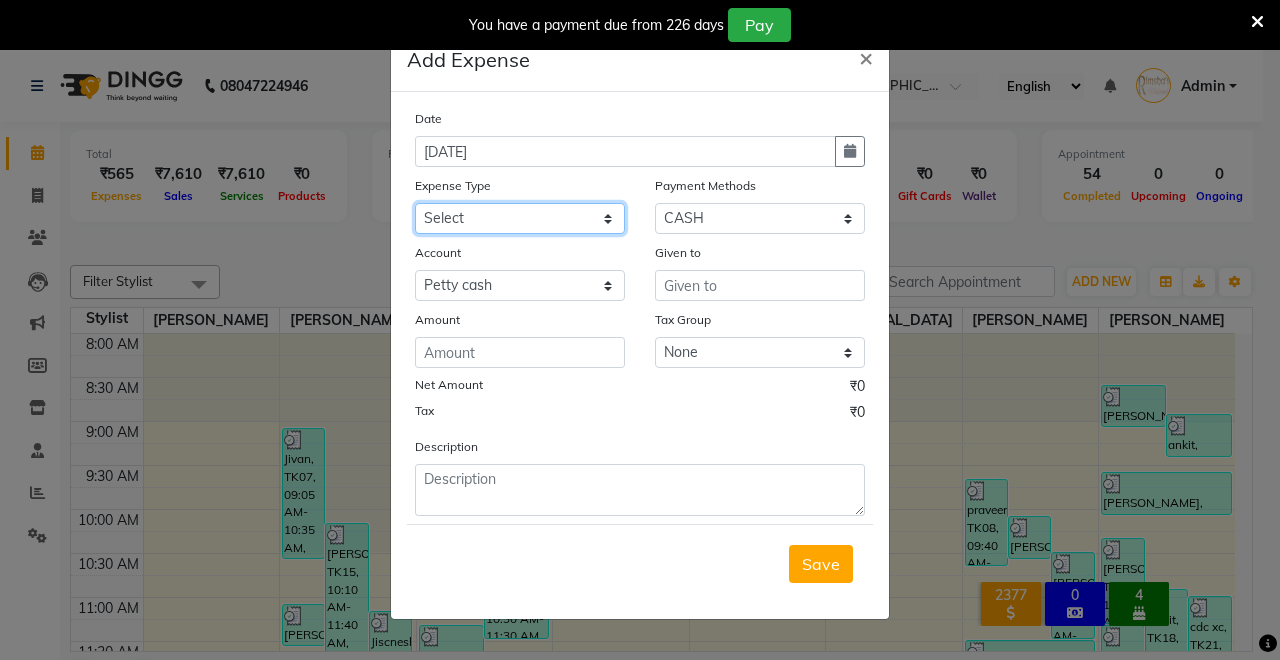 select on "19381" 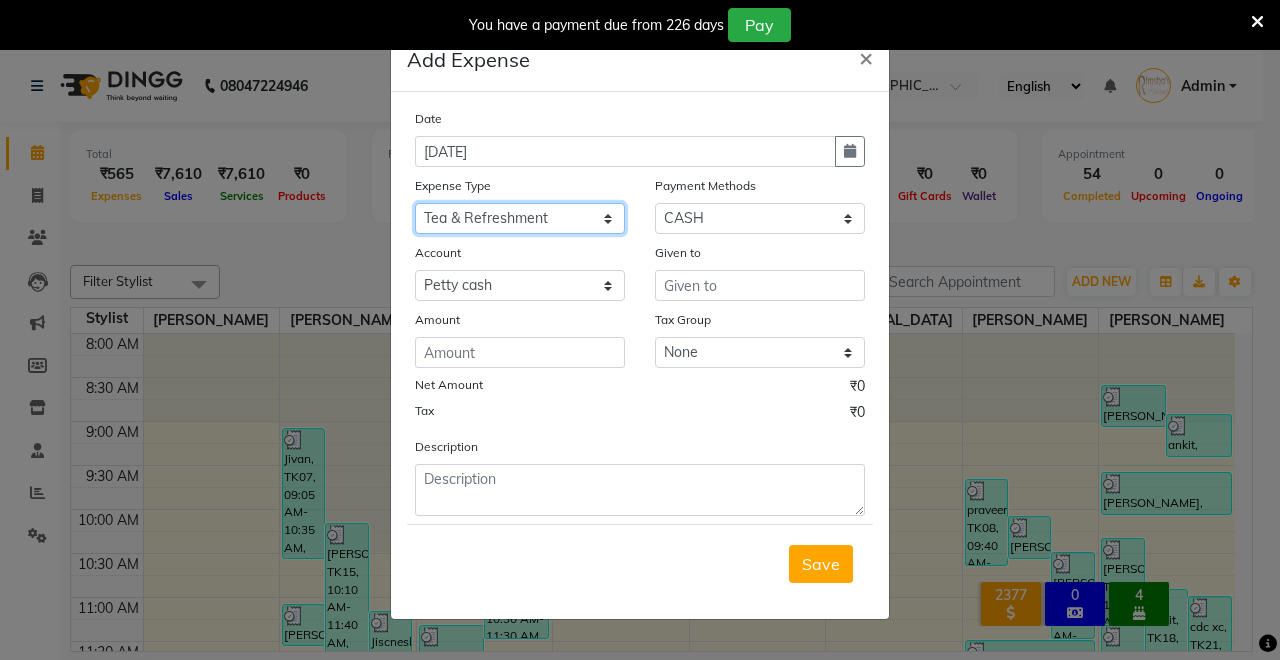 click on "Select Advance Salary CLEANING Clinical charges DM SIR DUSTBIN electricity bill Other PAMPHLETS Pandit G Priyanka mam Product Rent Salary SOFA Staff Snacks Tax Tea & Refreshment T SHIRT PRINT Utilities Water Bottle" 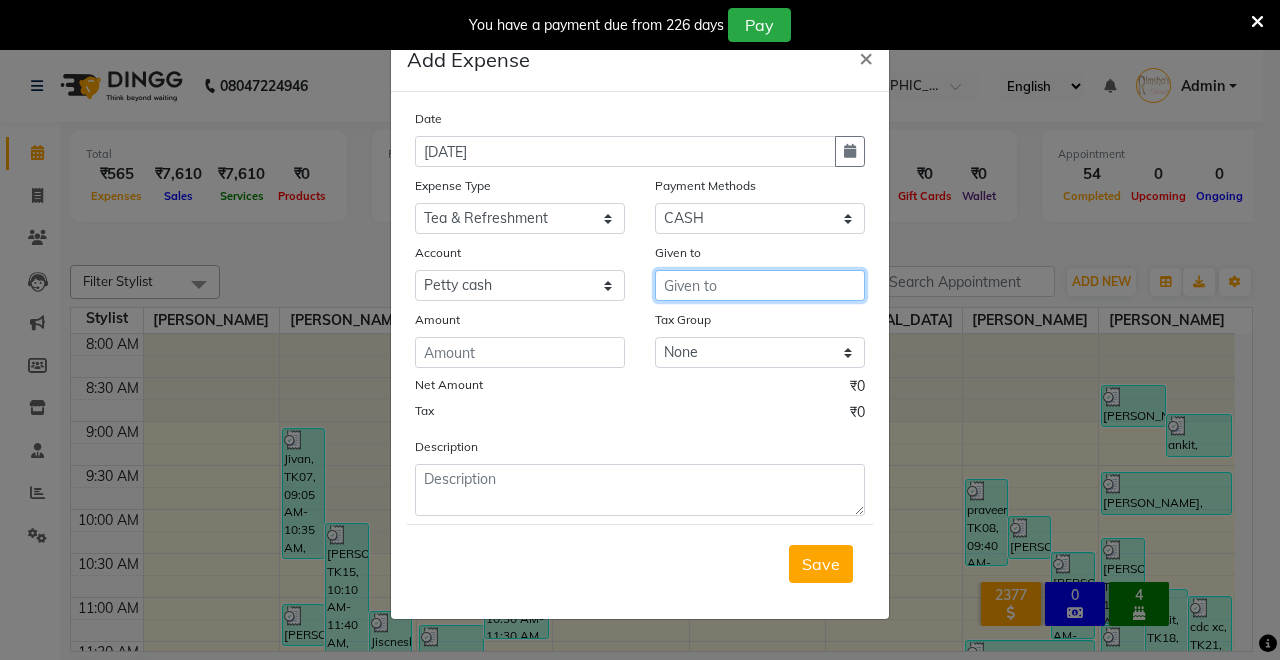 click at bounding box center (760, 285) 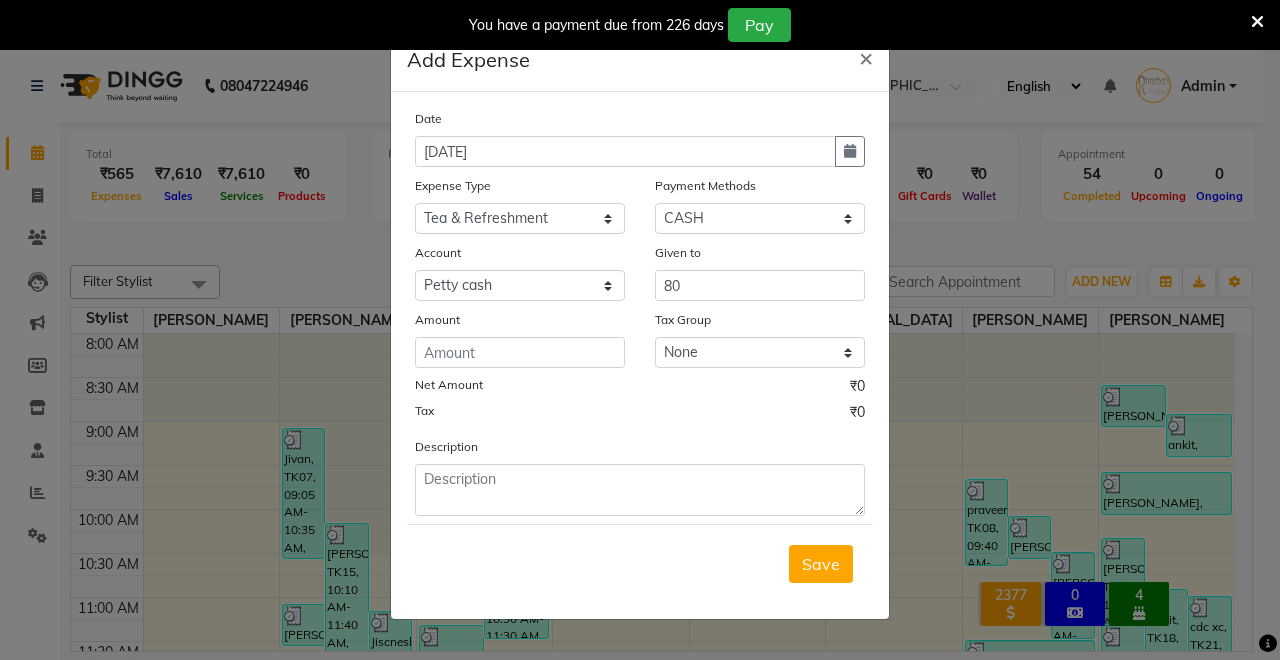 click on "Date [DATE] Expense Type Select Advance Salary CLEANING Clinical charges DM SIR DUSTBIN electricity bill Other PAMPHLETS Pandit G Priyanka mam Product Rent Salary SOFA Staff Snacks Tax Tea & Refreshment T SHIRT PRINT Utilities Water Bottle Payment Methods Select CASH UPI Coupon PhonePe Points Gift Card Wallet CARD Prepaid Voucher Package Account Select [PERSON_NAME] cash Default account UPI ACCOUNT Given to 80 Amount Tax Group None GST Net Amount ₹0 Tax ₹0 Description" 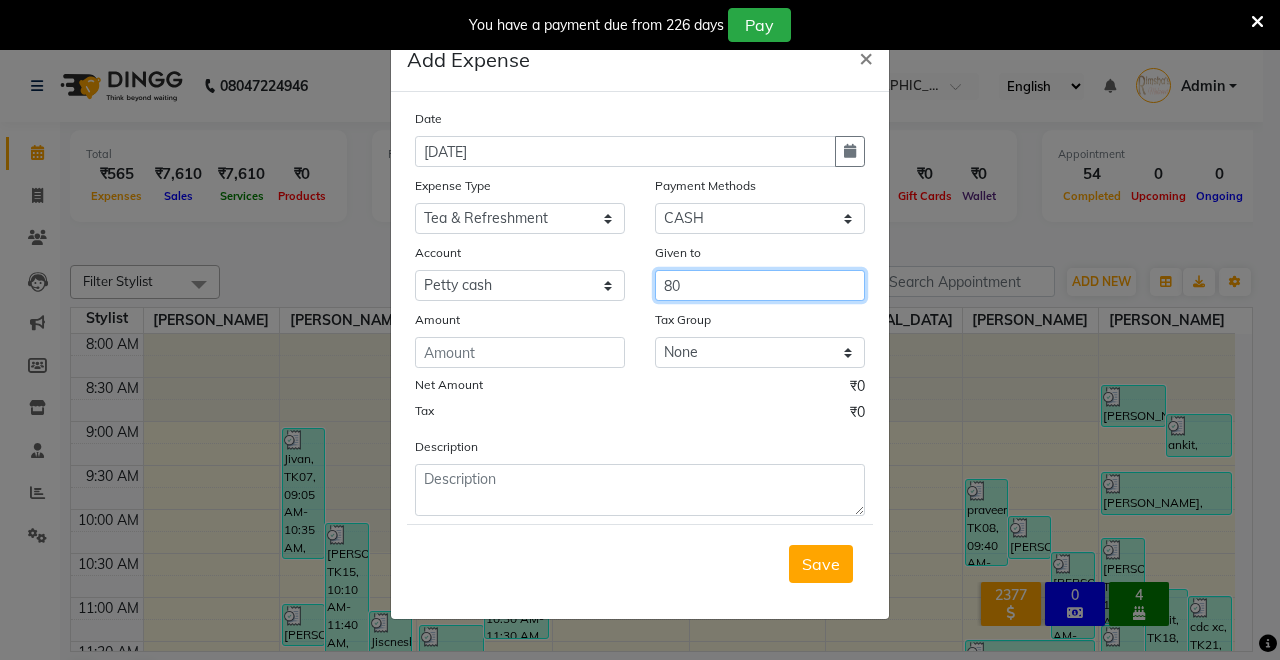 click on "80" at bounding box center (760, 285) 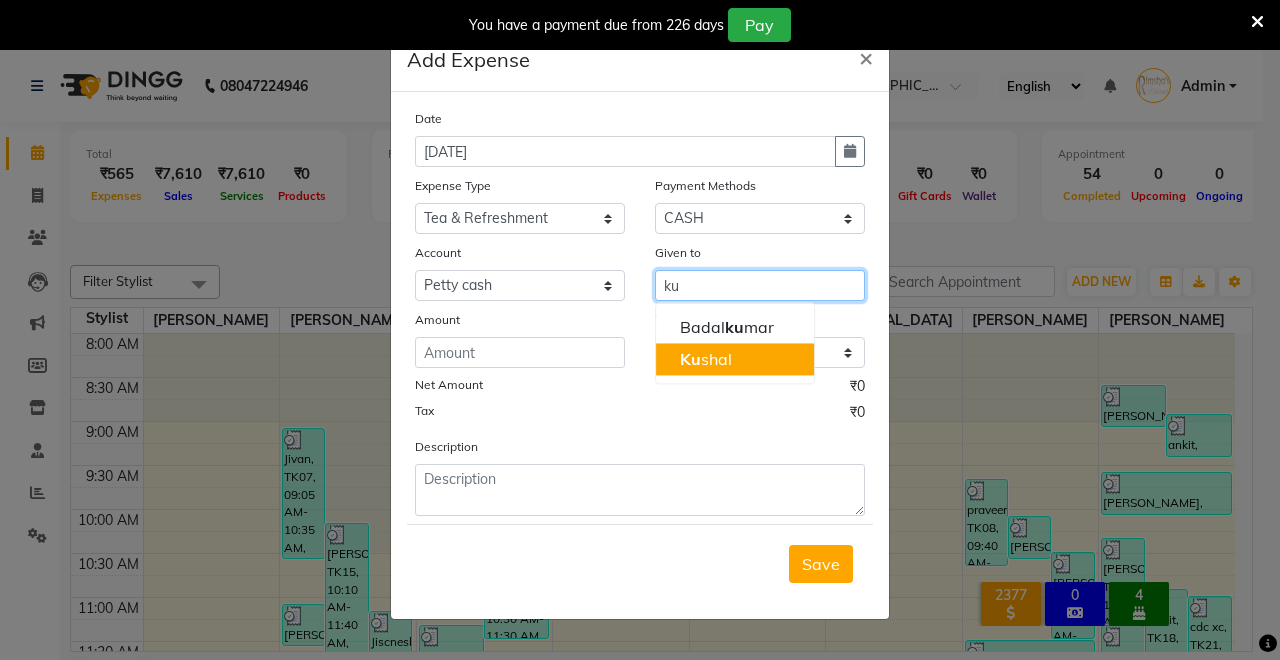 click on "Ku shal" at bounding box center [706, 359] 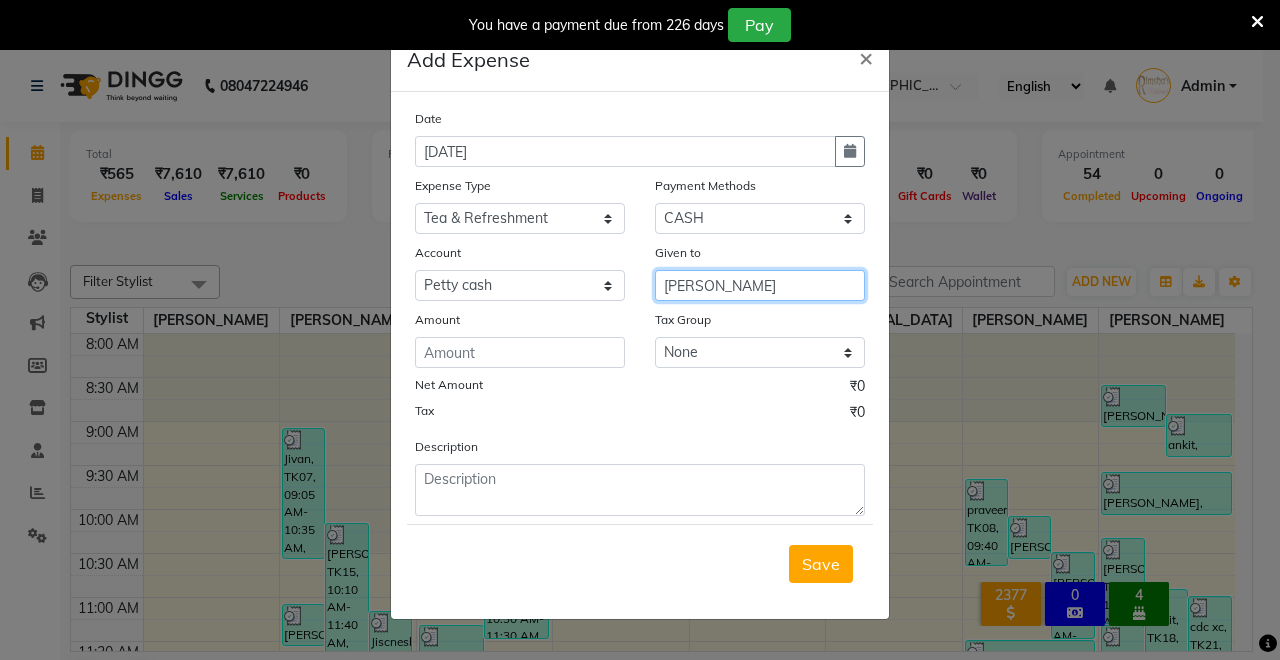 type on "[PERSON_NAME]" 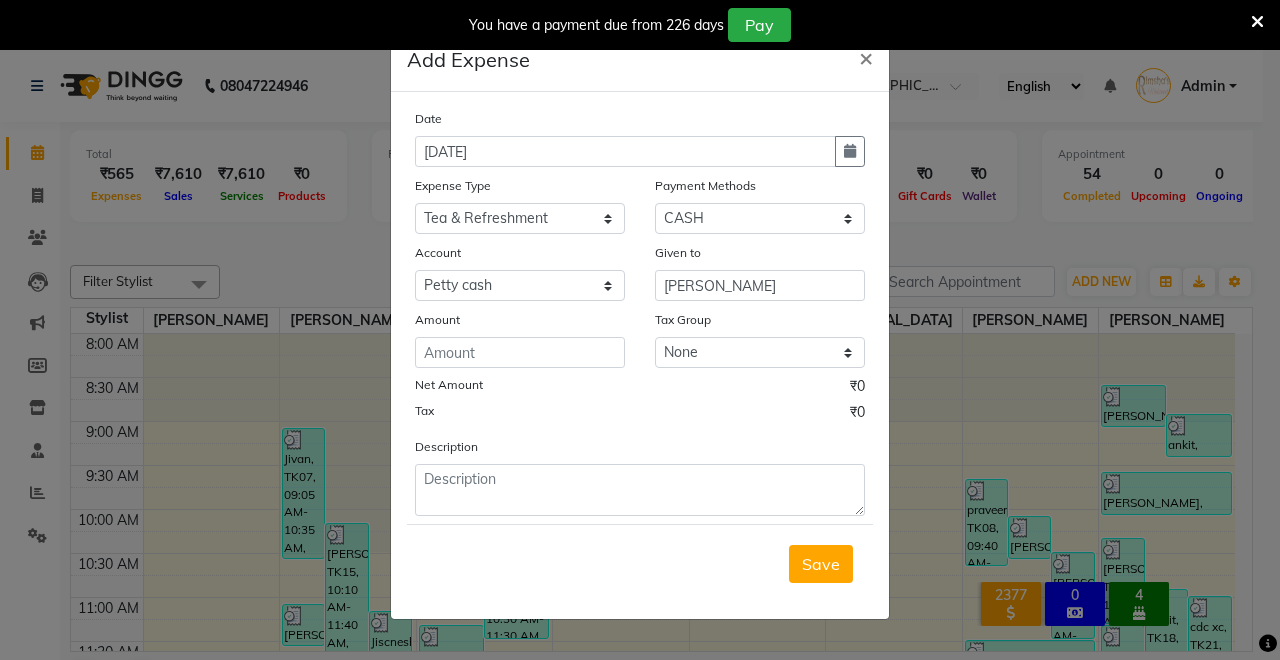 click on "Amount" 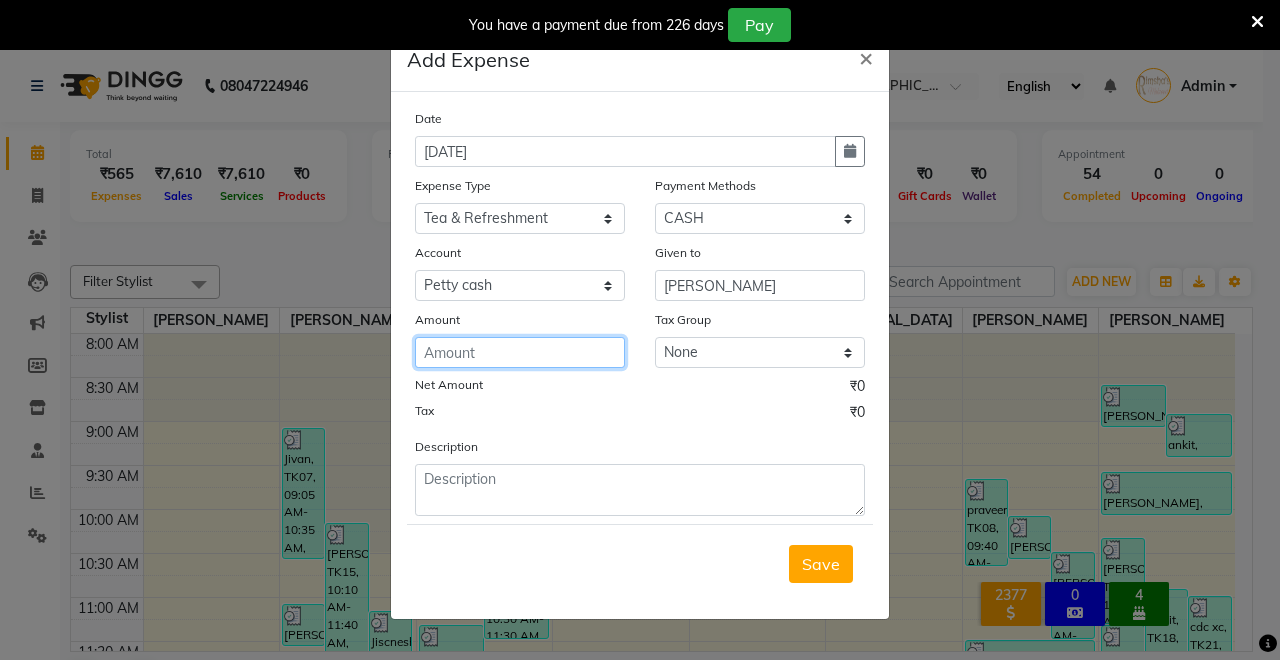 click 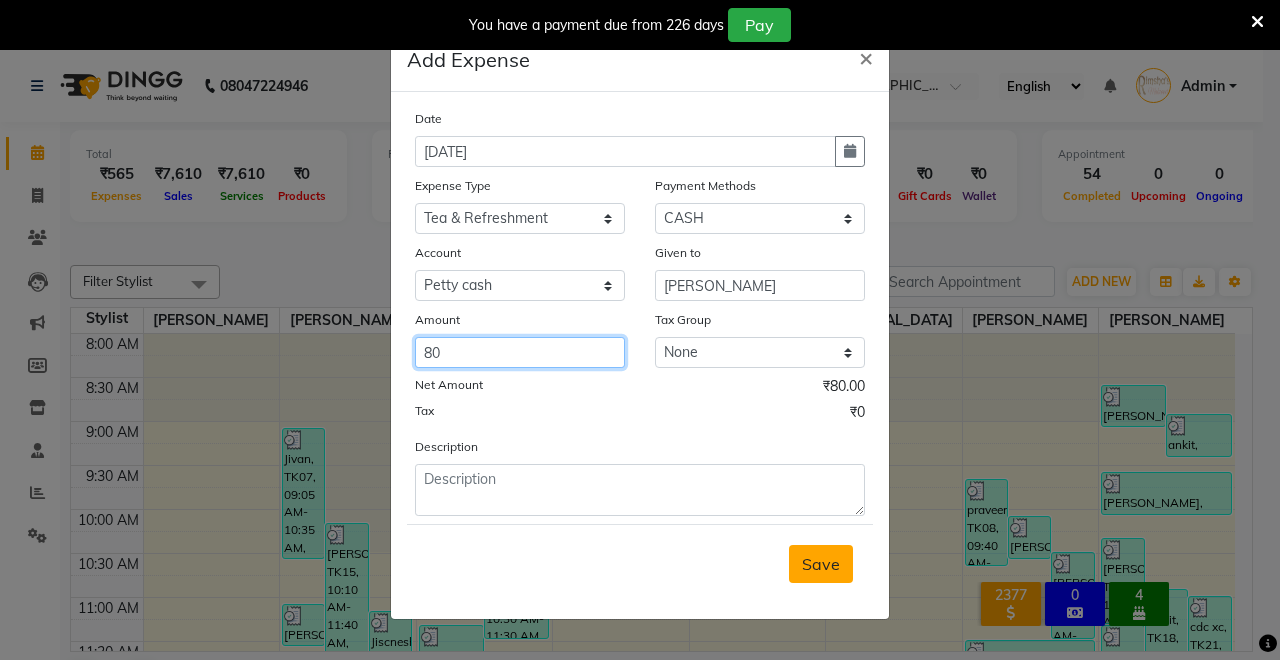 type on "80" 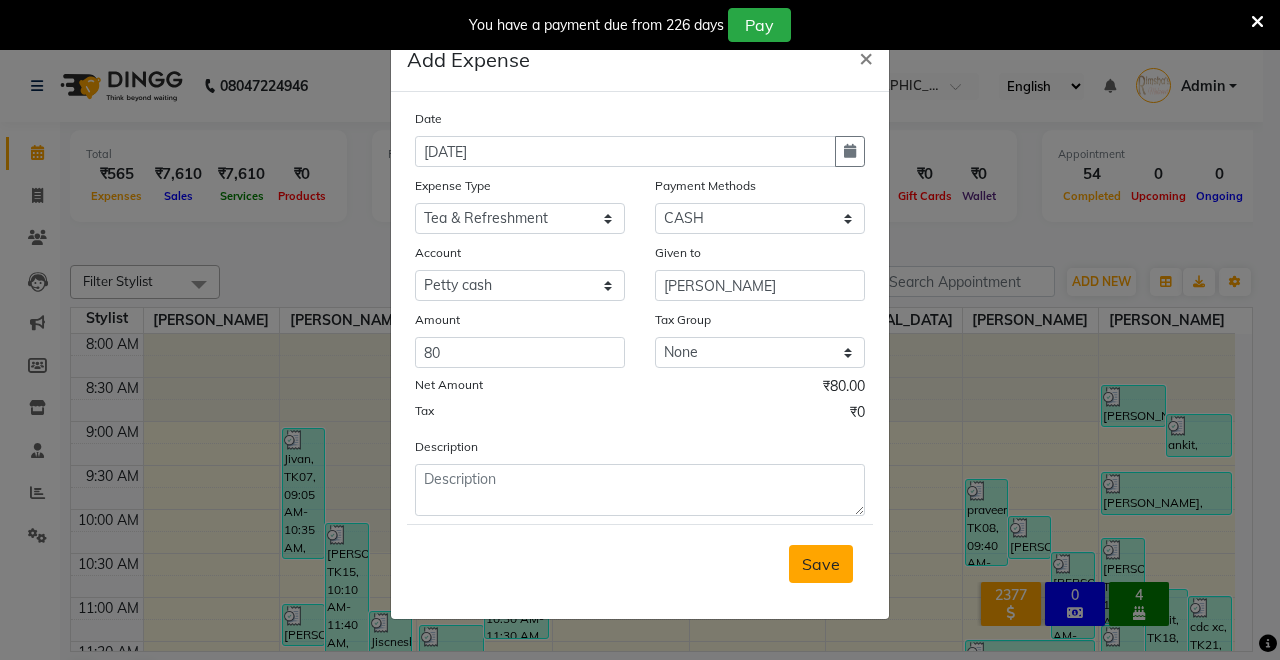 click on "Save" at bounding box center (821, 564) 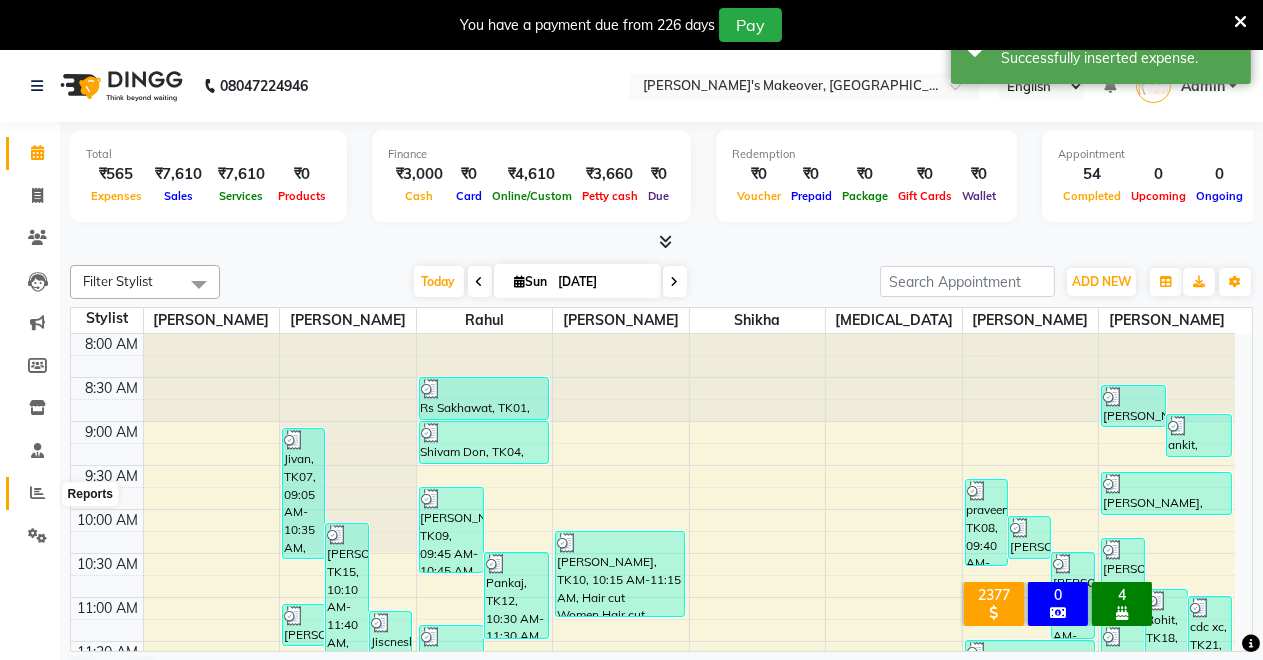click 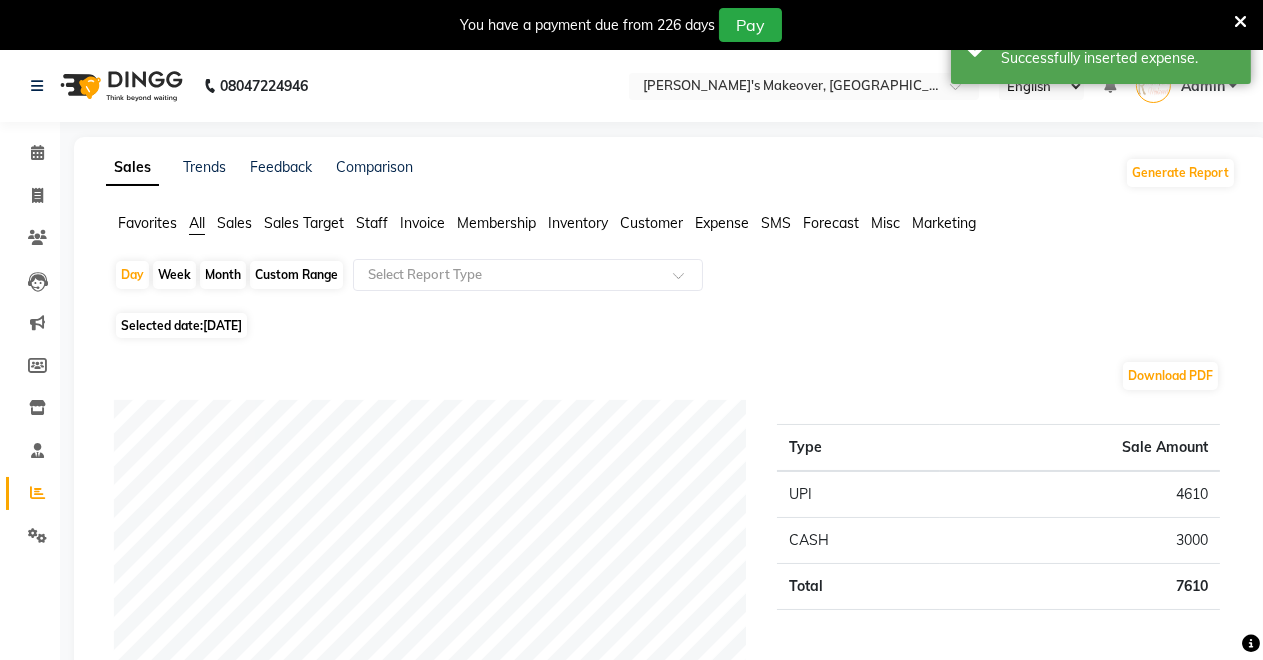 click on "Expense" 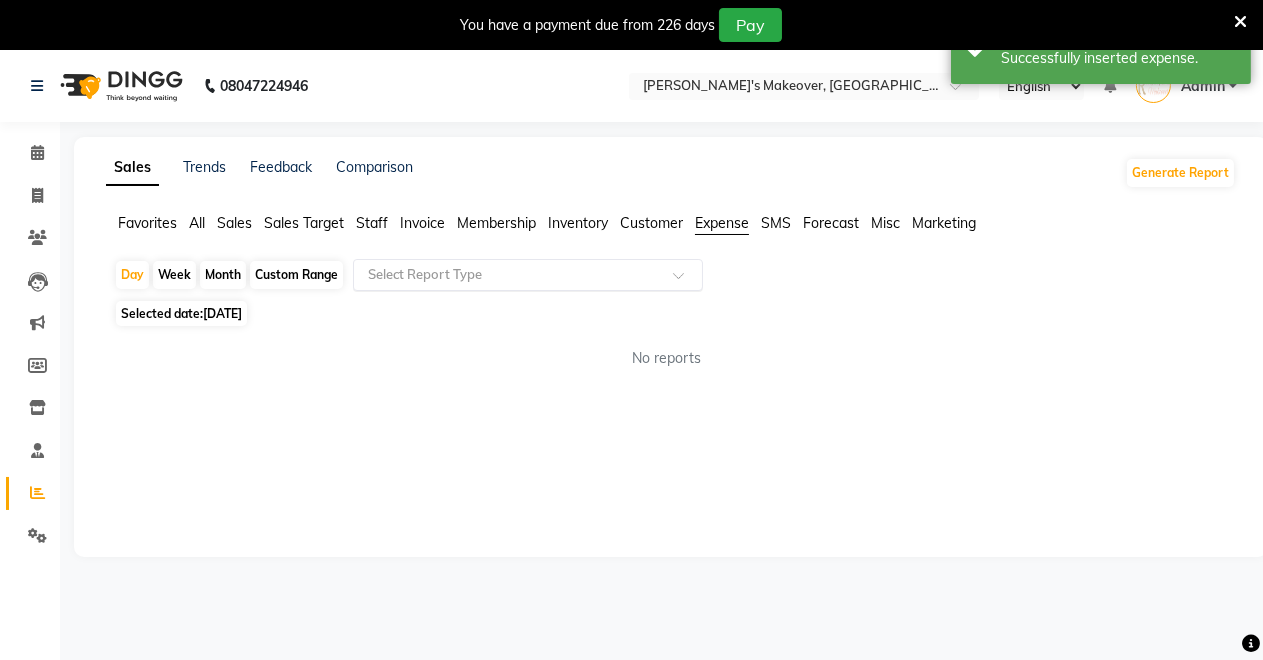 click 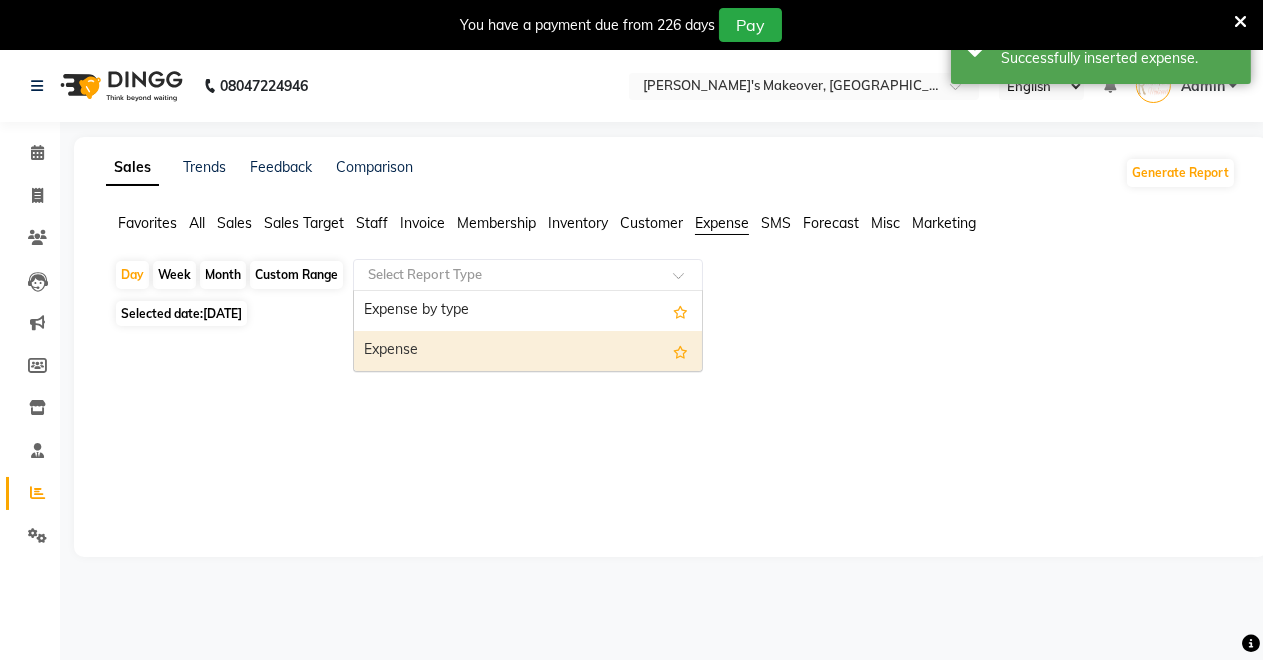 click on "Expense" at bounding box center (528, 351) 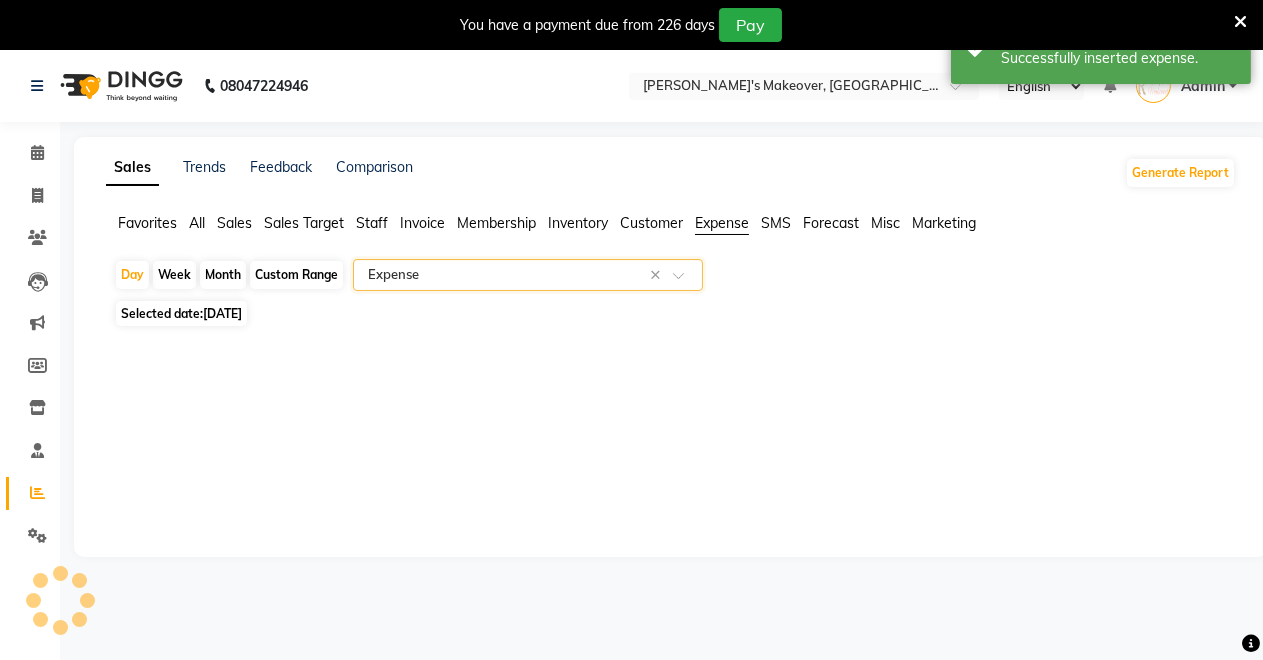 select on "filtered_report" 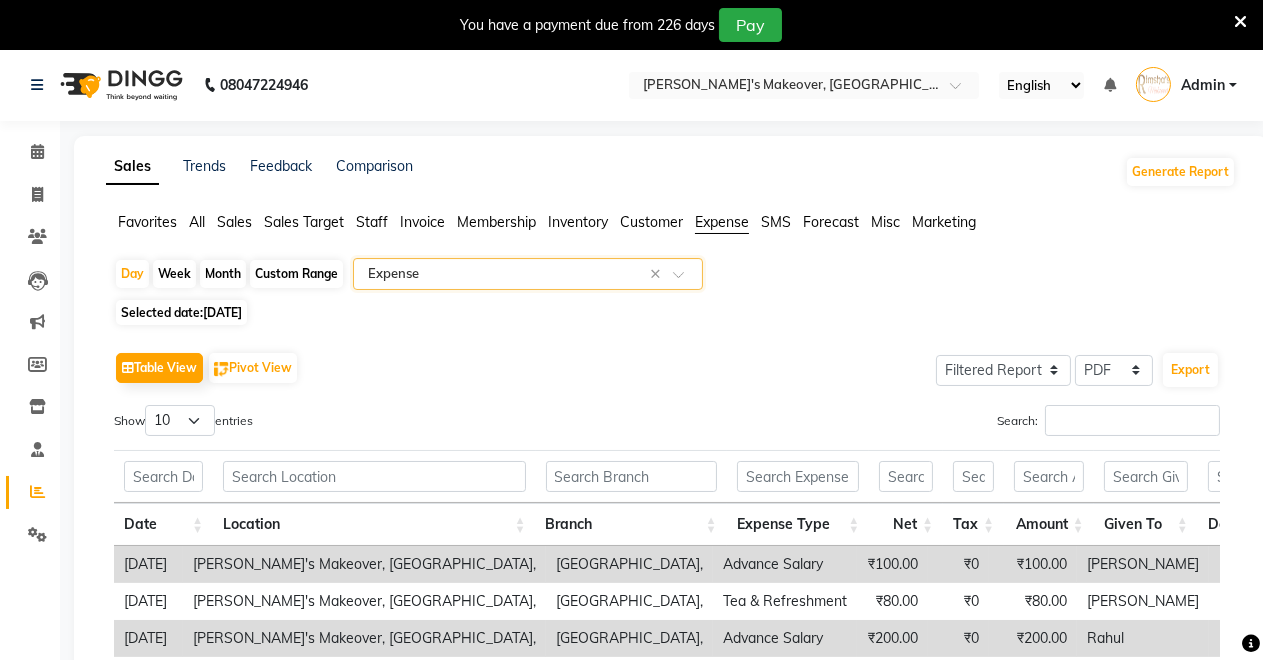 scroll, scrollTop: 0, scrollLeft: 0, axis: both 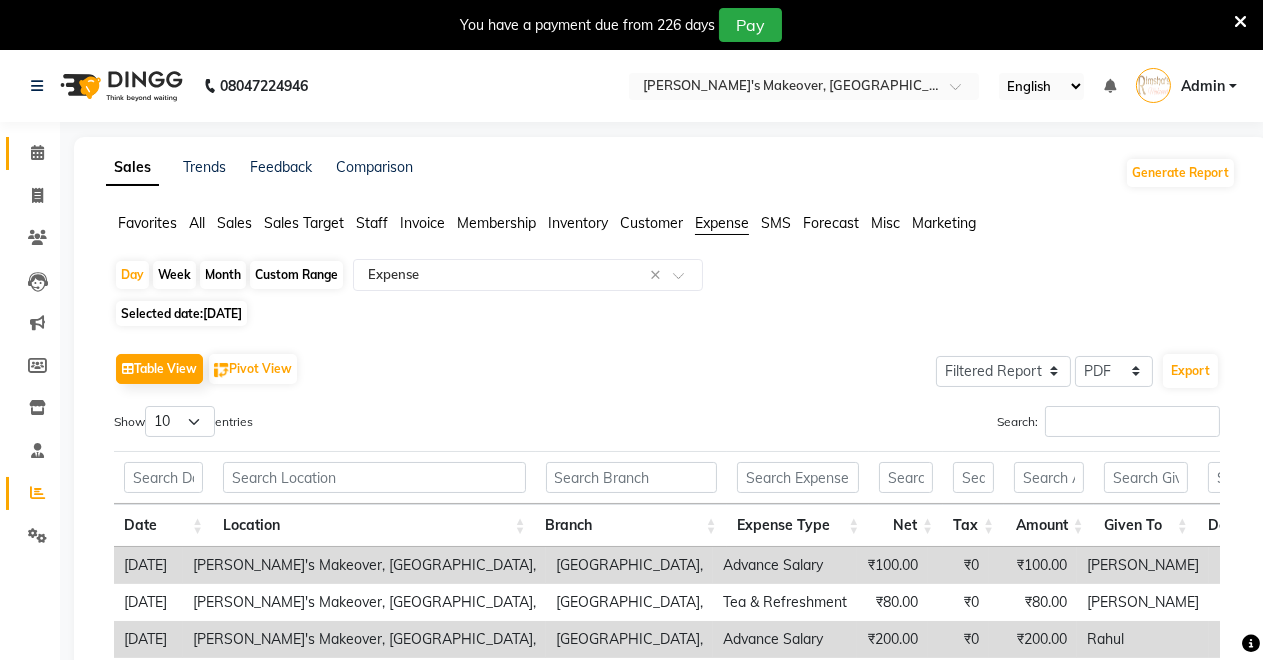 click on "Calendar" 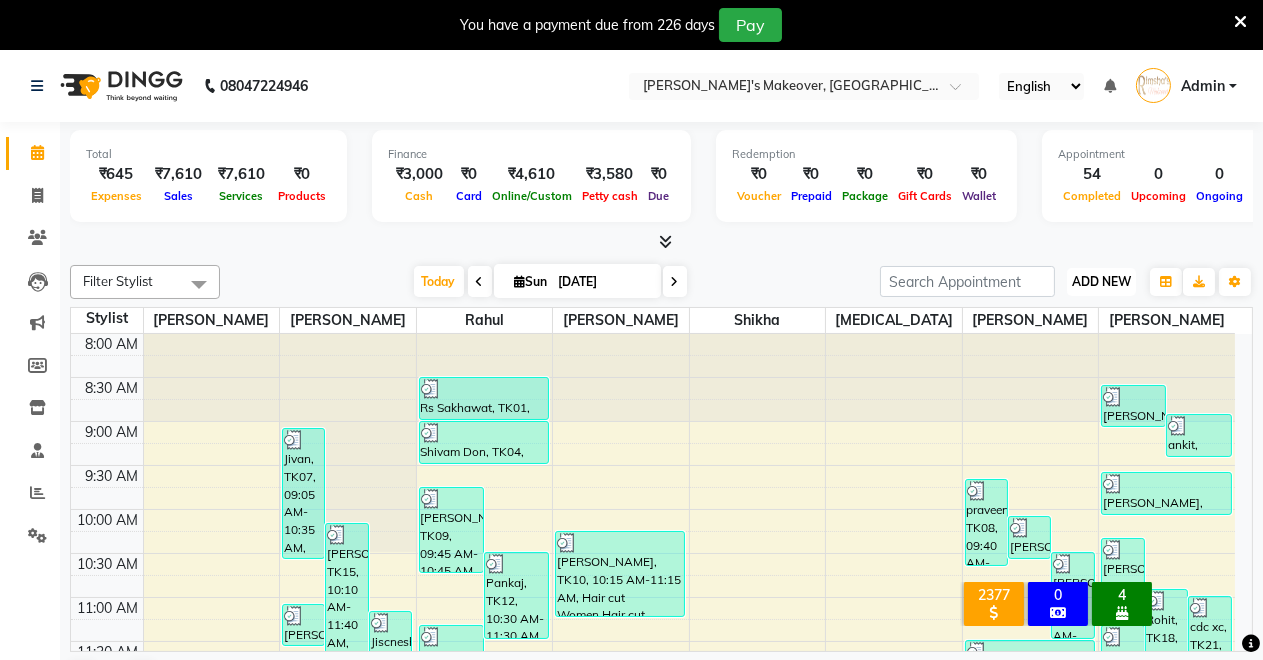 click on "ADD NEW" at bounding box center (1101, 281) 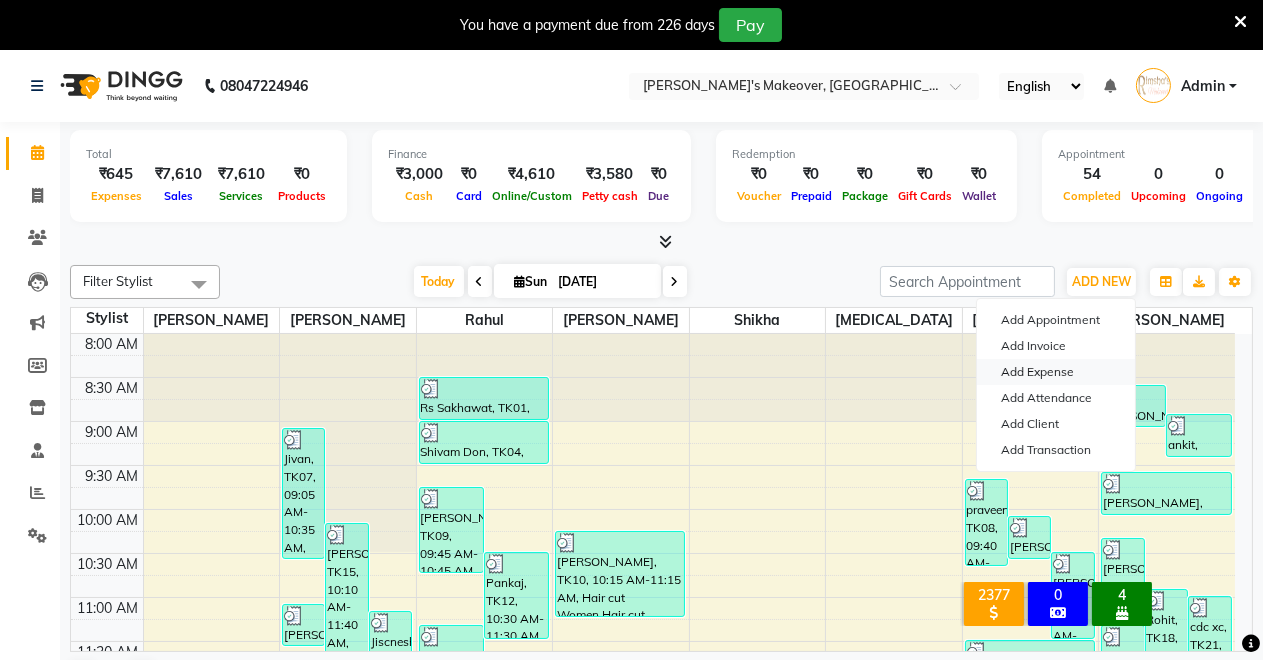 click on "Add Expense" at bounding box center [1056, 372] 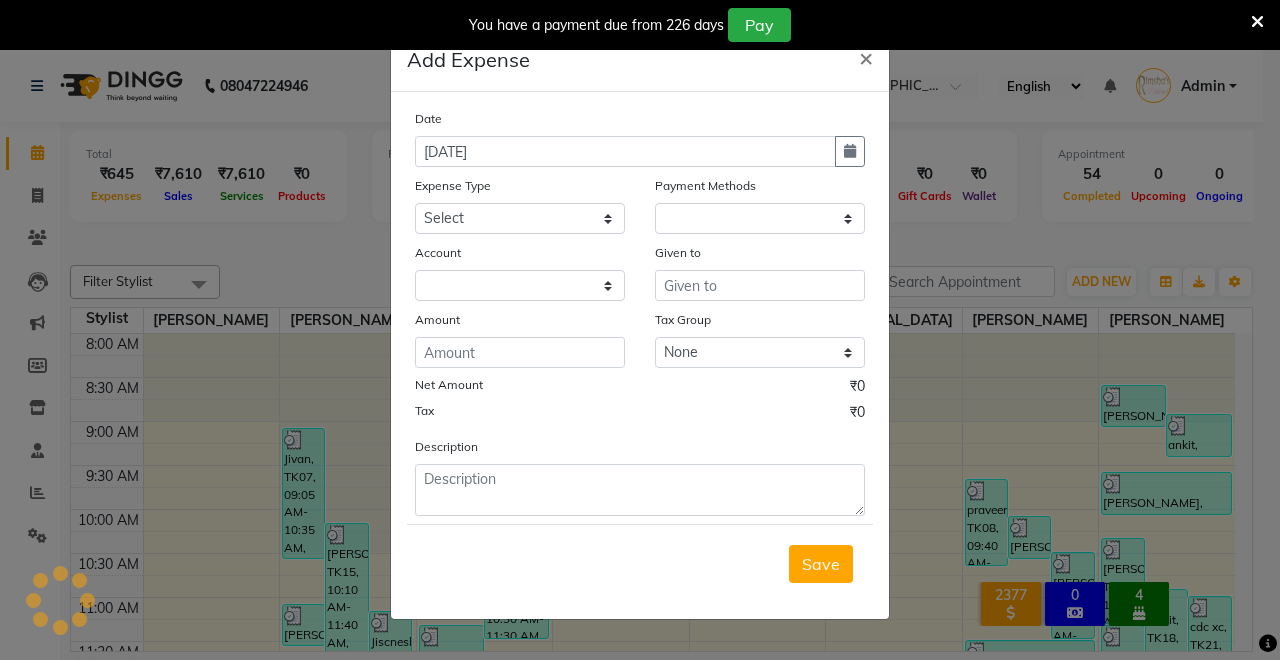 select on "1" 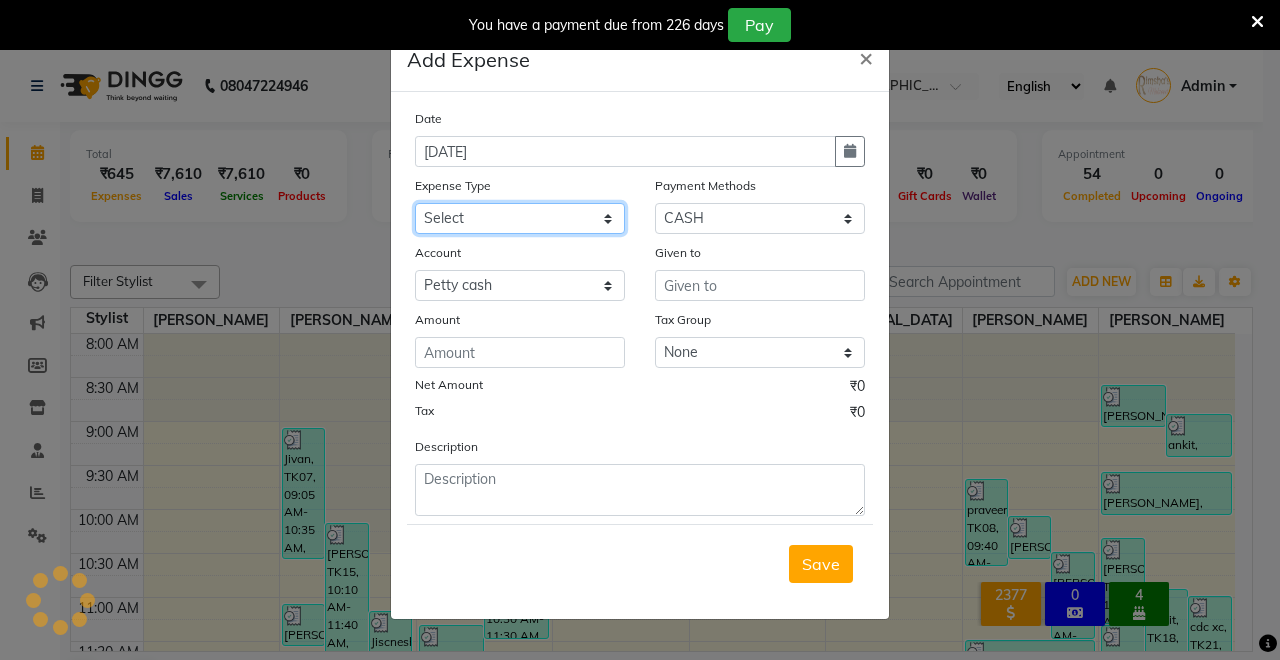click on "Select Advance Salary CLEANING Clinical charges DM SIR DUSTBIN electricity bill Other PAMPHLETS Pandit G Priyanka mam Product Rent Salary SOFA Staff Snacks Tax Tea & Refreshment T SHIRT PRINT Utilities Water Bottle" 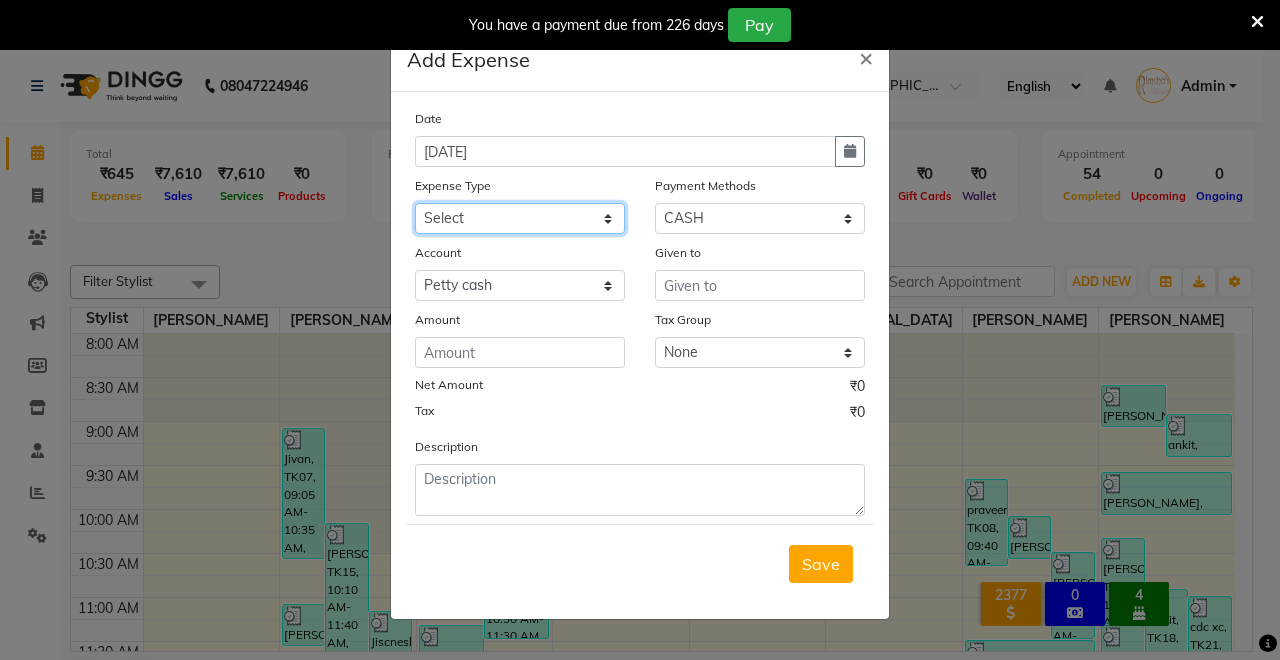 select on "19397" 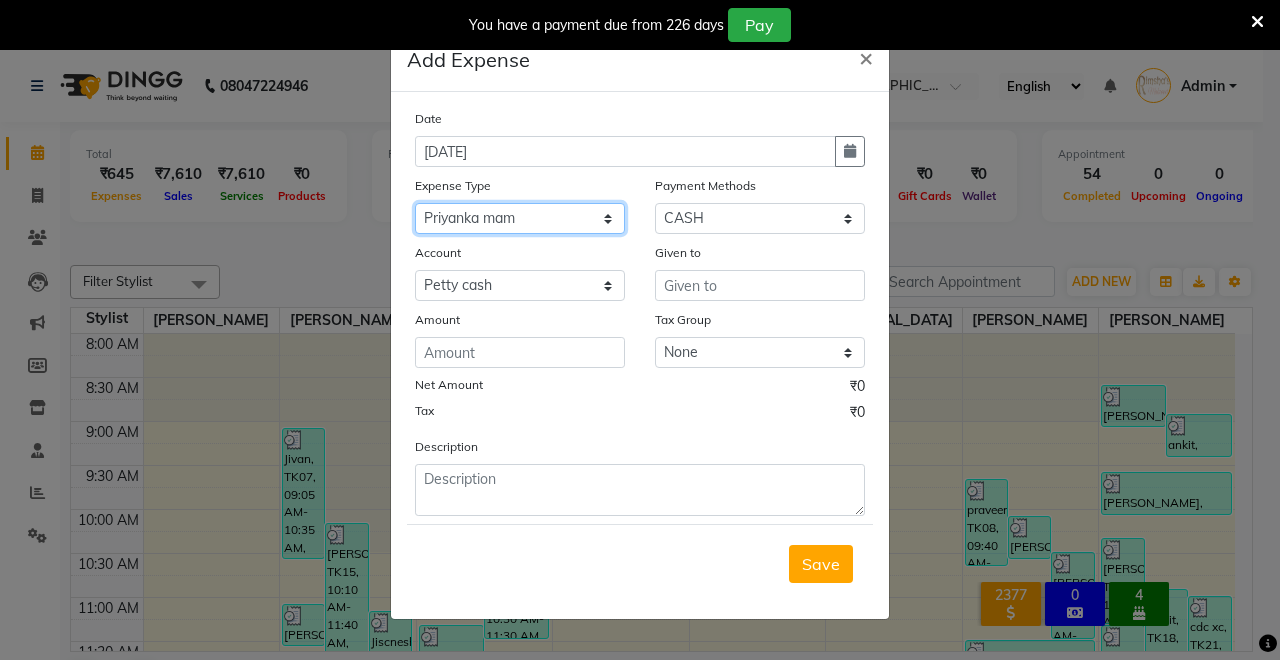 click on "Select Advance Salary CLEANING Clinical charges DM SIR DUSTBIN electricity bill Other PAMPHLETS Pandit G Priyanka mam Product Rent Salary SOFA Staff Snacks Tax Tea & Refreshment T SHIRT PRINT Utilities Water Bottle" 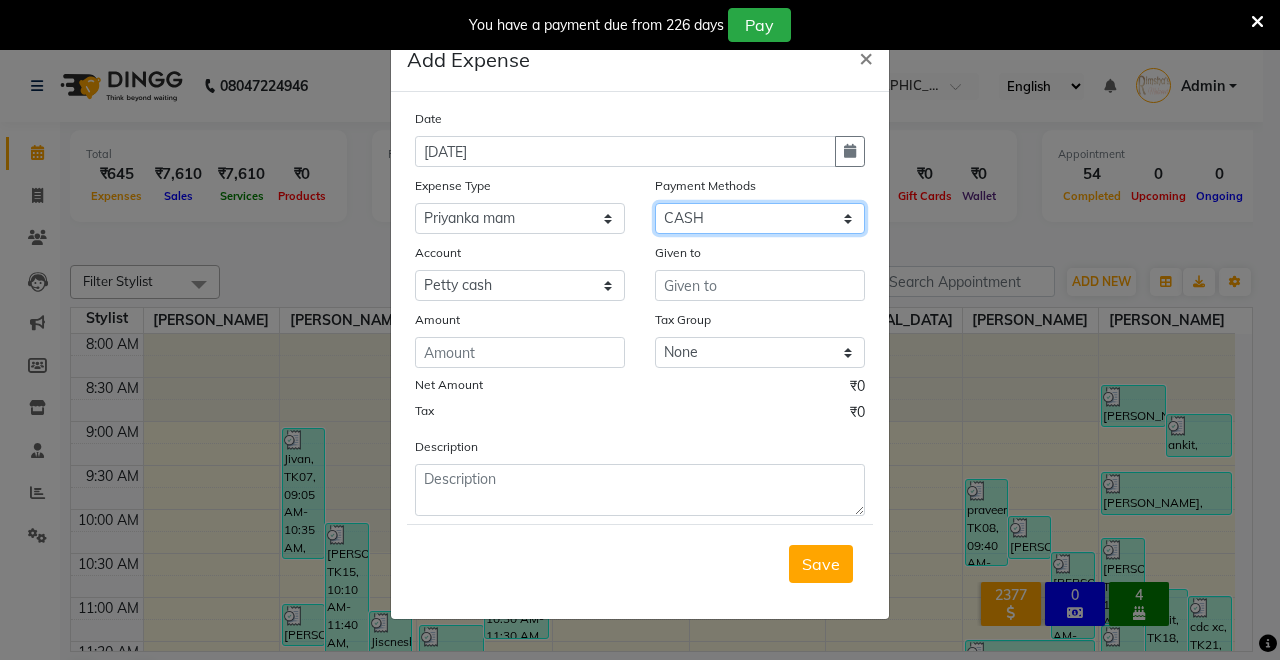 click on "Select CASH UPI Coupon PhonePe Points Gift Card Wallet CARD Prepaid Voucher Package" 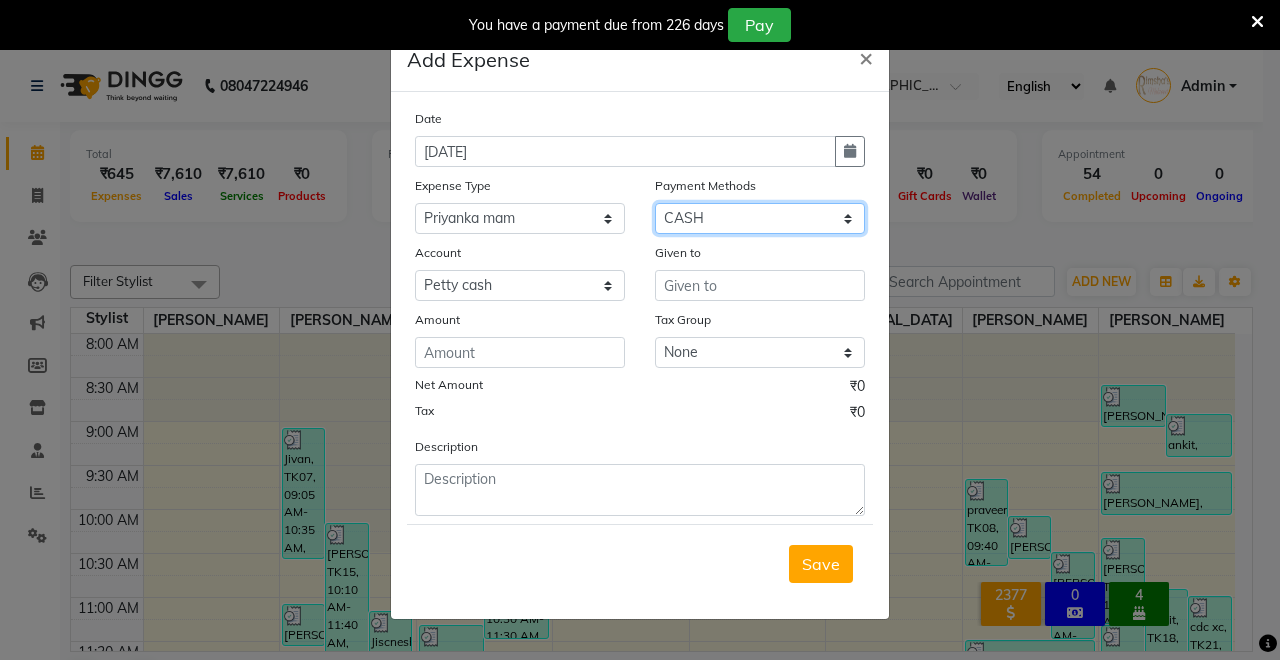select on "8" 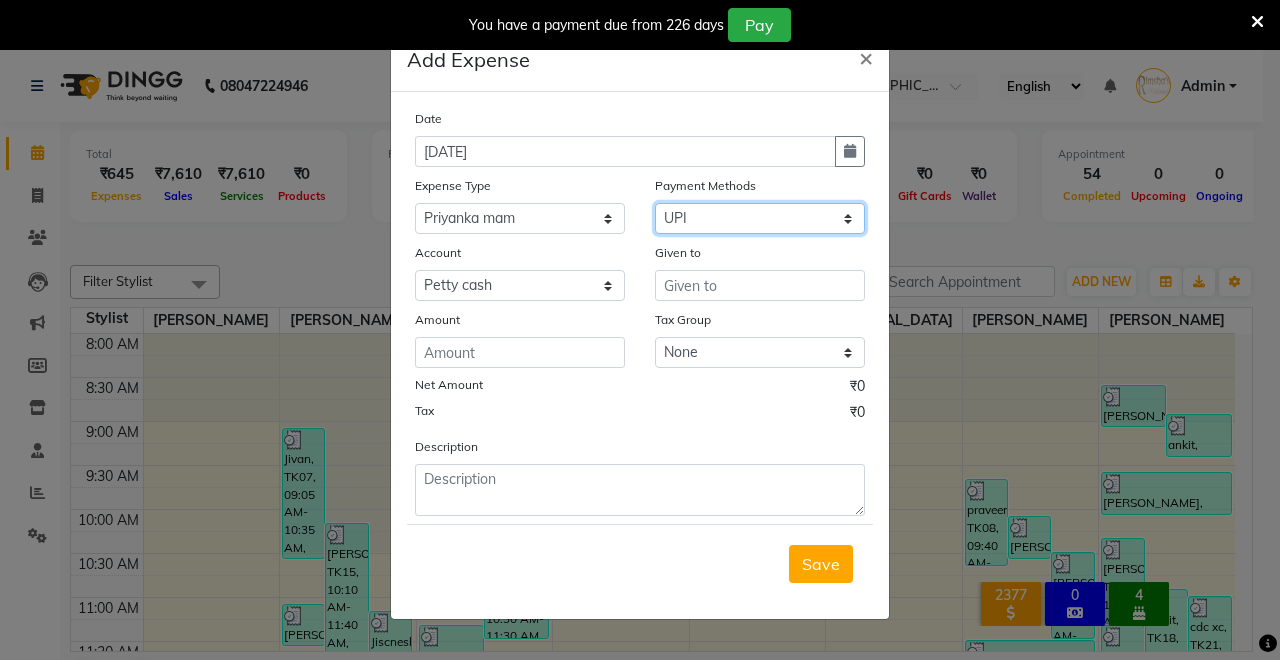 click on "Select CASH UPI Coupon PhonePe Points Gift Card Wallet CARD Prepaid Voucher Package" 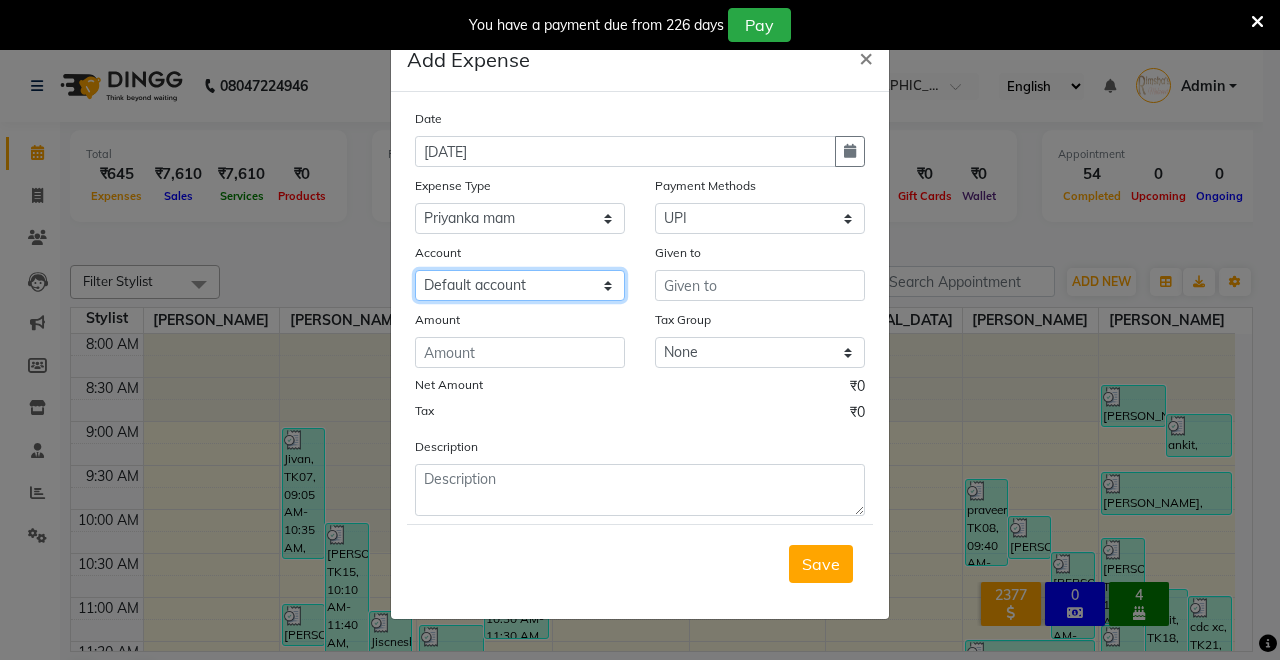 click on "Select Default account UPI ACCOUNT" 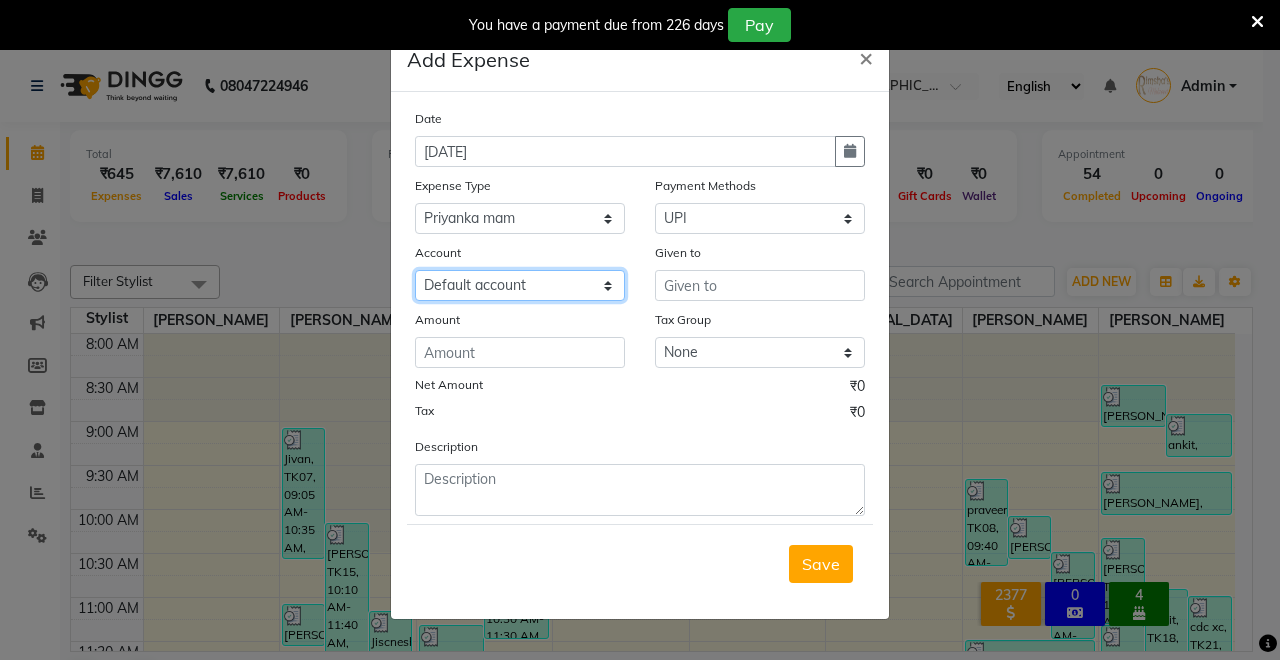 select on "7080" 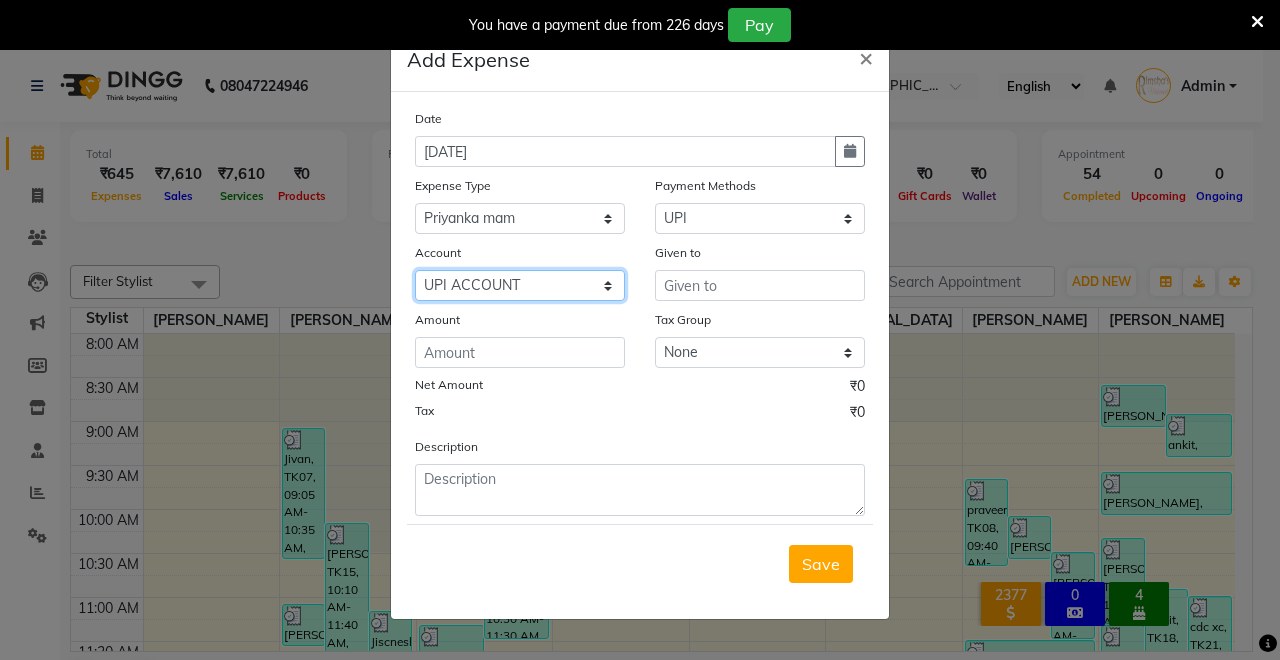 click on "Select Default account UPI ACCOUNT" 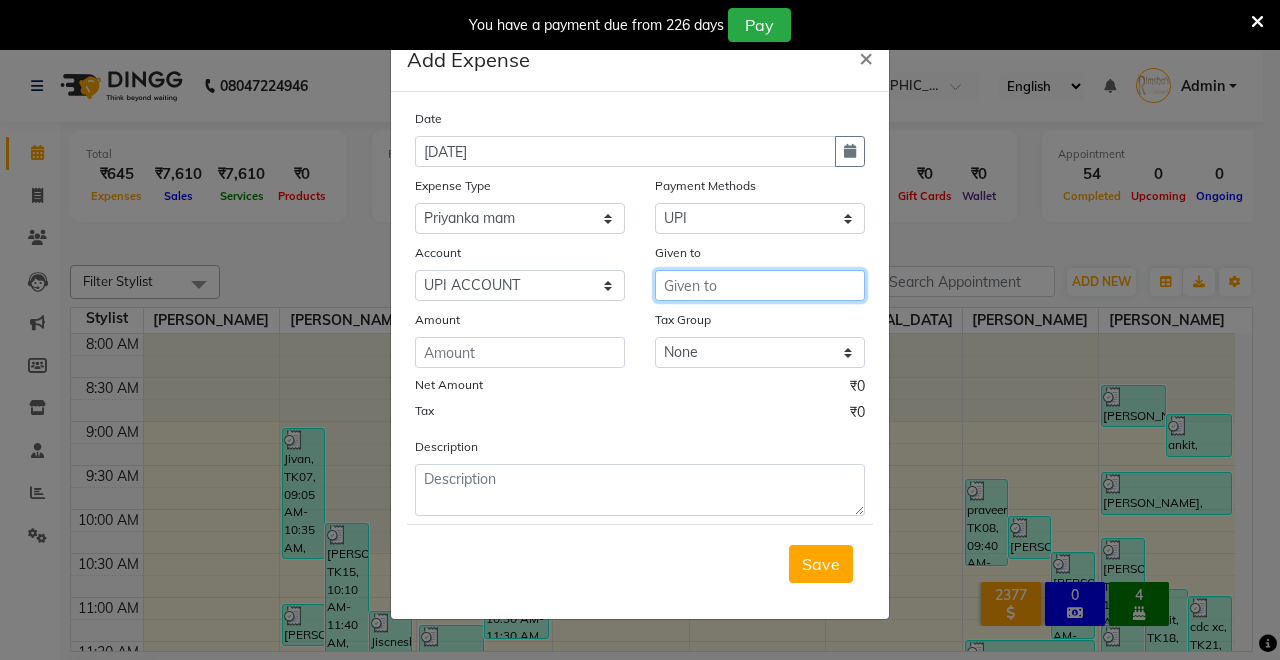click at bounding box center [760, 285] 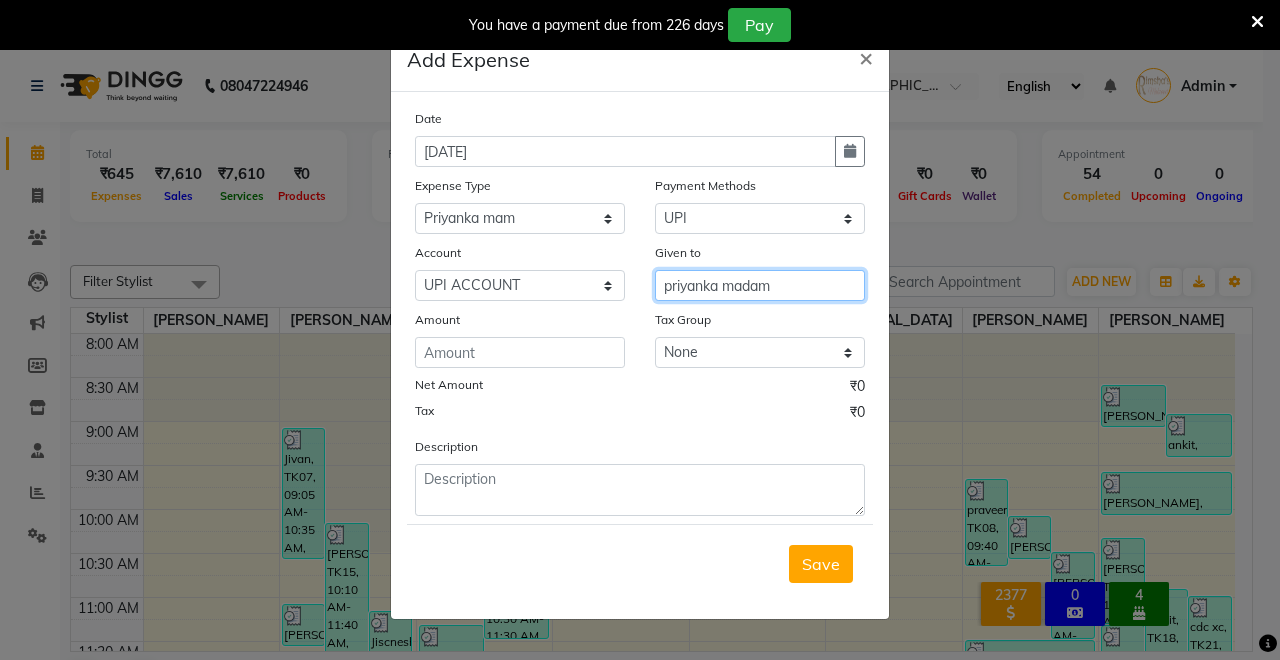 type on "priyanka madam" 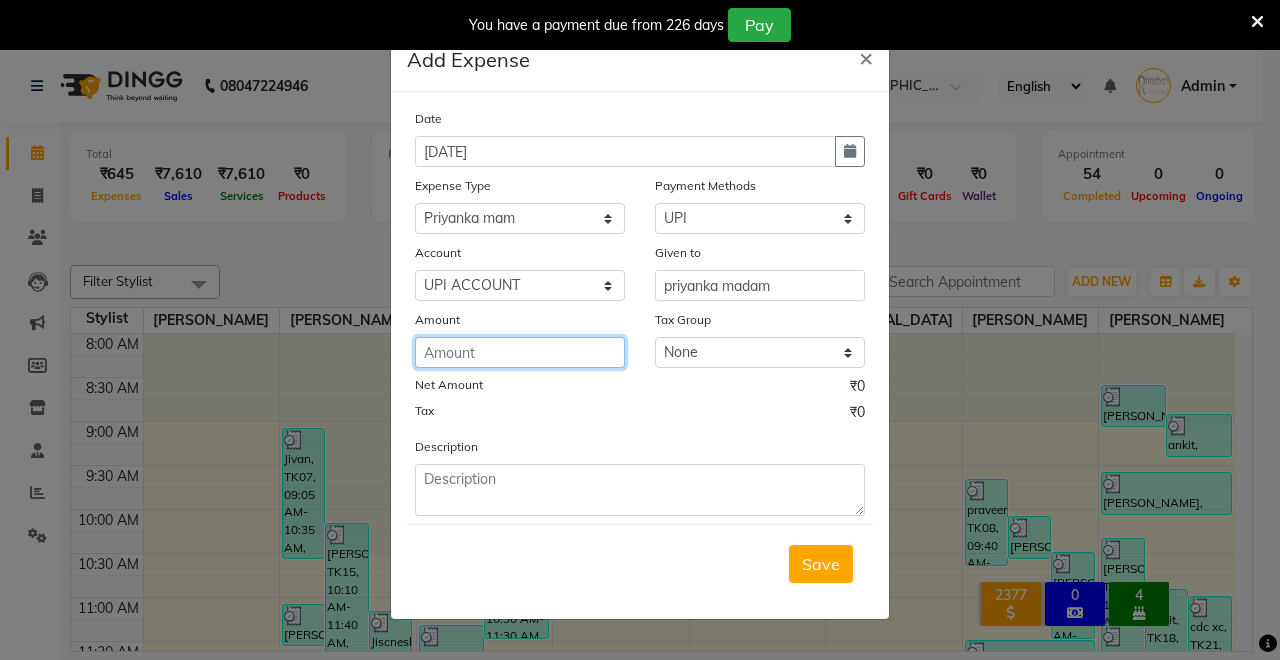click 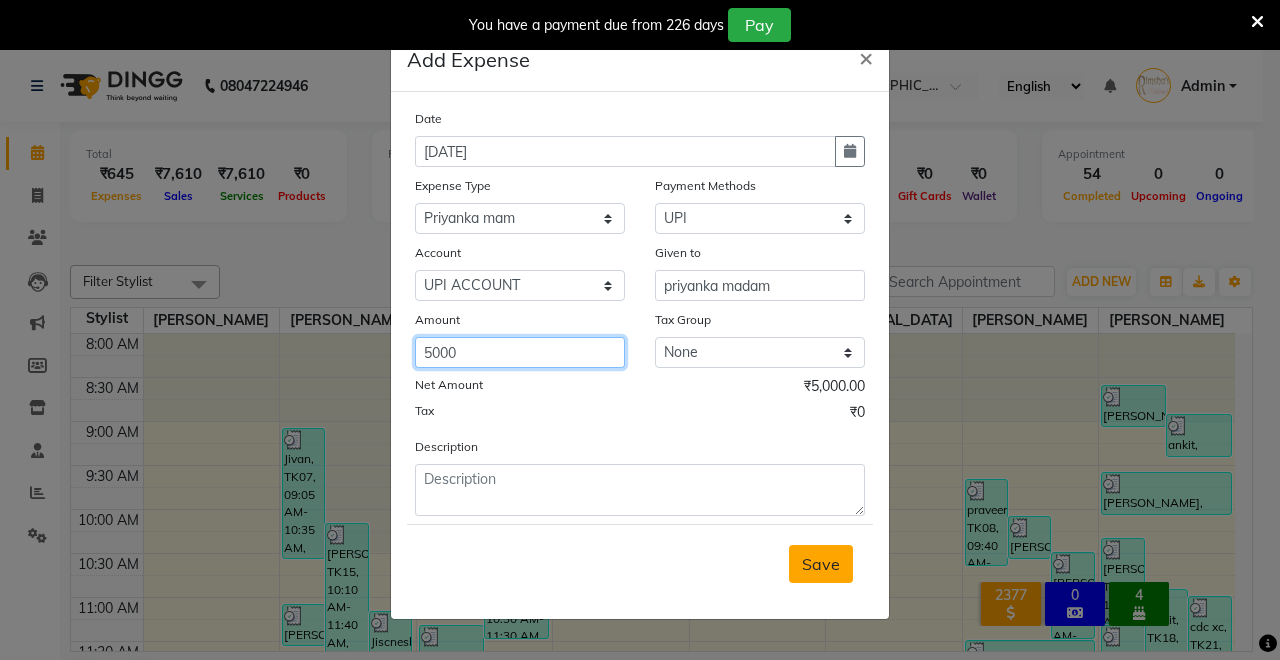 type on "5000" 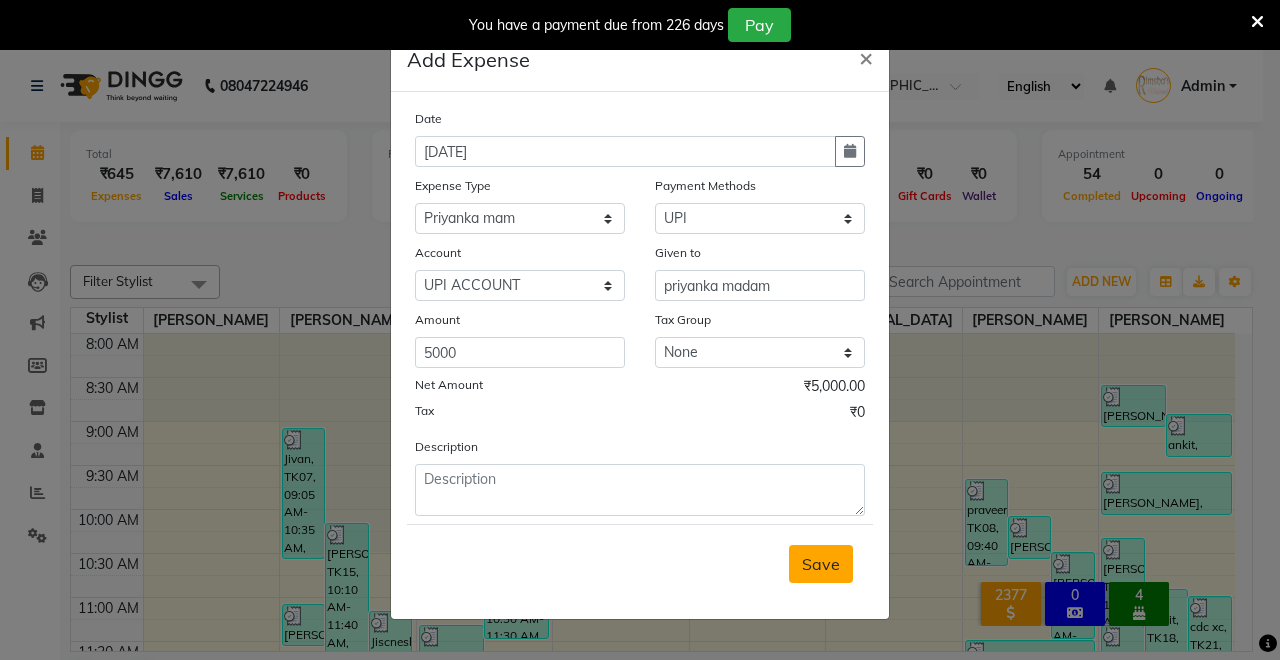 click on "Save" at bounding box center [821, 564] 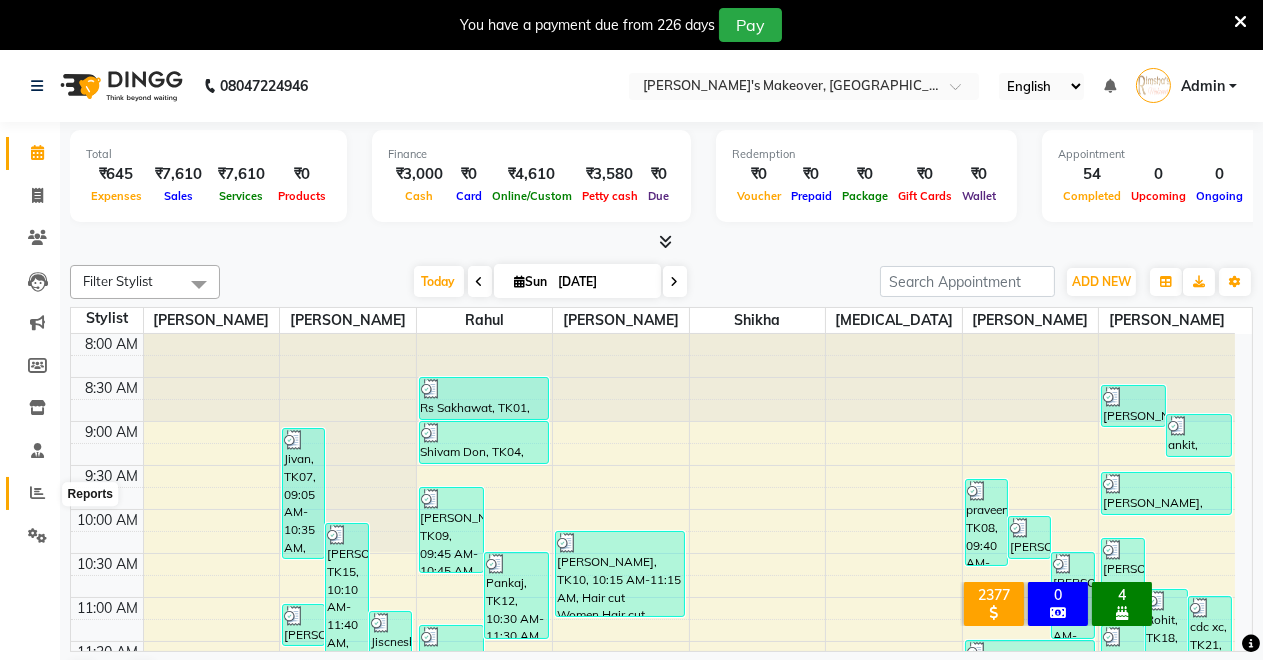 click 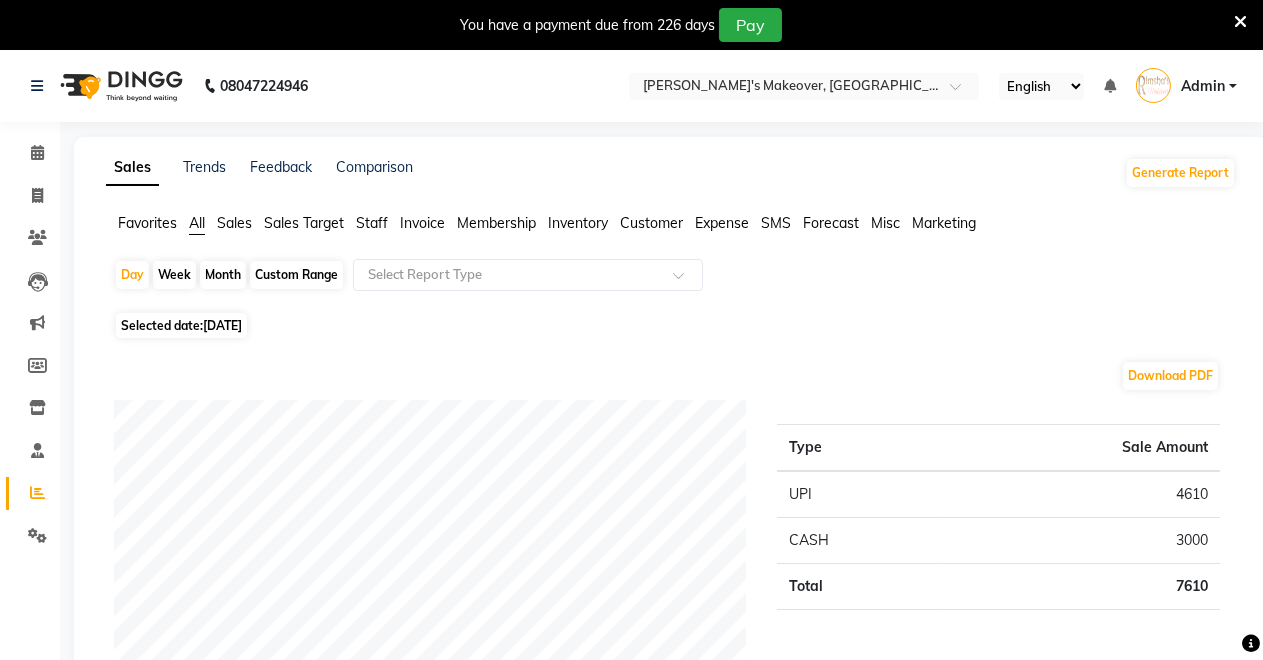 click on "Expense" 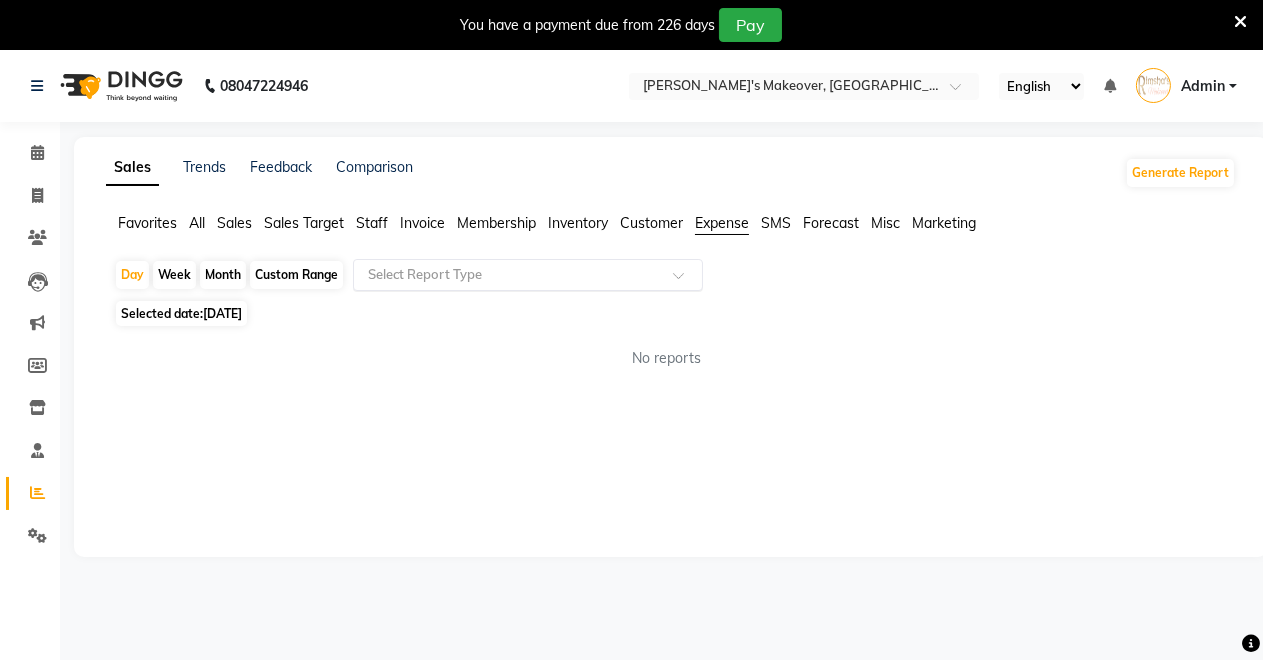 click 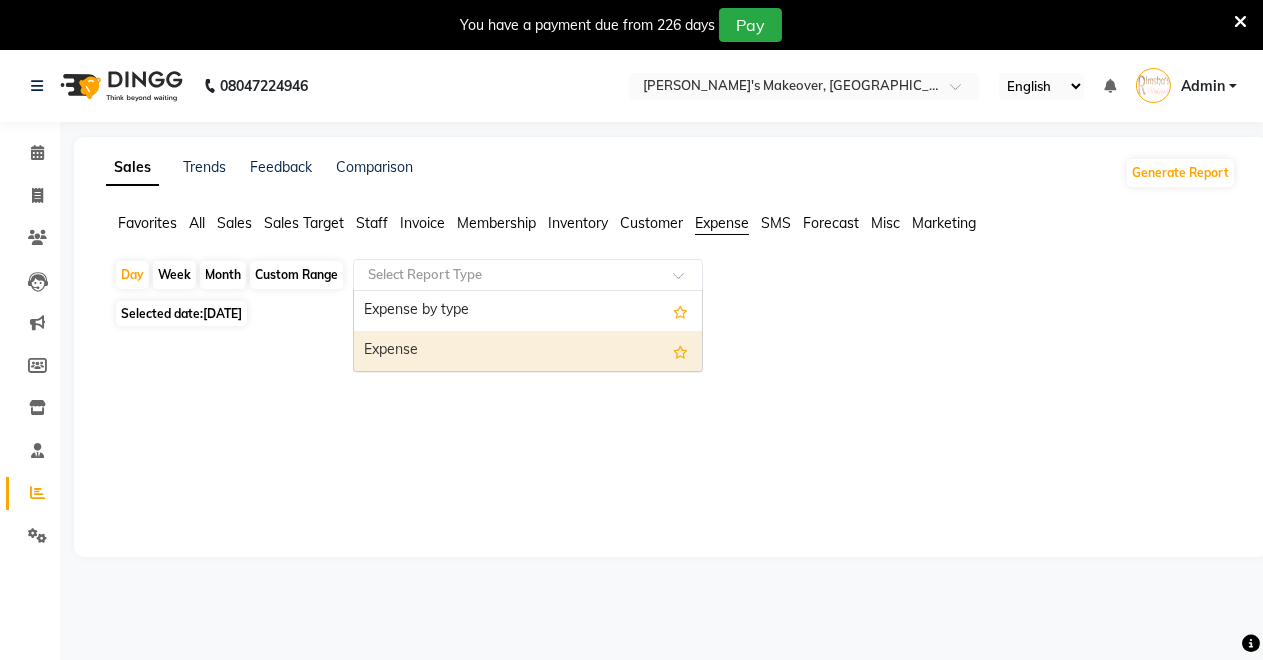 click on "Expense" at bounding box center [528, 351] 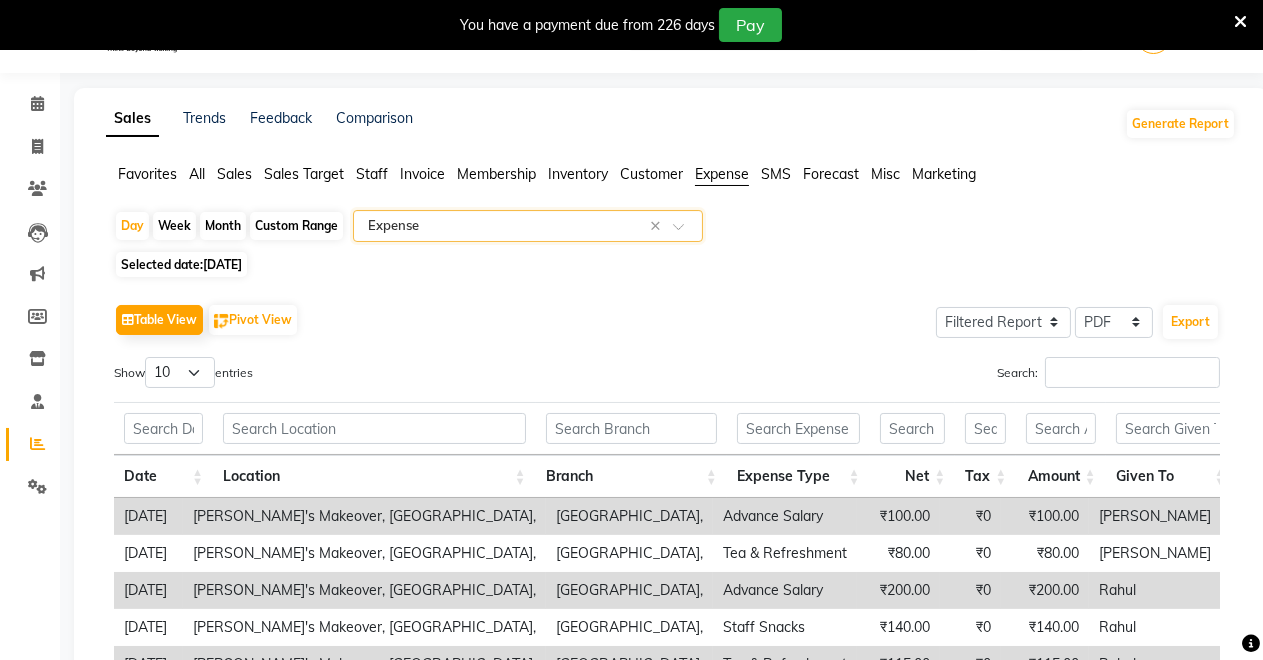 scroll, scrollTop: 330, scrollLeft: 0, axis: vertical 